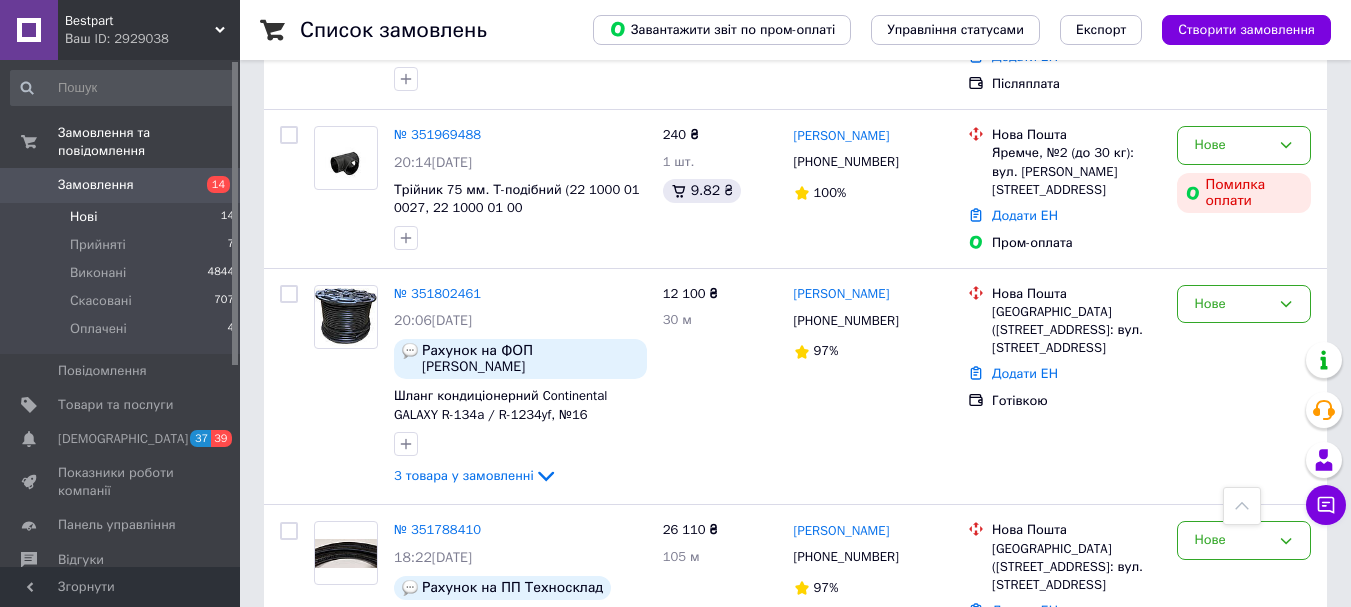 scroll, scrollTop: 2192, scrollLeft: 0, axis: vertical 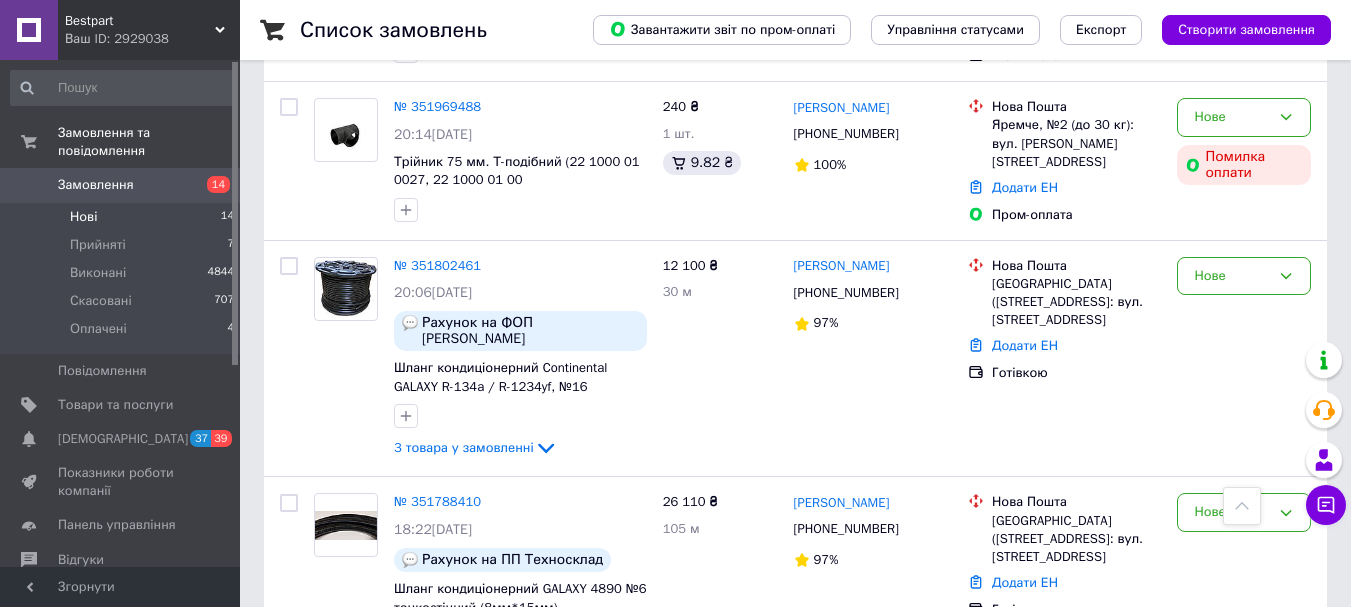 click on "Нові" at bounding box center (83, 217) 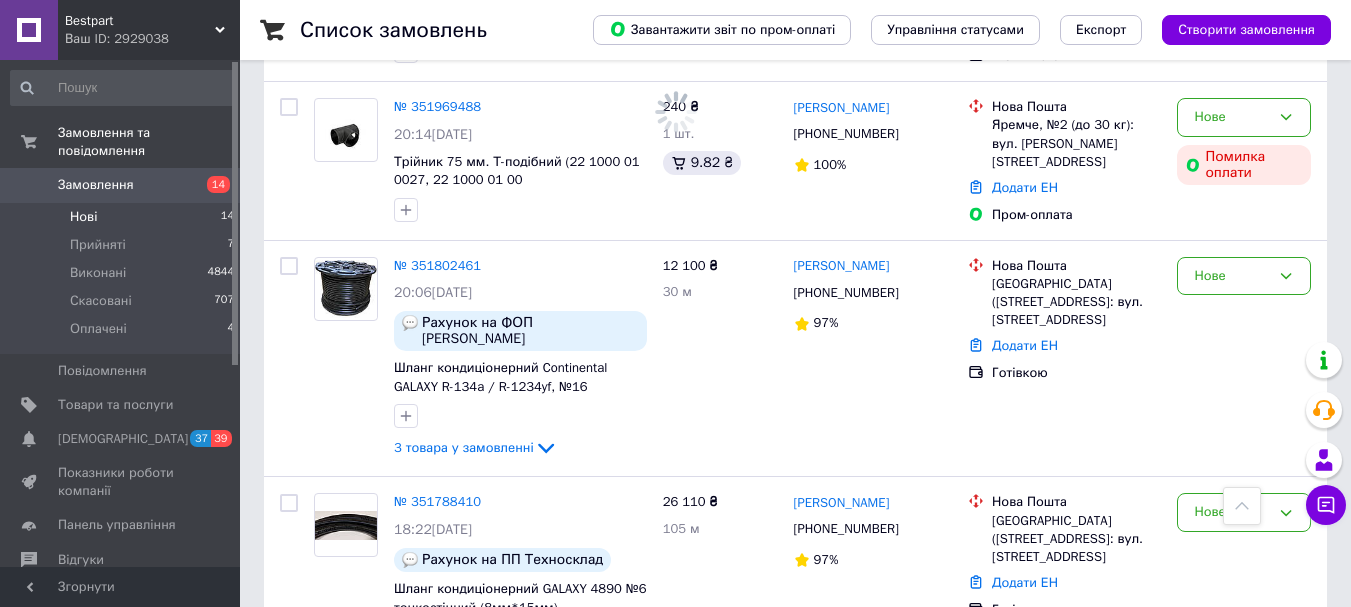 scroll, scrollTop: 0, scrollLeft: 0, axis: both 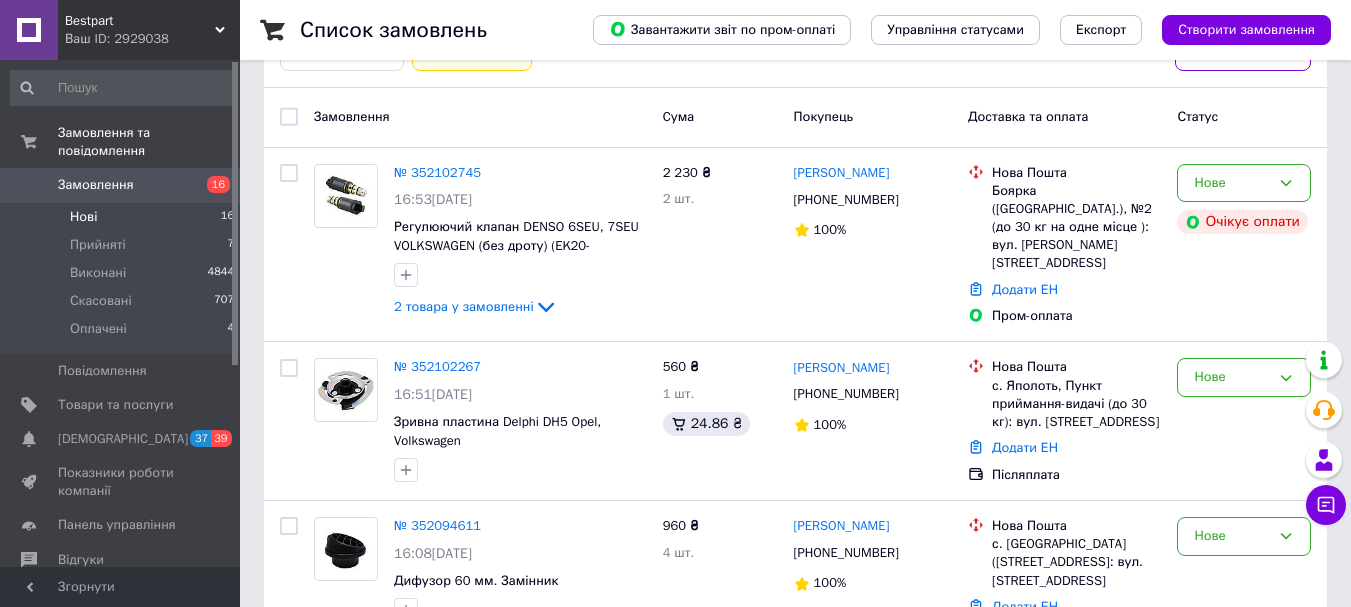 click on "№ 352102745" at bounding box center [437, 172] 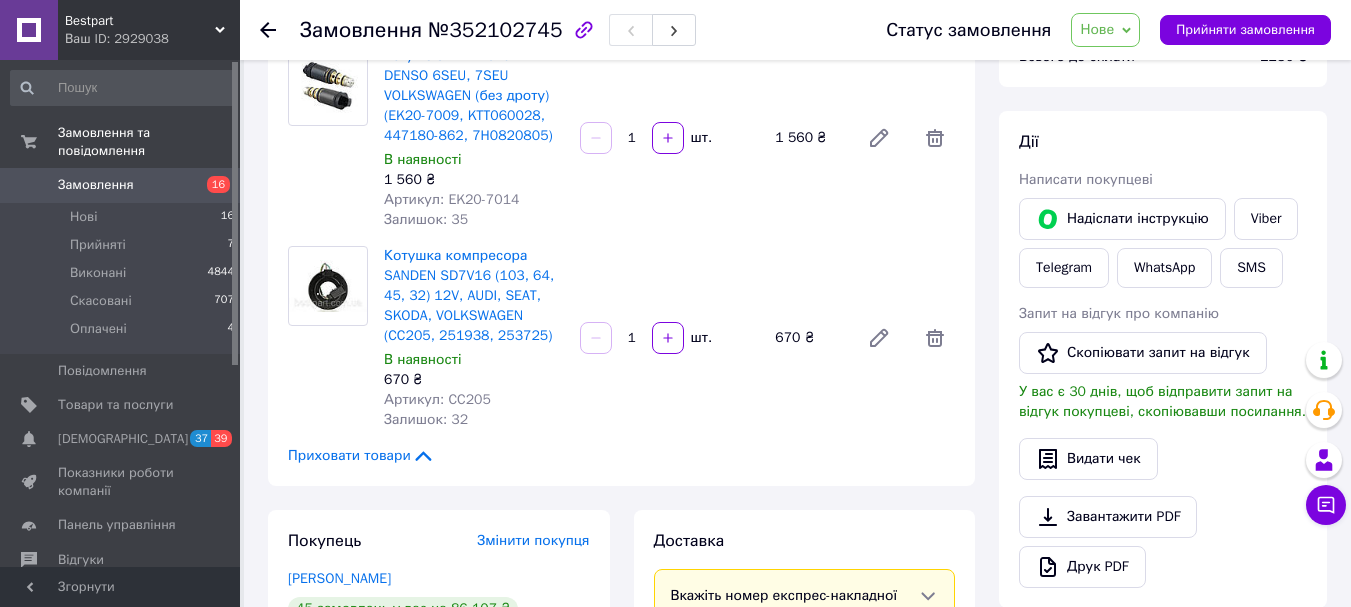 scroll, scrollTop: 200, scrollLeft: 0, axis: vertical 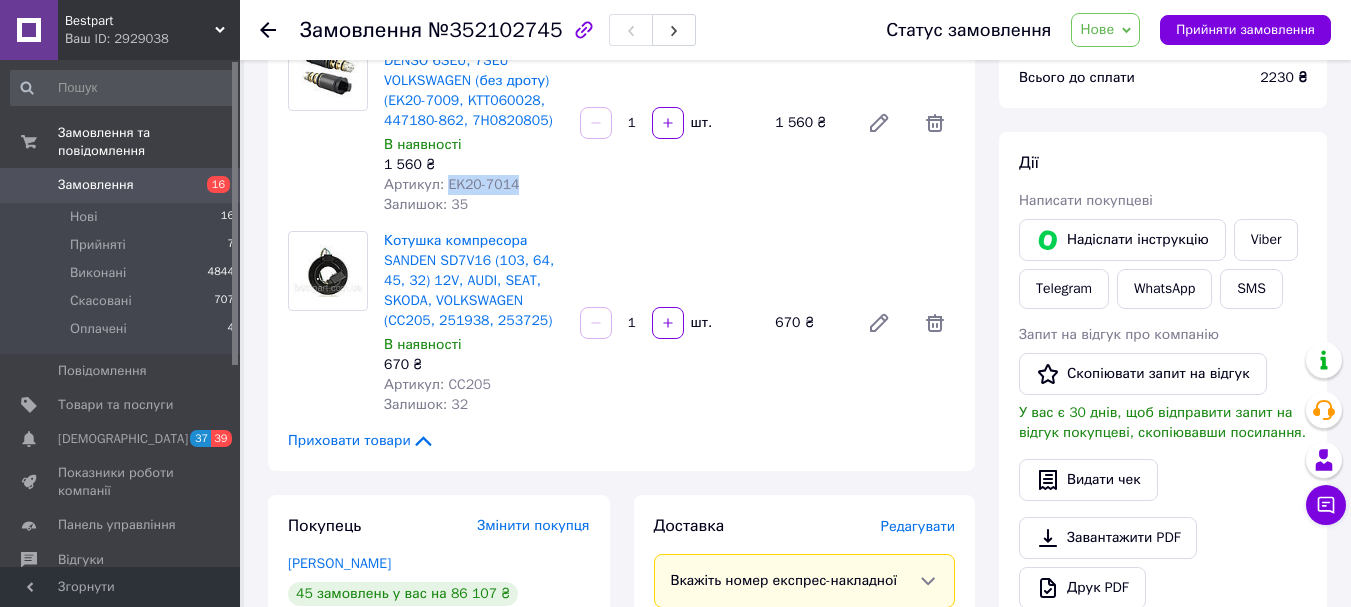 drag, startPoint x: 535, startPoint y: 184, endPoint x: 442, endPoint y: 185, distance: 93.00538 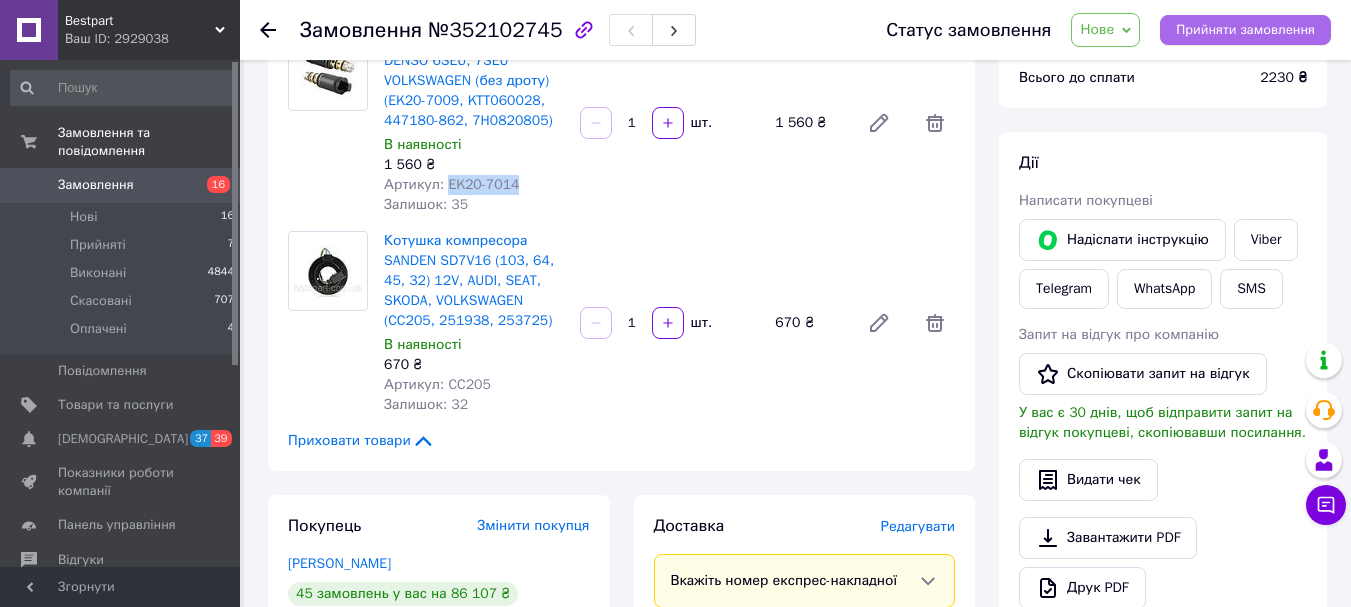 click on "Прийняти замовлення" at bounding box center (1245, 30) 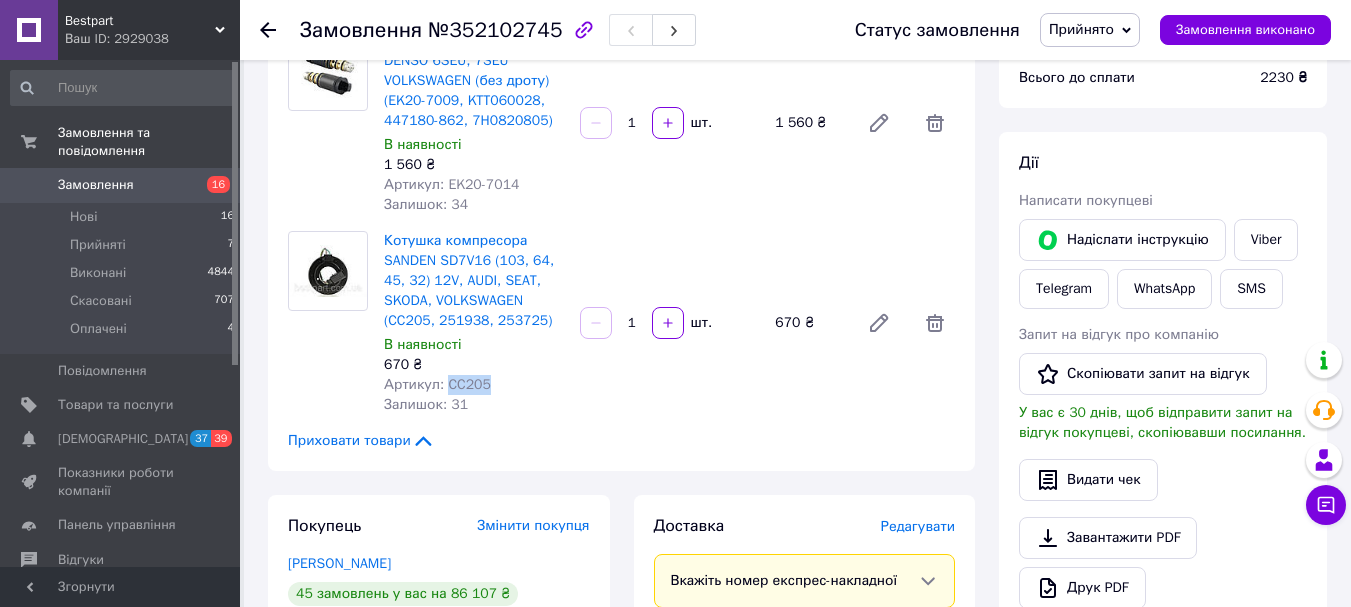 drag, startPoint x: 484, startPoint y: 380, endPoint x: 445, endPoint y: 382, distance: 39.051247 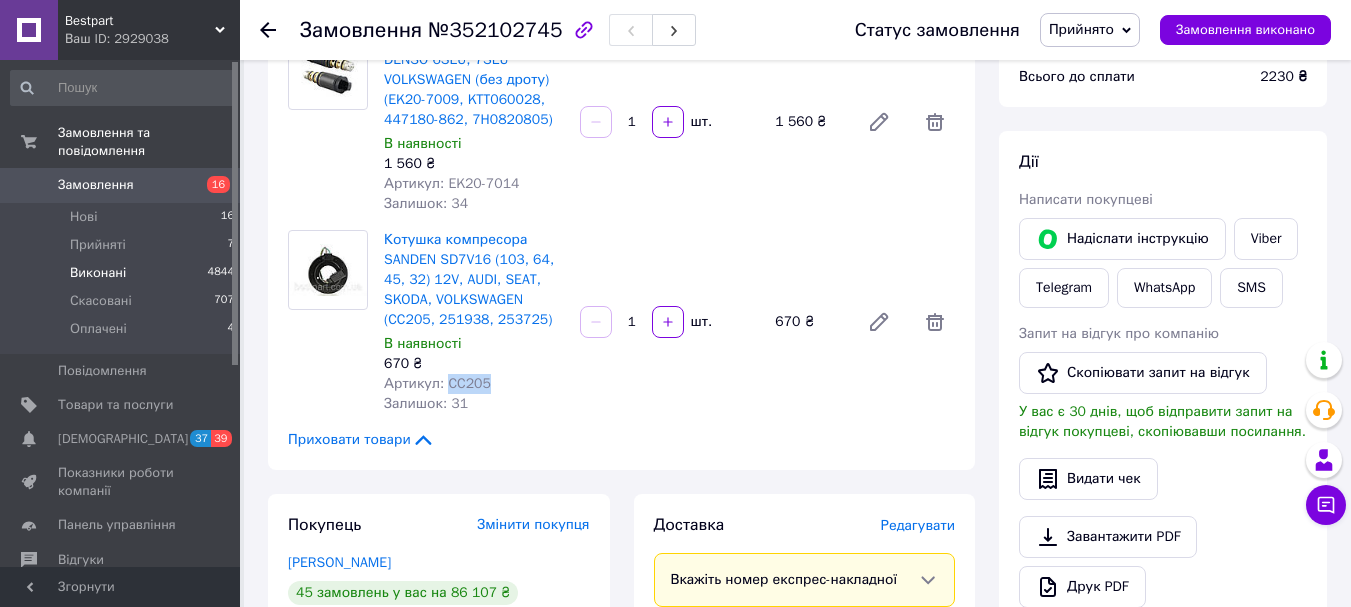 scroll, scrollTop: 200, scrollLeft: 0, axis: vertical 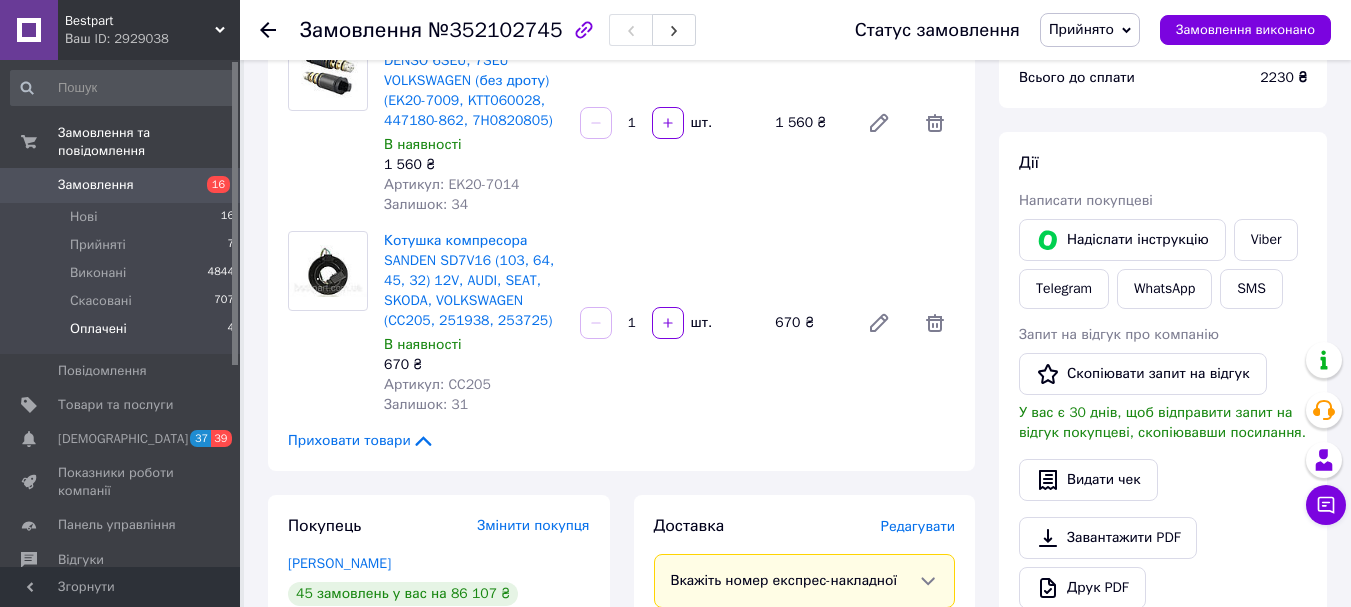 click on "Оплачені" at bounding box center (98, 329) 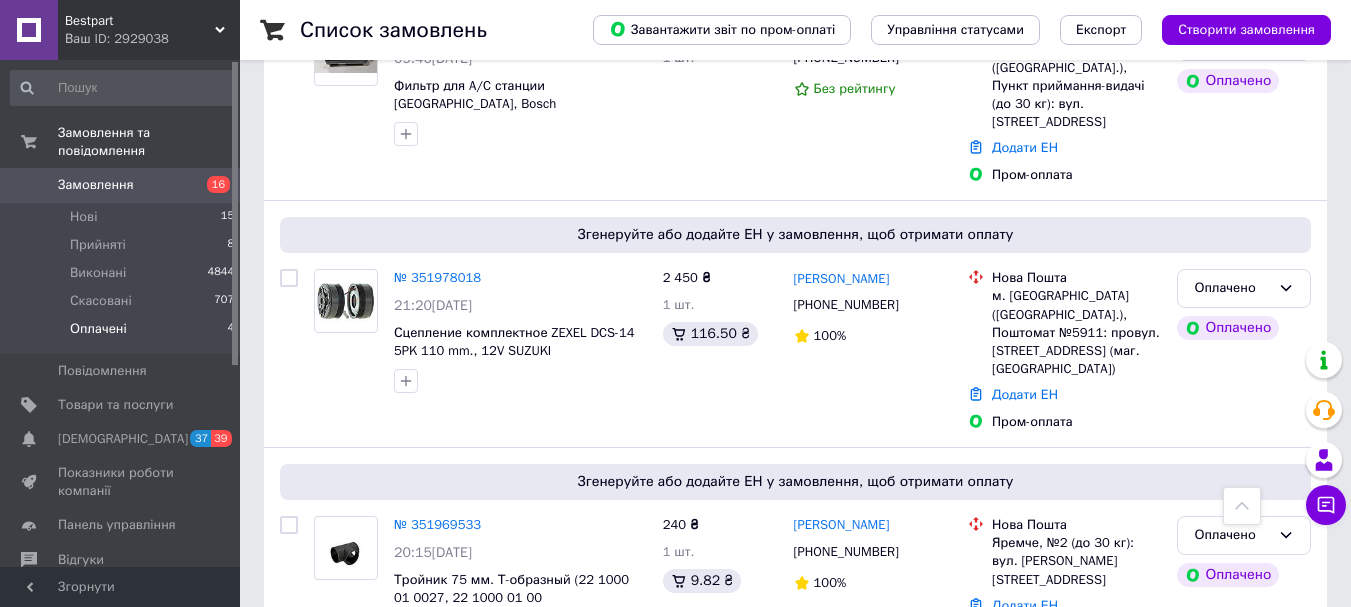 scroll, scrollTop: 740, scrollLeft: 0, axis: vertical 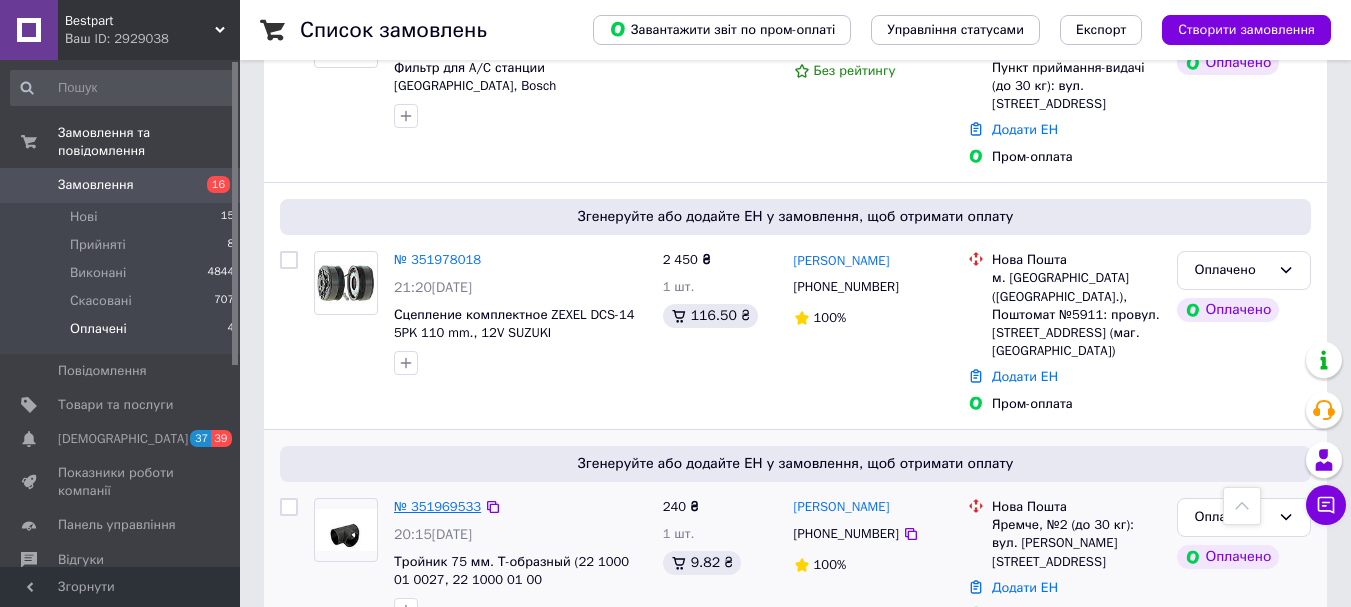 click on "№ 351969533" at bounding box center (437, 506) 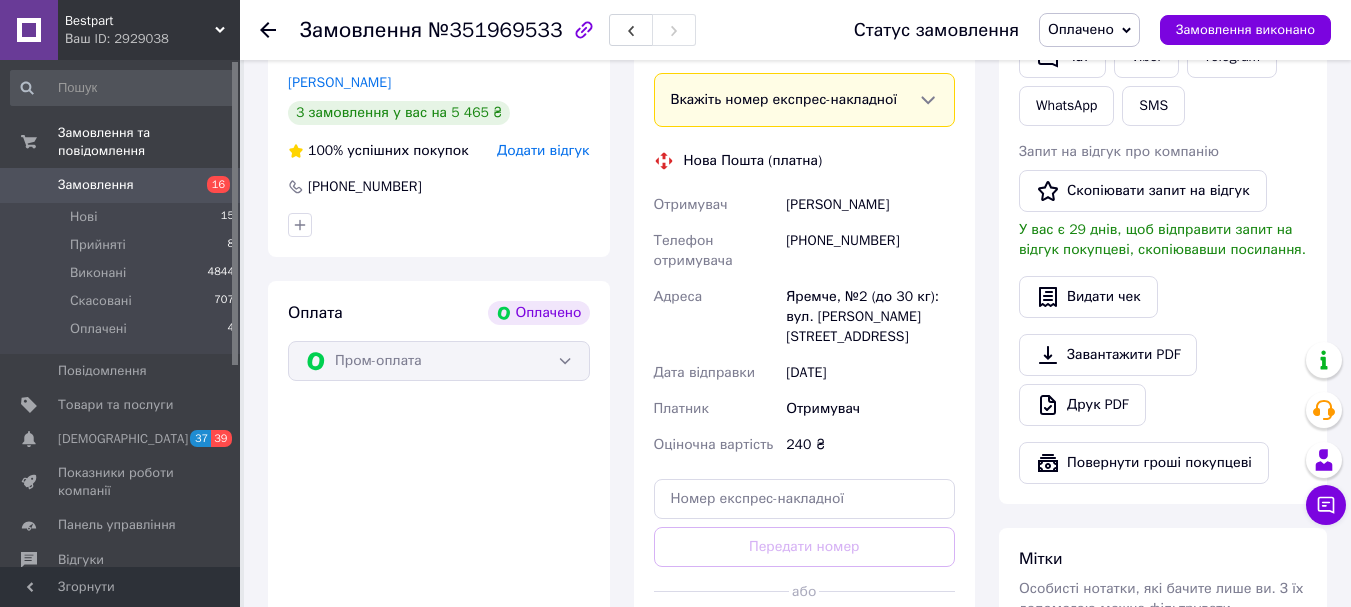 scroll, scrollTop: 540, scrollLeft: 0, axis: vertical 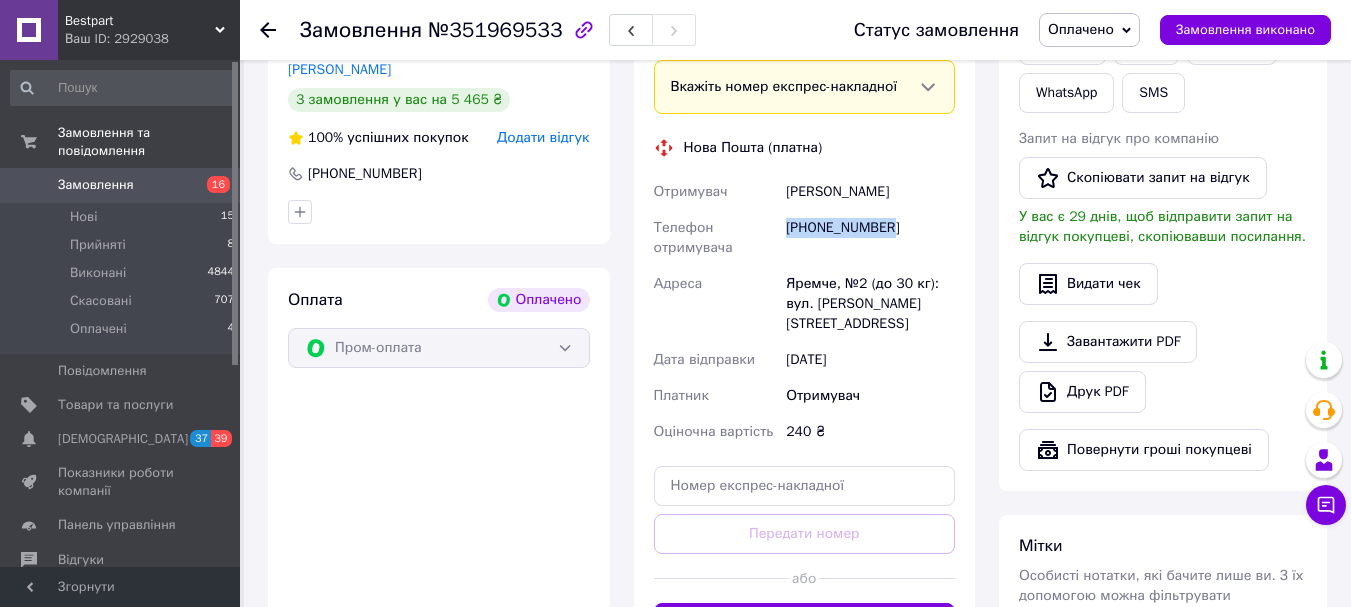drag, startPoint x: 874, startPoint y: 229, endPoint x: 788, endPoint y: 229, distance: 86 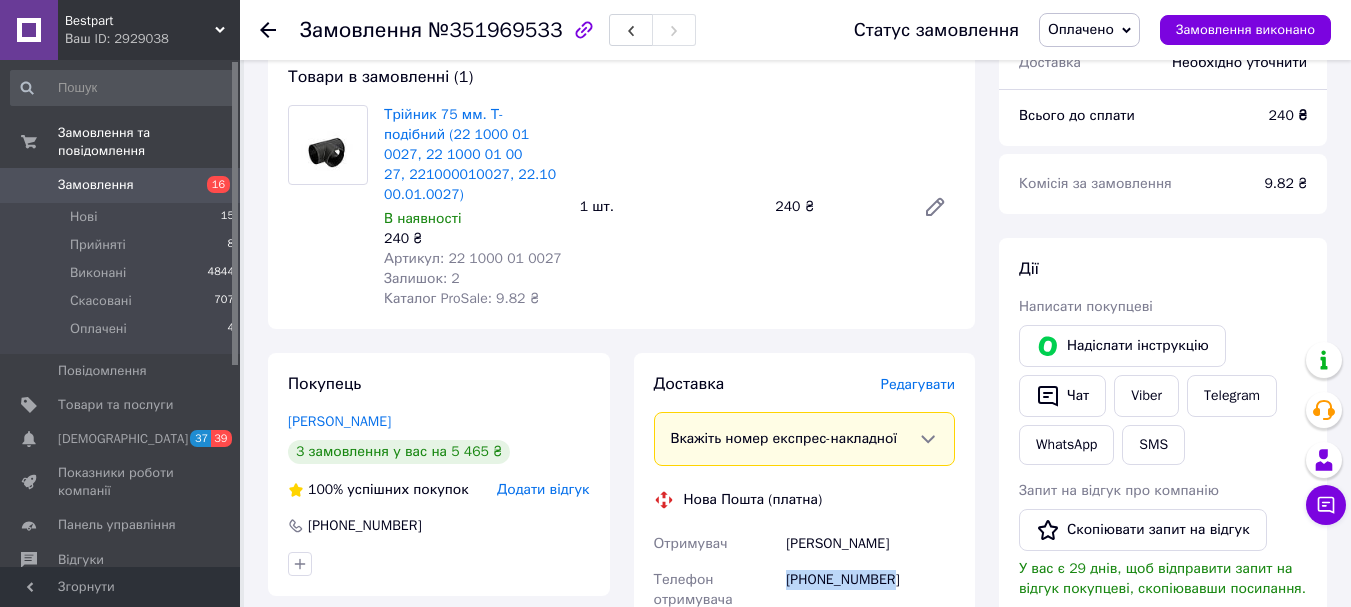scroll, scrollTop: 140, scrollLeft: 0, axis: vertical 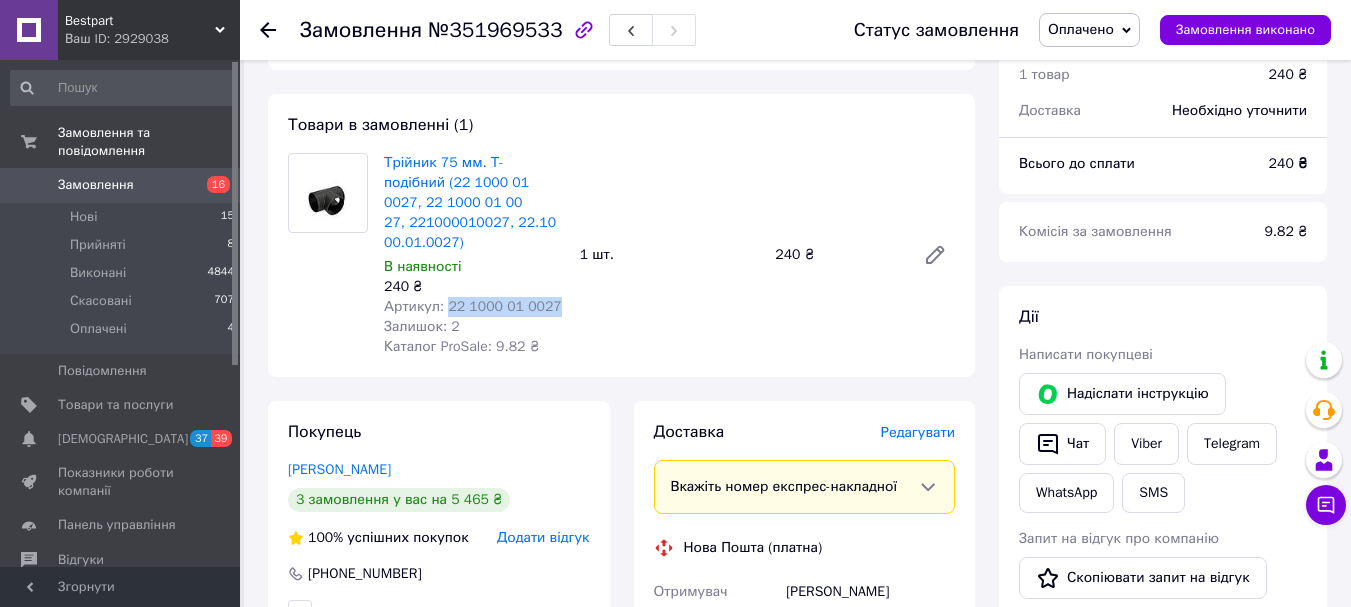drag, startPoint x: 574, startPoint y: 302, endPoint x: 446, endPoint y: 309, distance: 128.19127 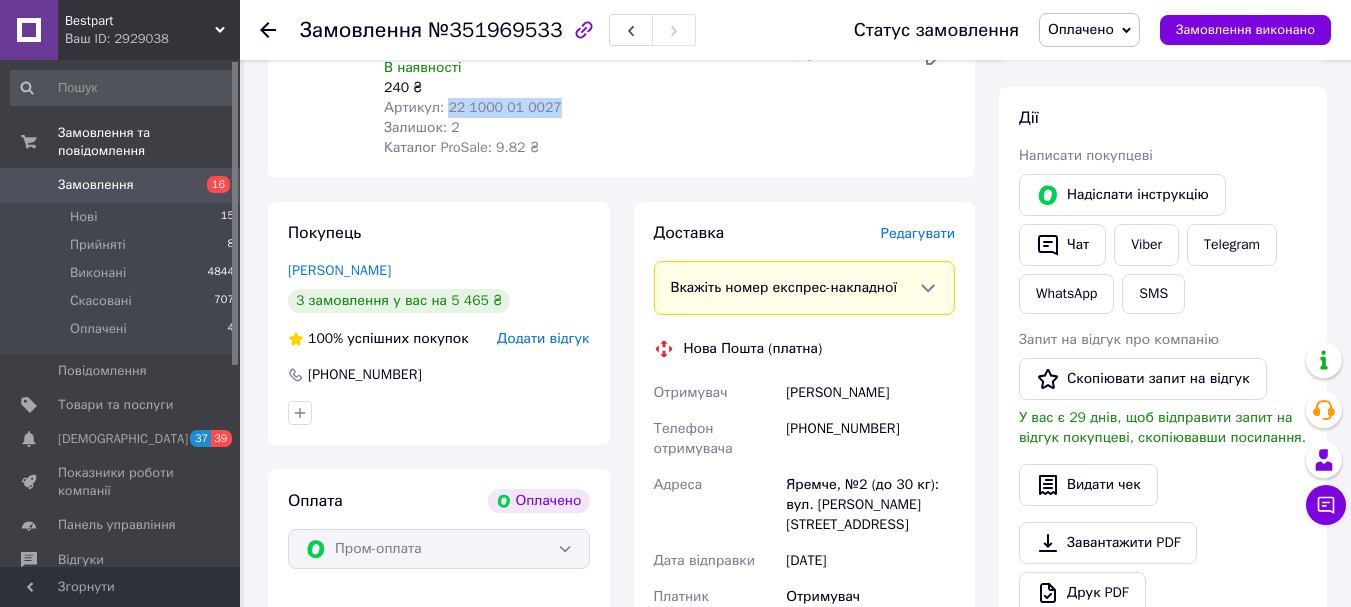 scroll, scrollTop: 340, scrollLeft: 0, axis: vertical 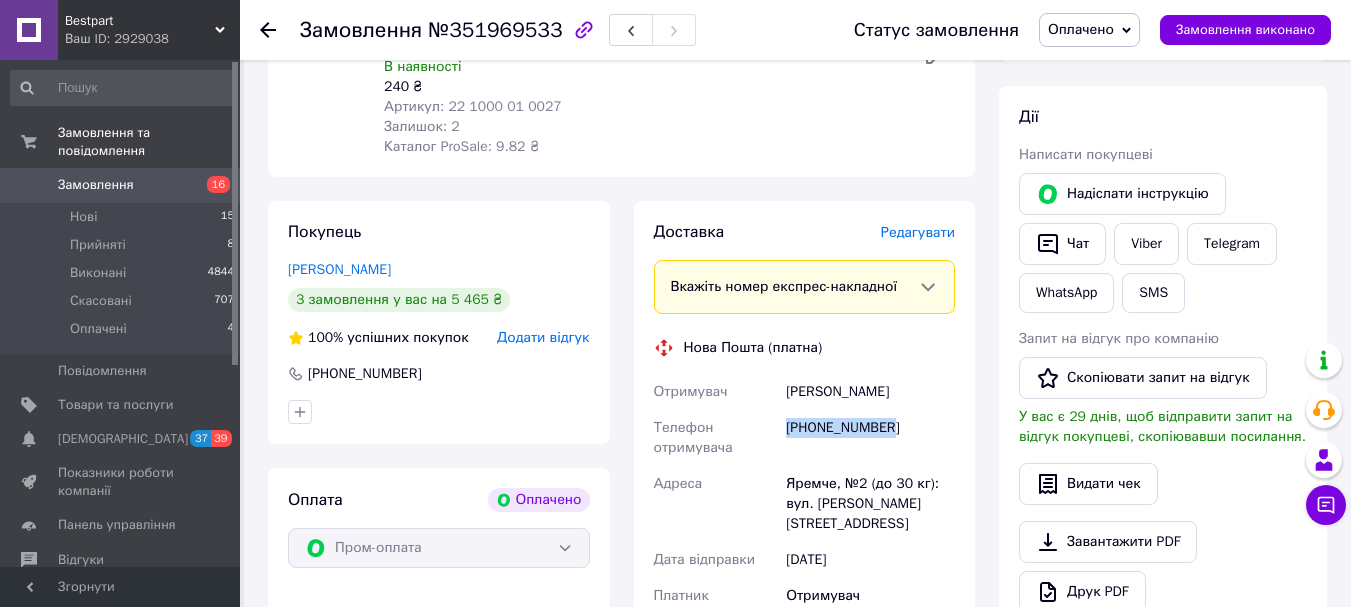 drag, startPoint x: 904, startPoint y: 428, endPoint x: 788, endPoint y: 428, distance: 116 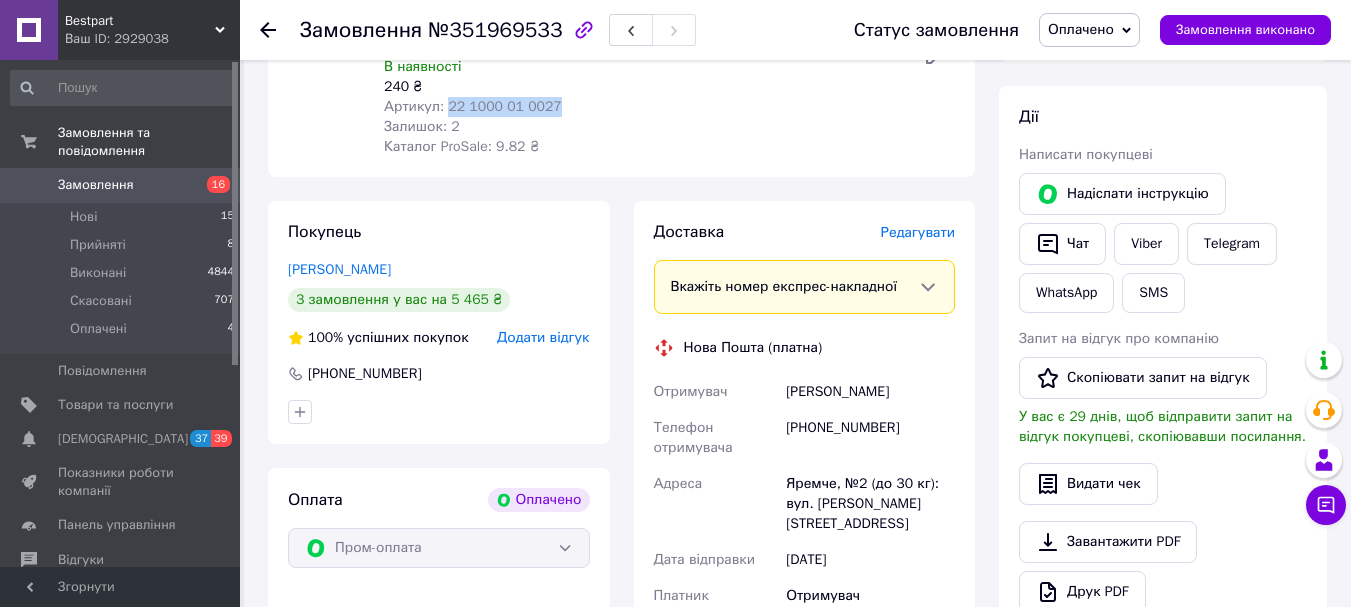 drag, startPoint x: 564, startPoint y: 101, endPoint x: 447, endPoint y: 105, distance: 117.06836 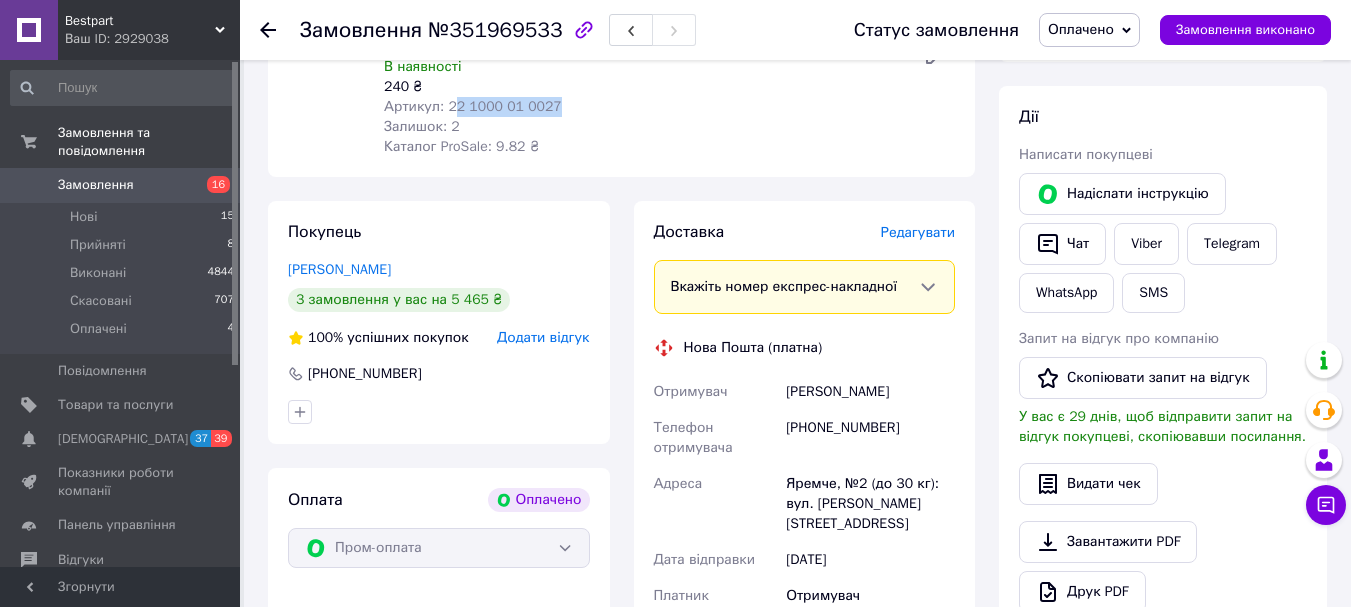 copy on "2 1000 01 0027" 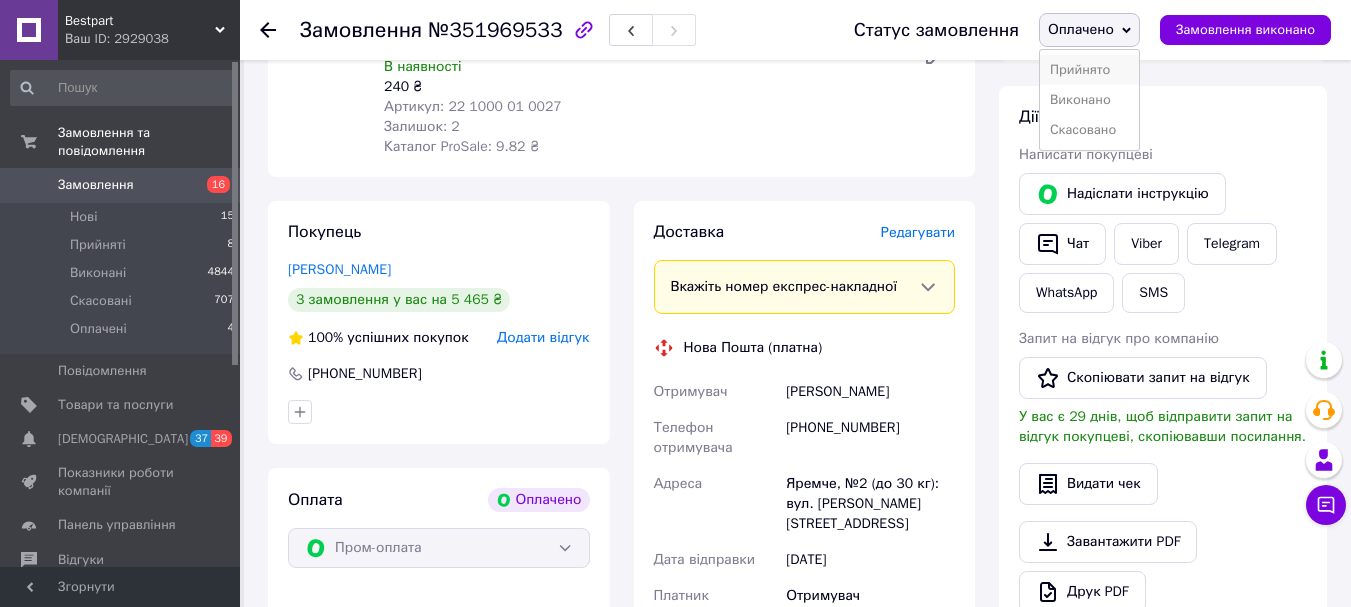click on "Прийнято" at bounding box center (1089, 70) 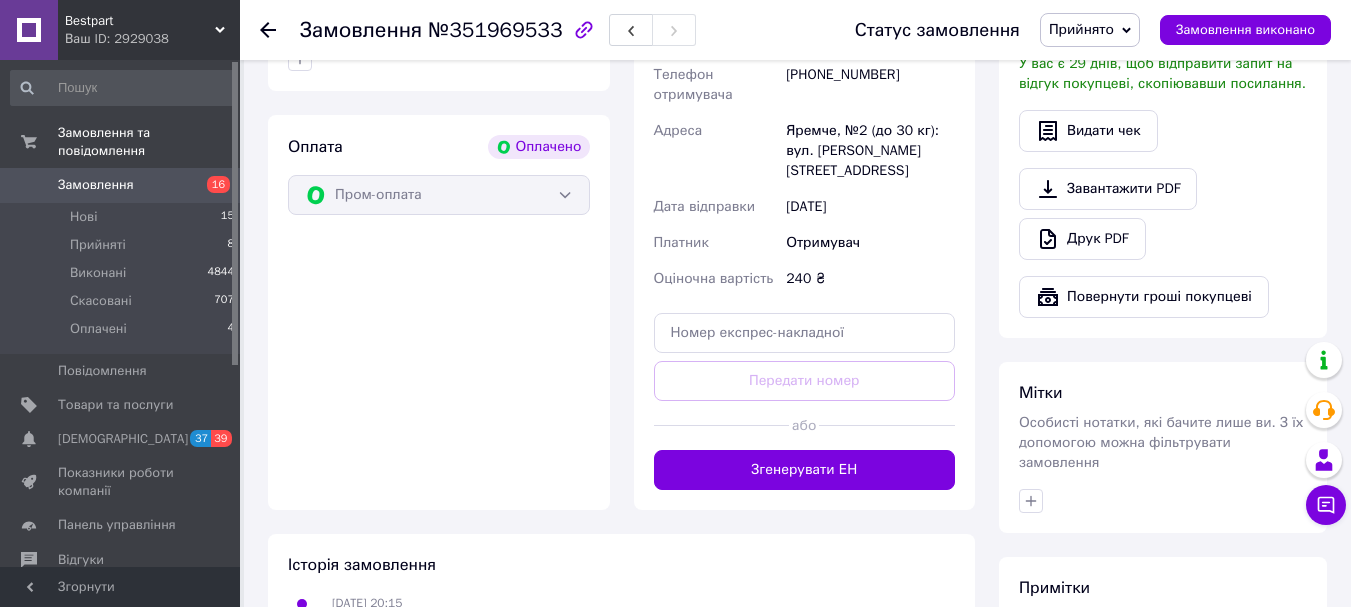 scroll, scrollTop: 700, scrollLeft: 0, axis: vertical 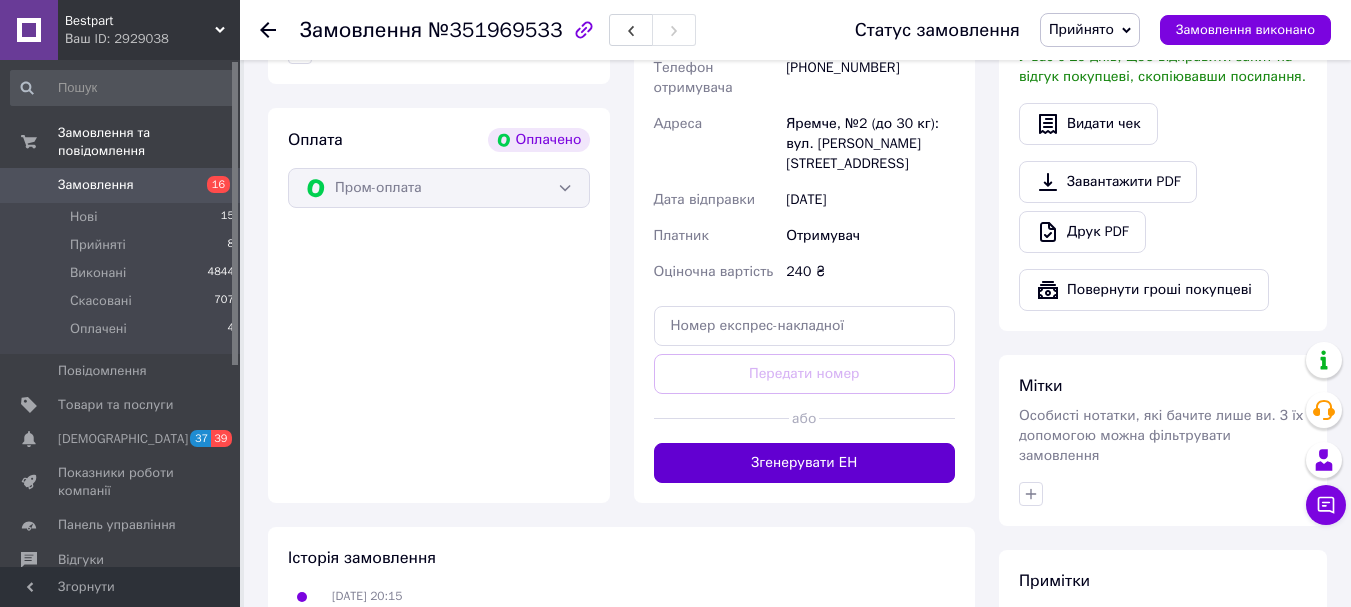 click on "Згенерувати ЕН" at bounding box center [805, 463] 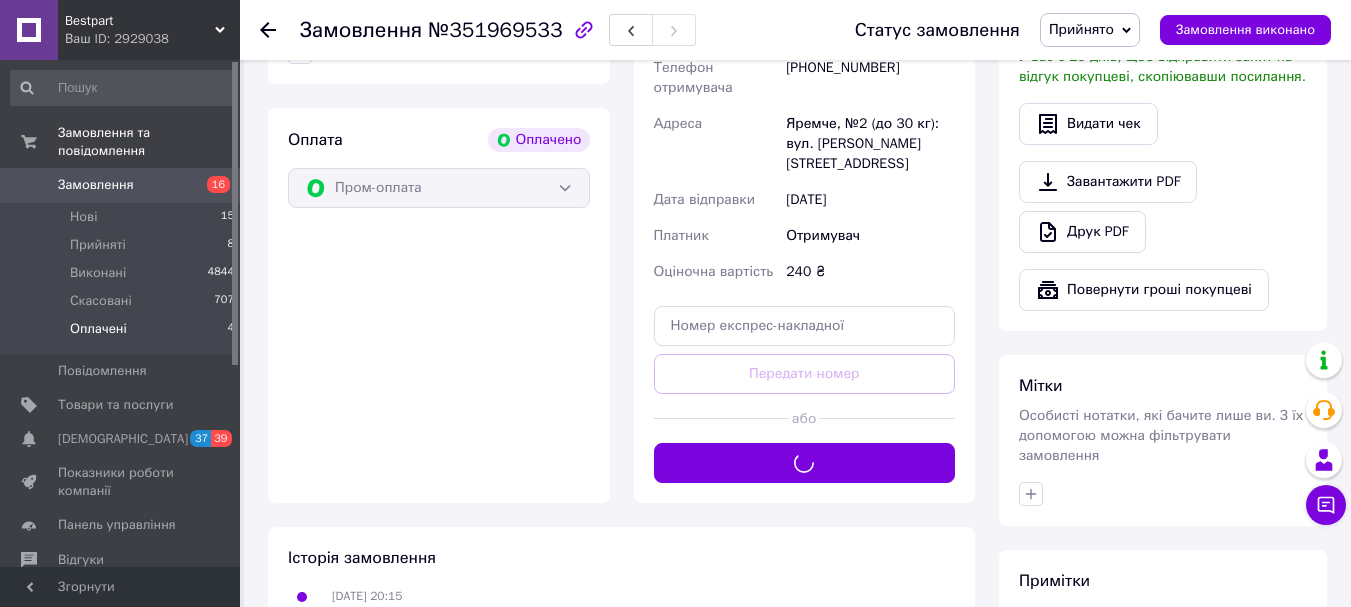 click on "Оплачені" at bounding box center [98, 329] 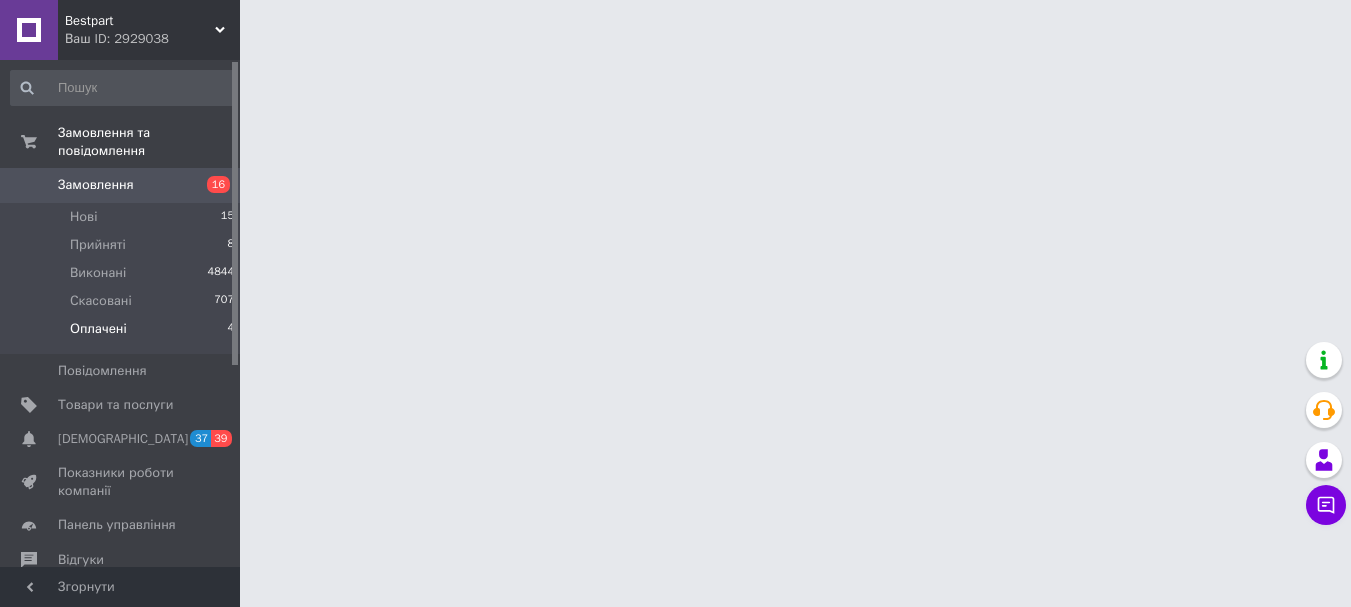 scroll, scrollTop: 0, scrollLeft: 0, axis: both 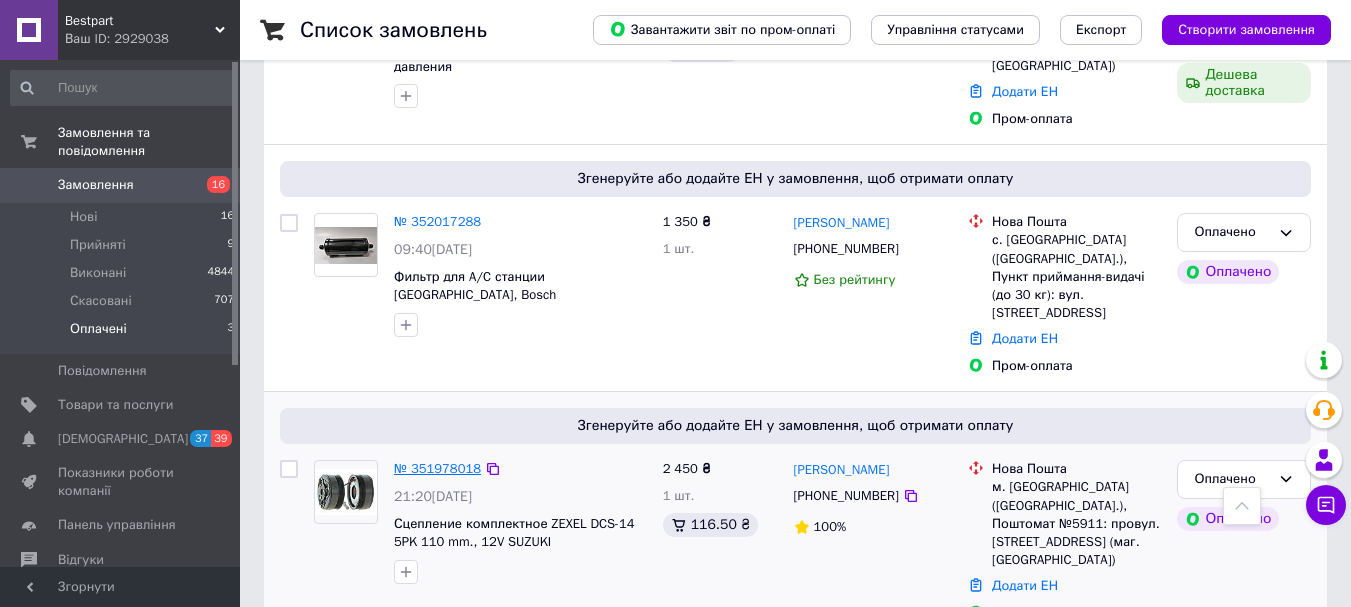 click on "№ 351978018" at bounding box center [437, 468] 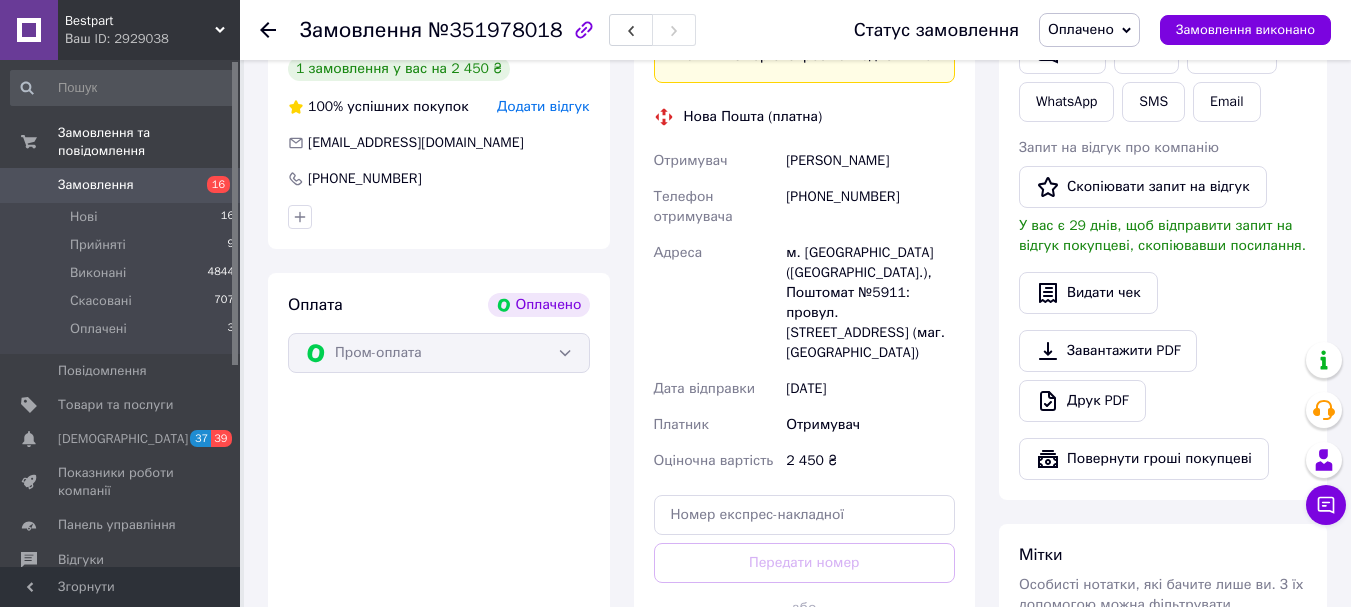 scroll, scrollTop: 431, scrollLeft: 0, axis: vertical 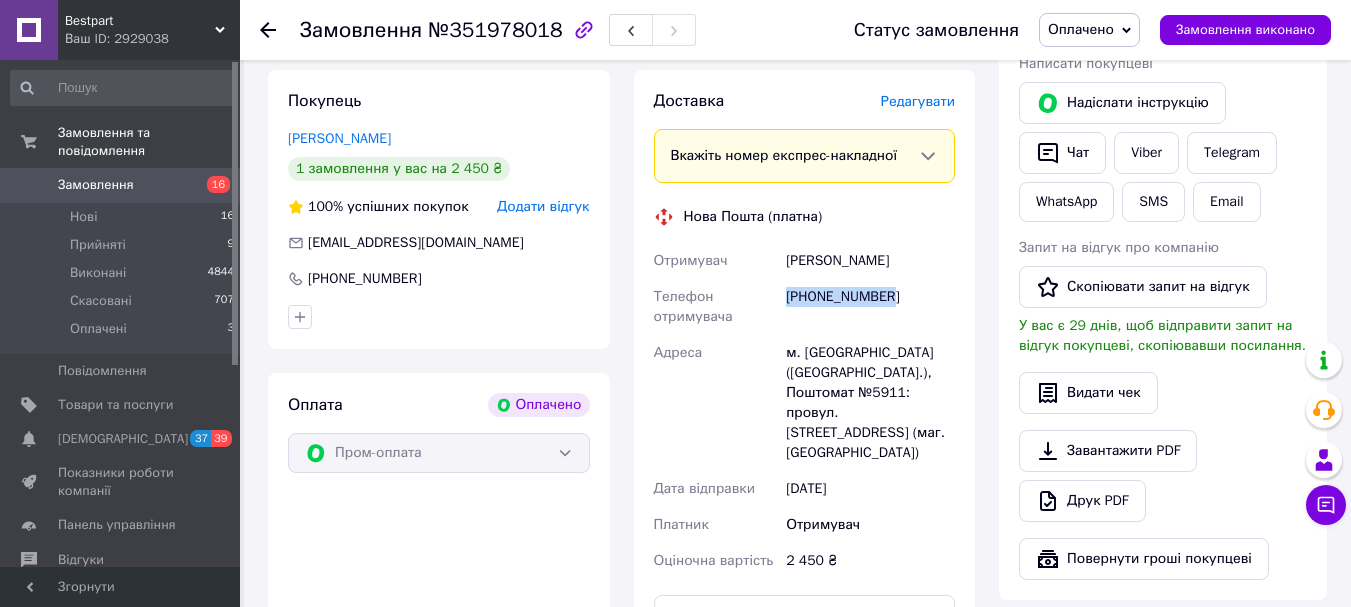 drag, startPoint x: 905, startPoint y: 298, endPoint x: 787, endPoint y: 297, distance: 118.004234 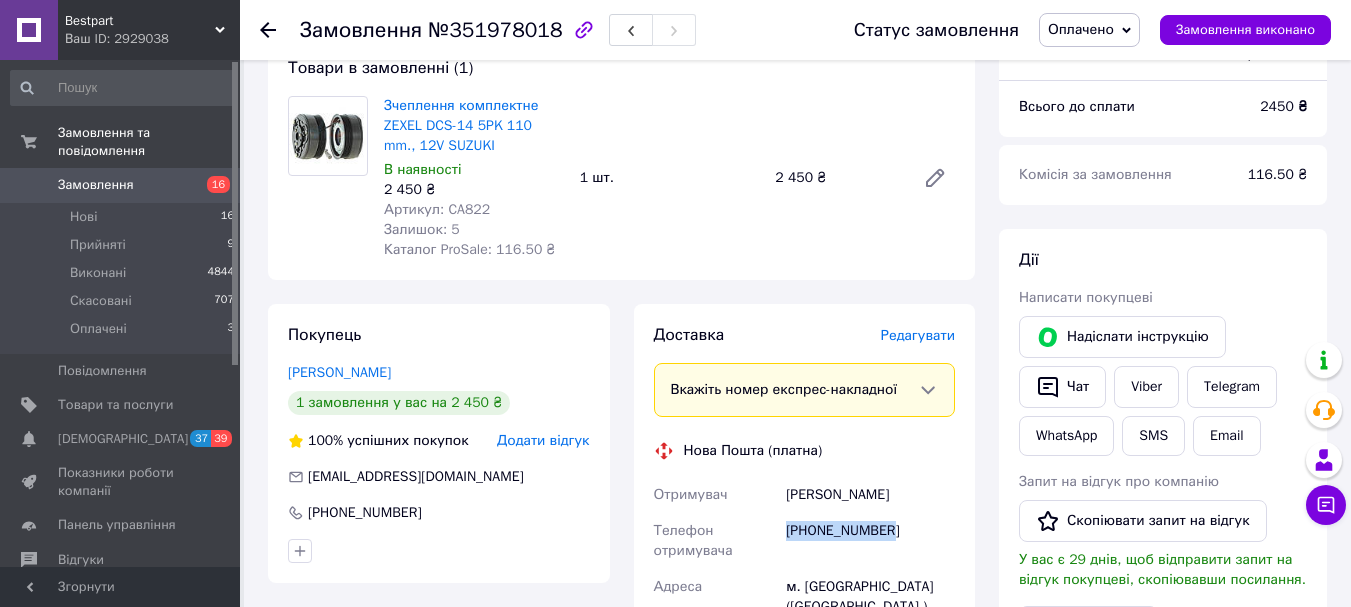 scroll, scrollTop: 231, scrollLeft: 0, axis: vertical 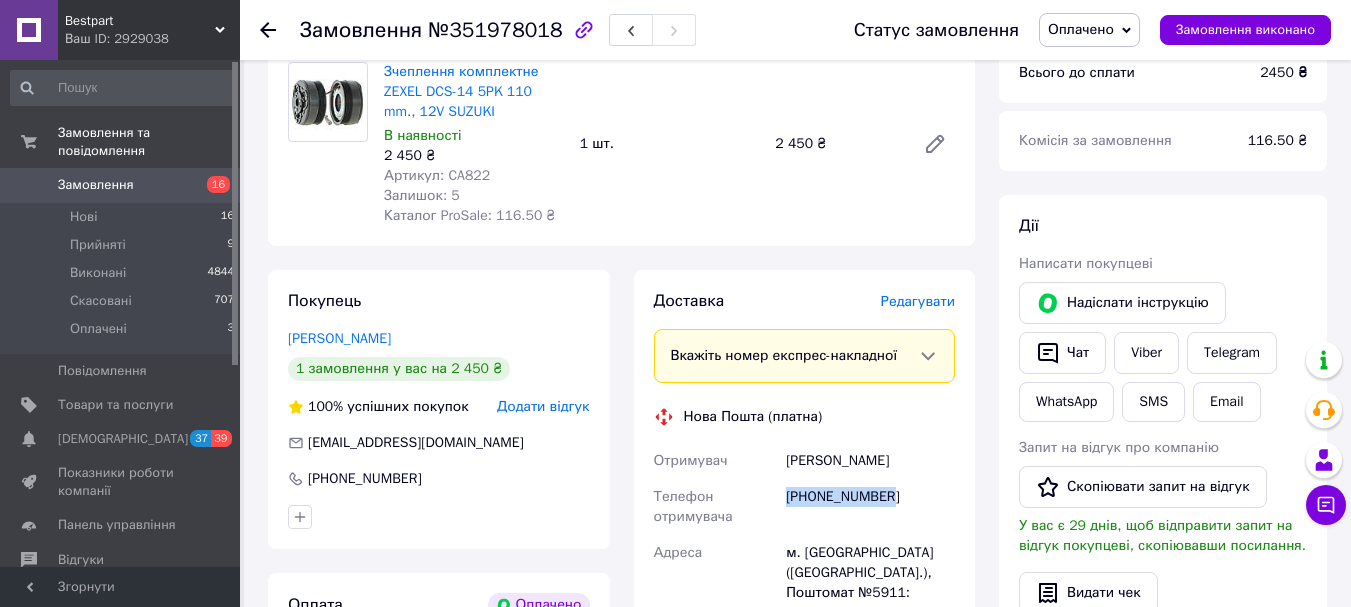 copy on "+380979233207" 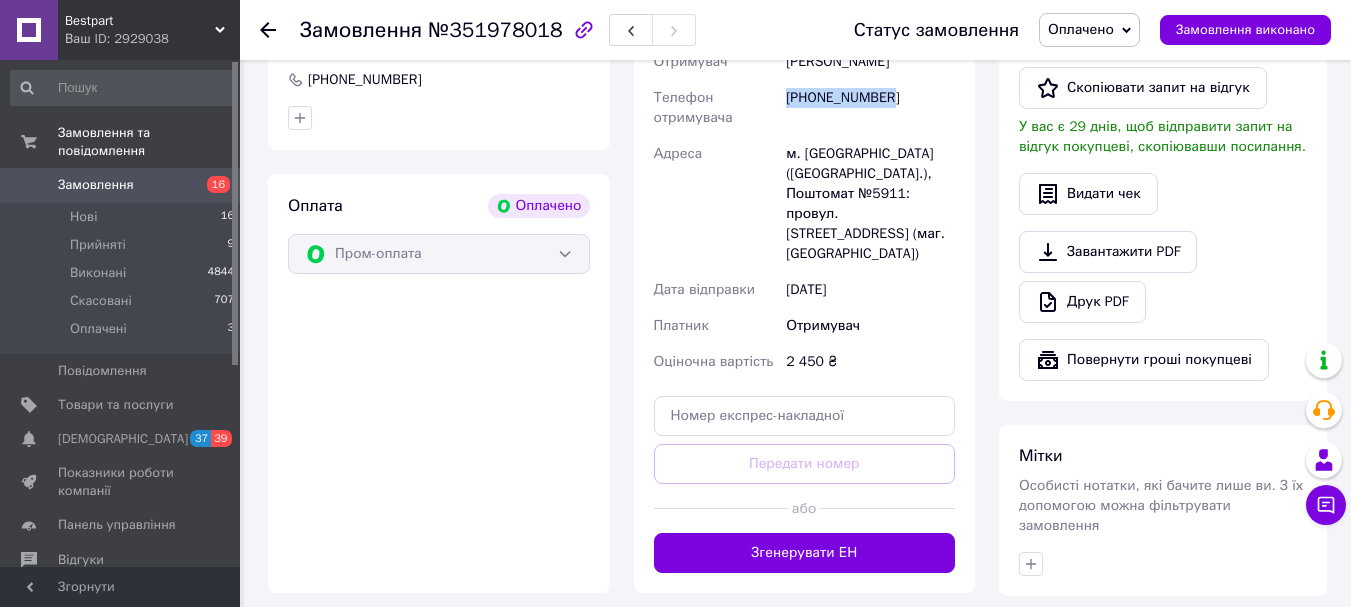scroll, scrollTop: 631, scrollLeft: 0, axis: vertical 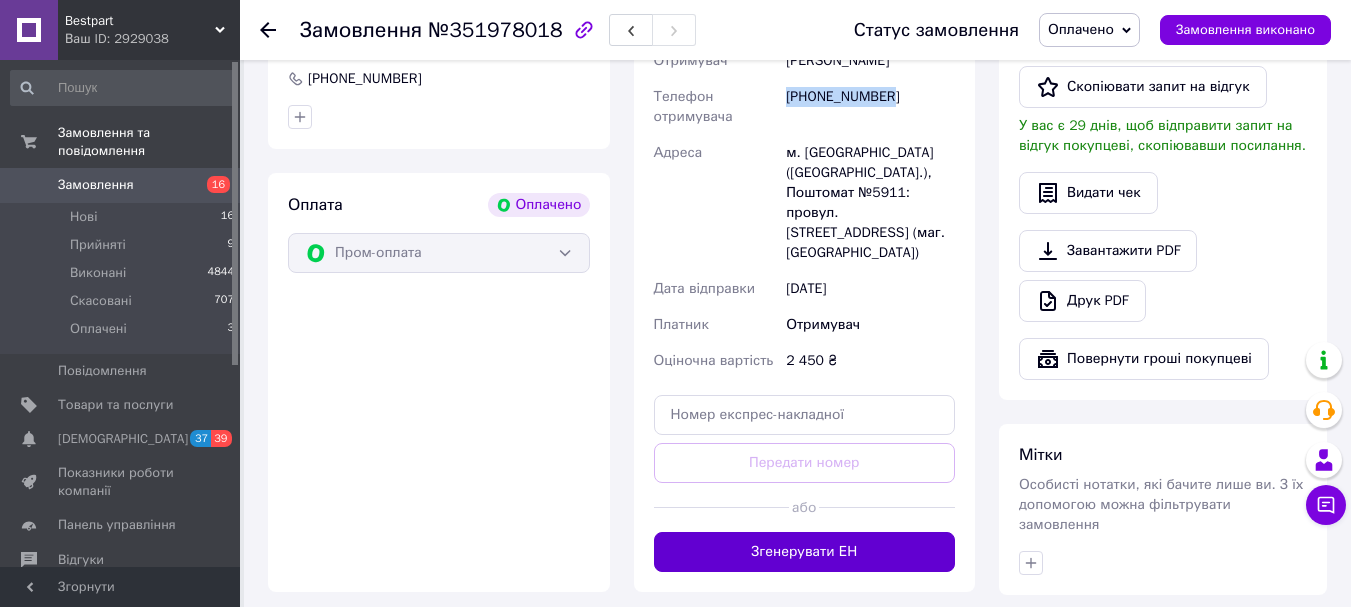 click on "Згенерувати ЕН" at bounding box center (805, 552) 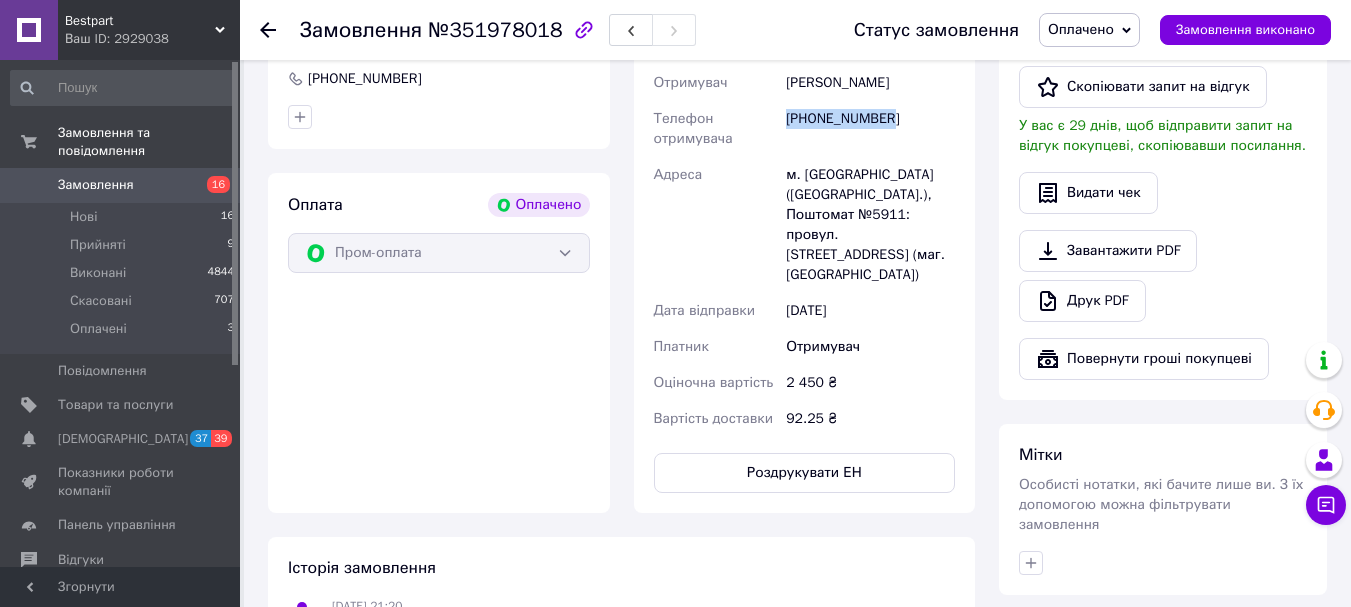 click on "Оплачено" at bounding box center (1081, 29) 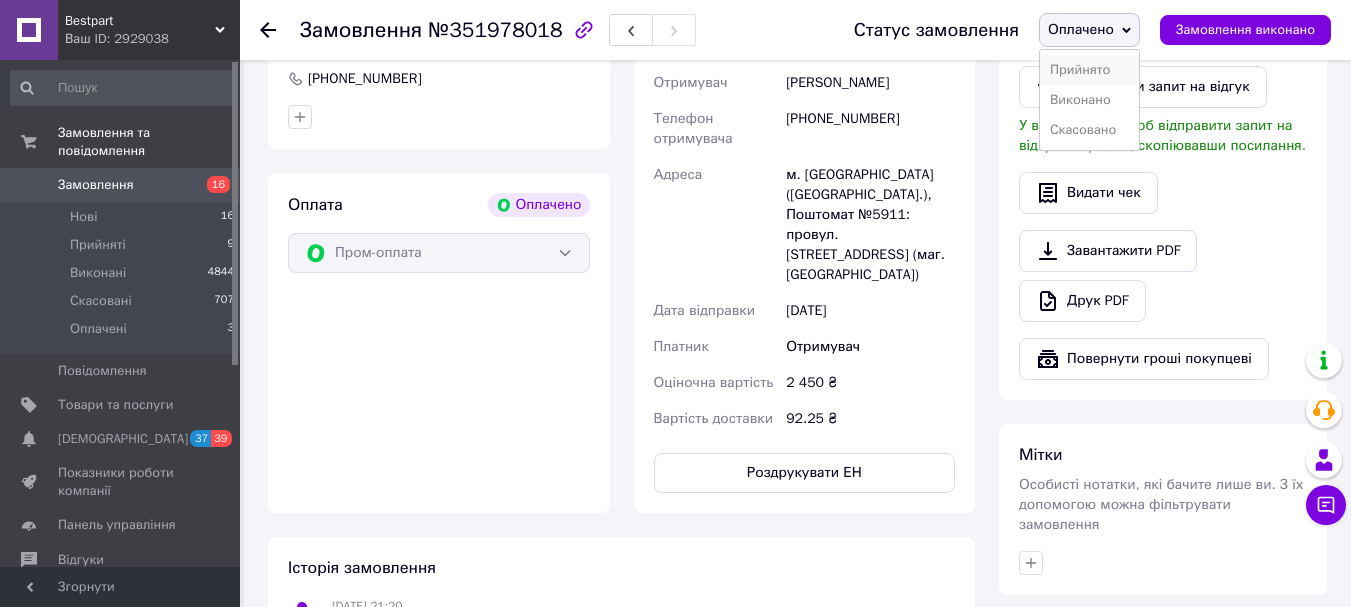 click on "Прийнято" at bounding box center (1089, 70) 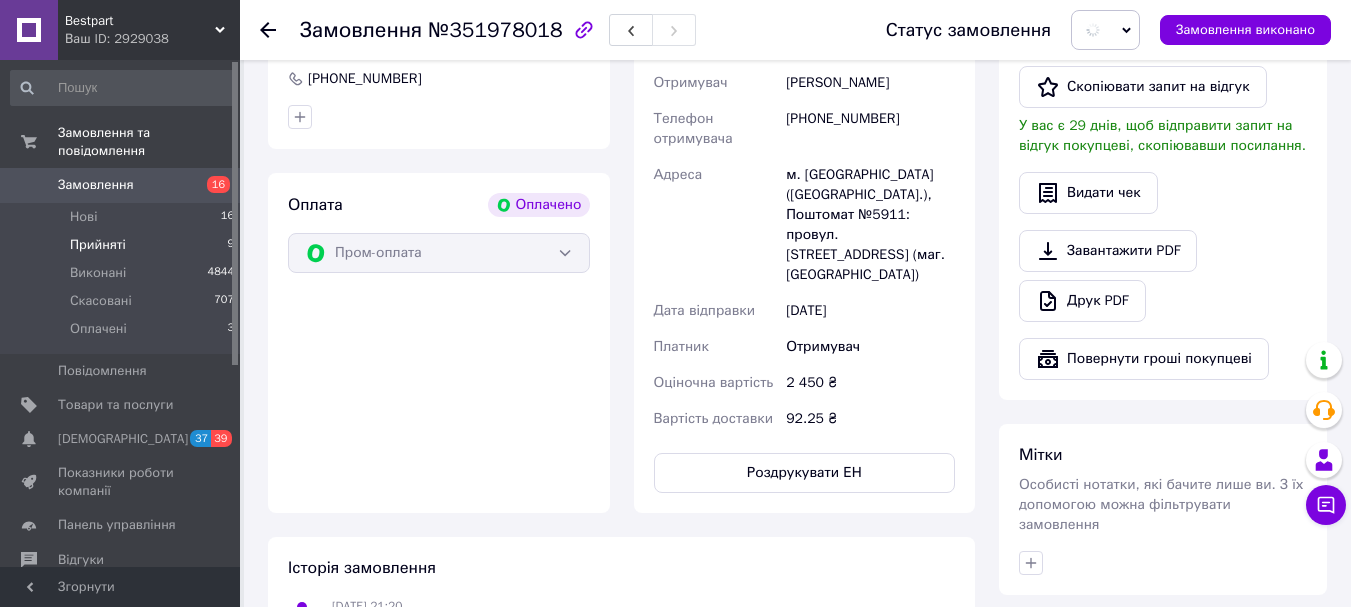 click on "Прийняті" at bounding box center (98, 245) 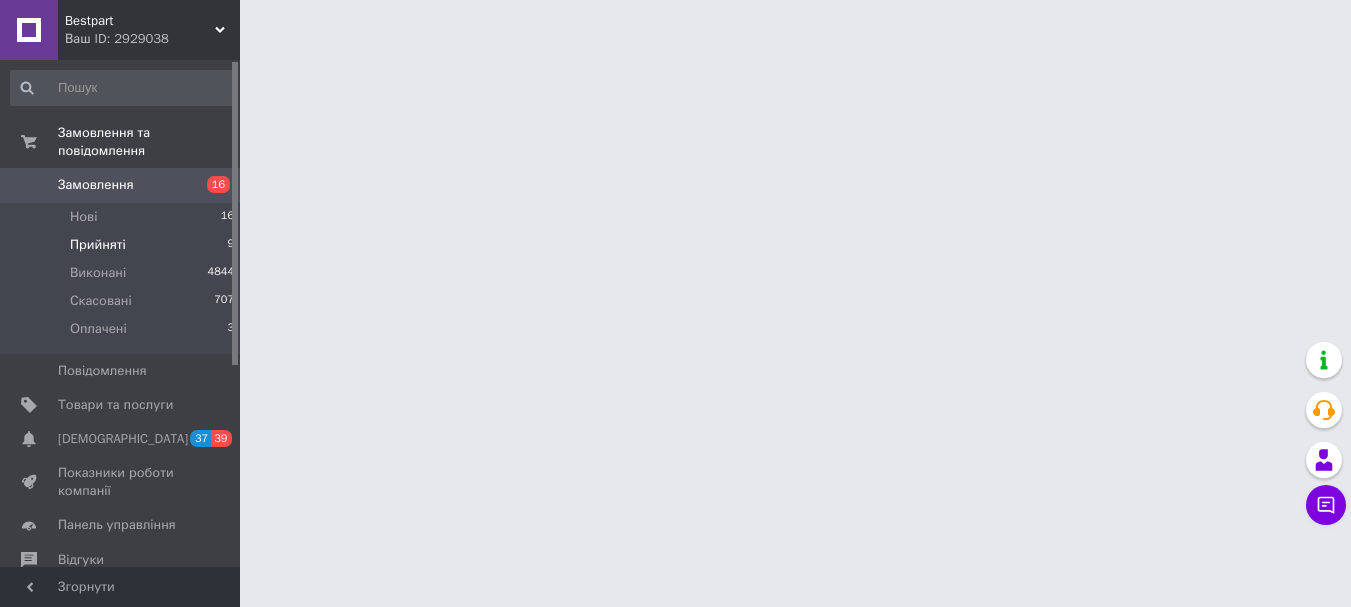 scroll, scrollTop: 0, scrollLeft: 0, axis: both 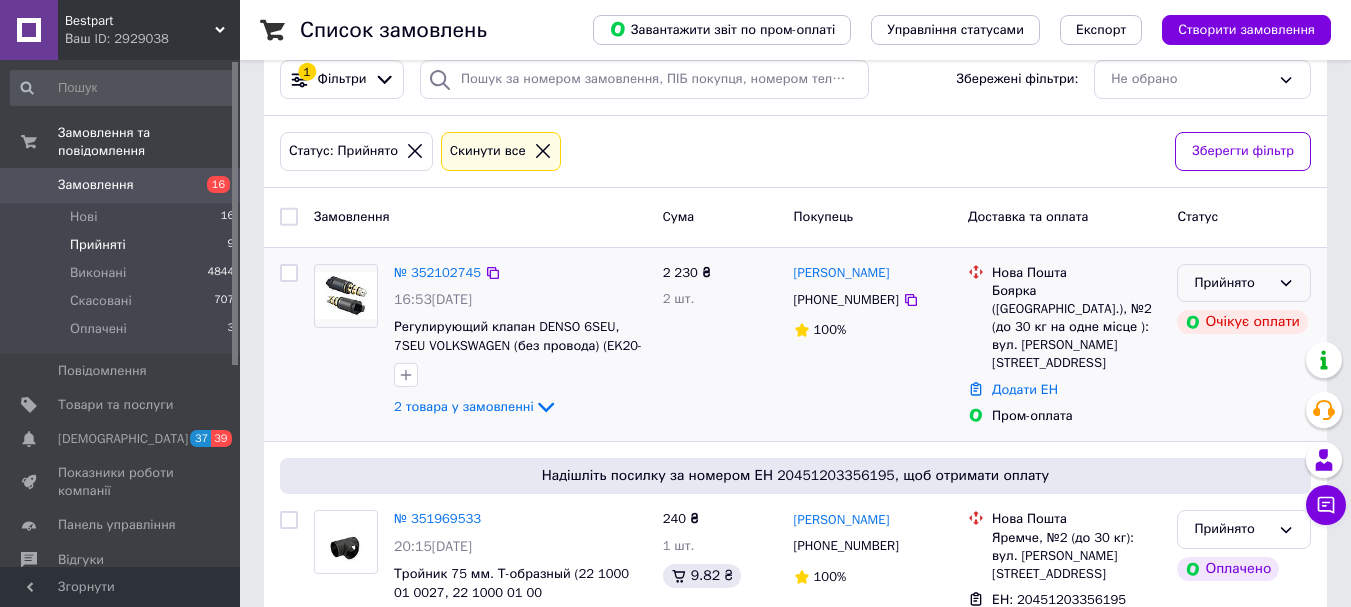 click 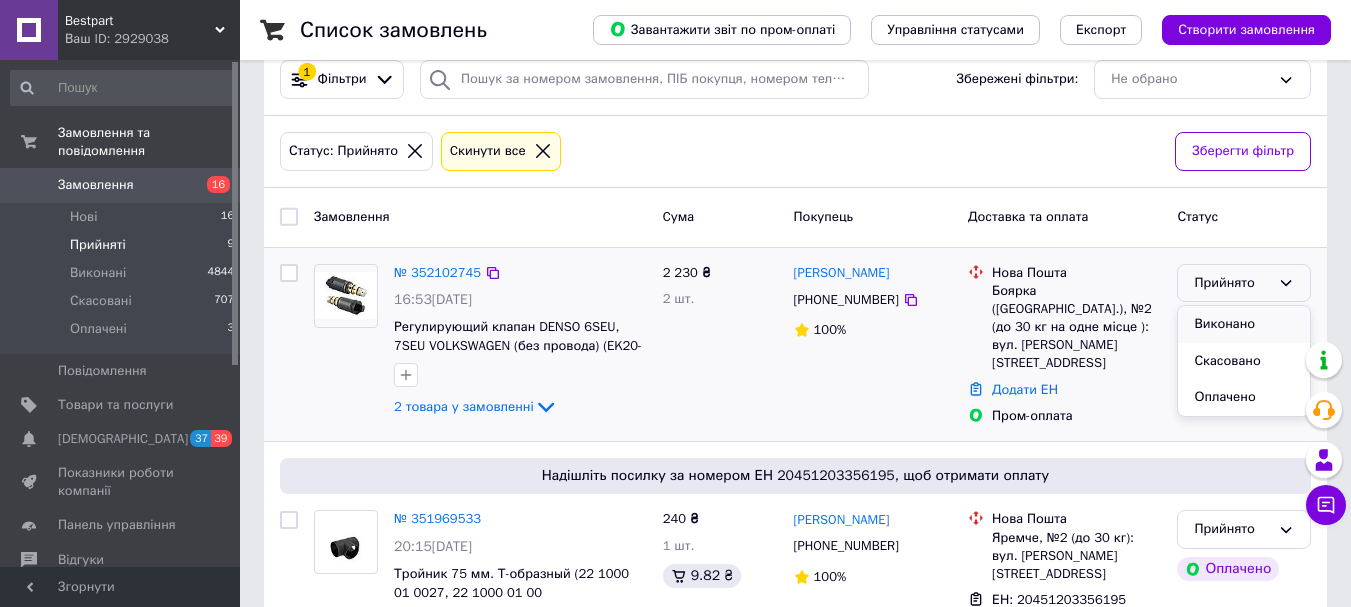 click on "Виконано" at bounding box center (1244, 324) 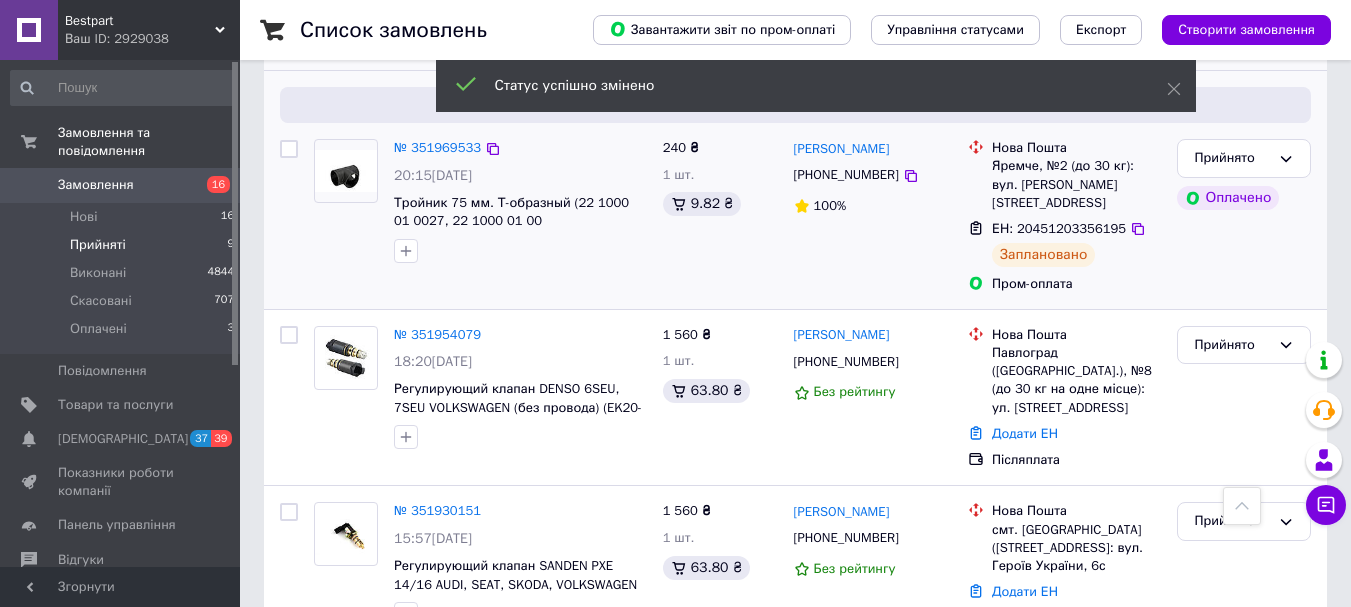 scroll, scrollTop: 600, scrollLeft: 0, axis: vertical 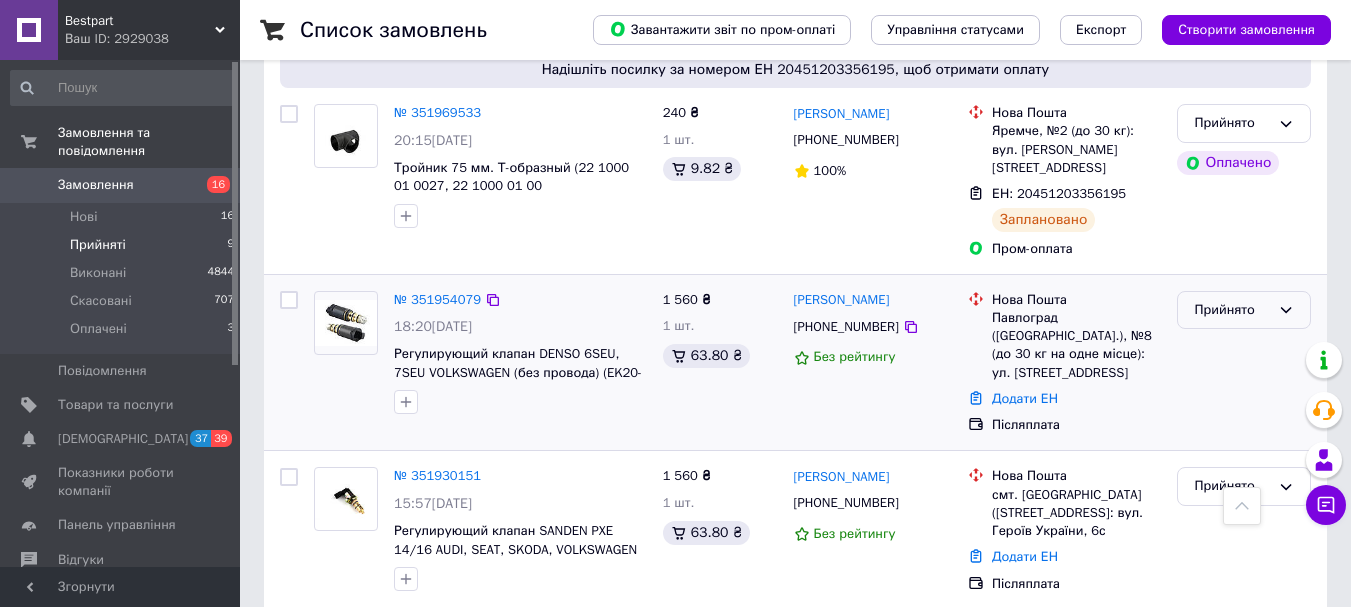 click on "Прийнято" at bounding box center (1232, 310) 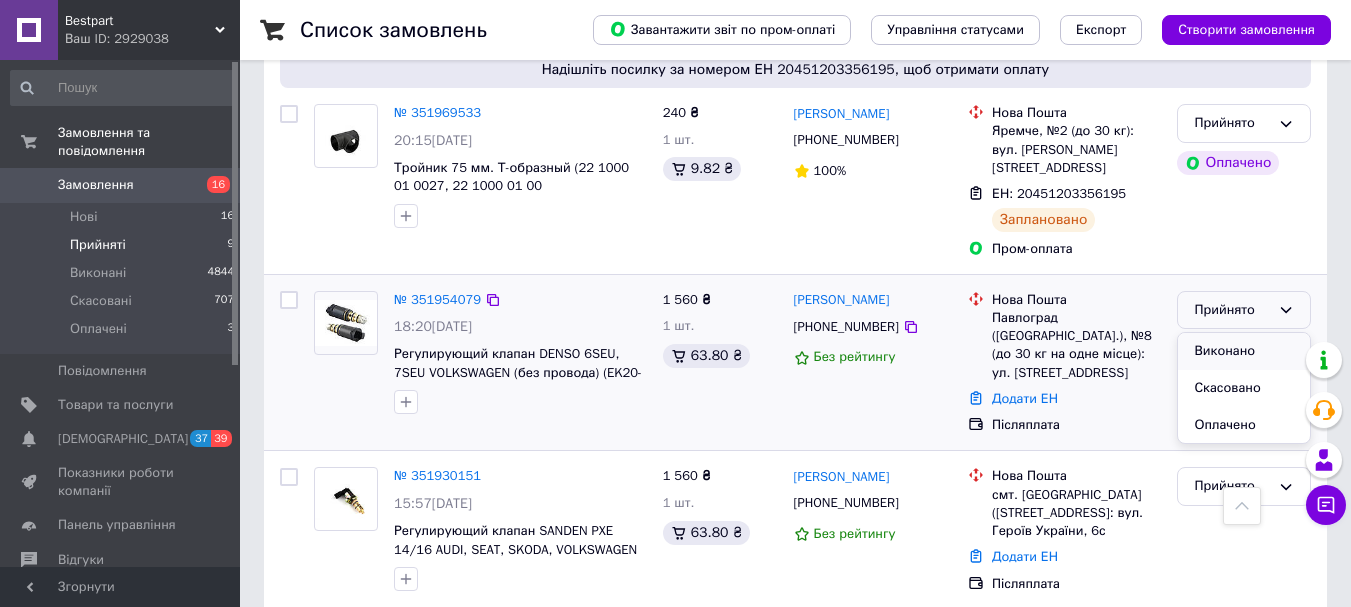 click on "Виконано" at bounding box center (1244, 351) 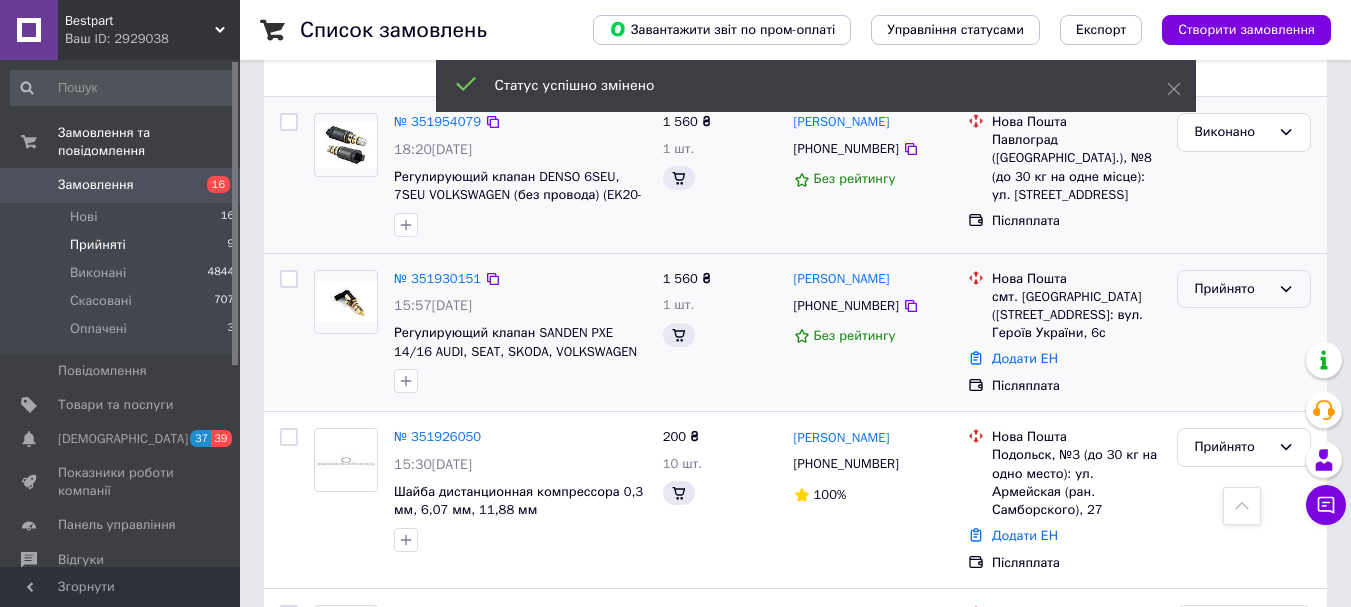 scroll, scrollTop: 968, scrollLeft: 0, axis: vertical 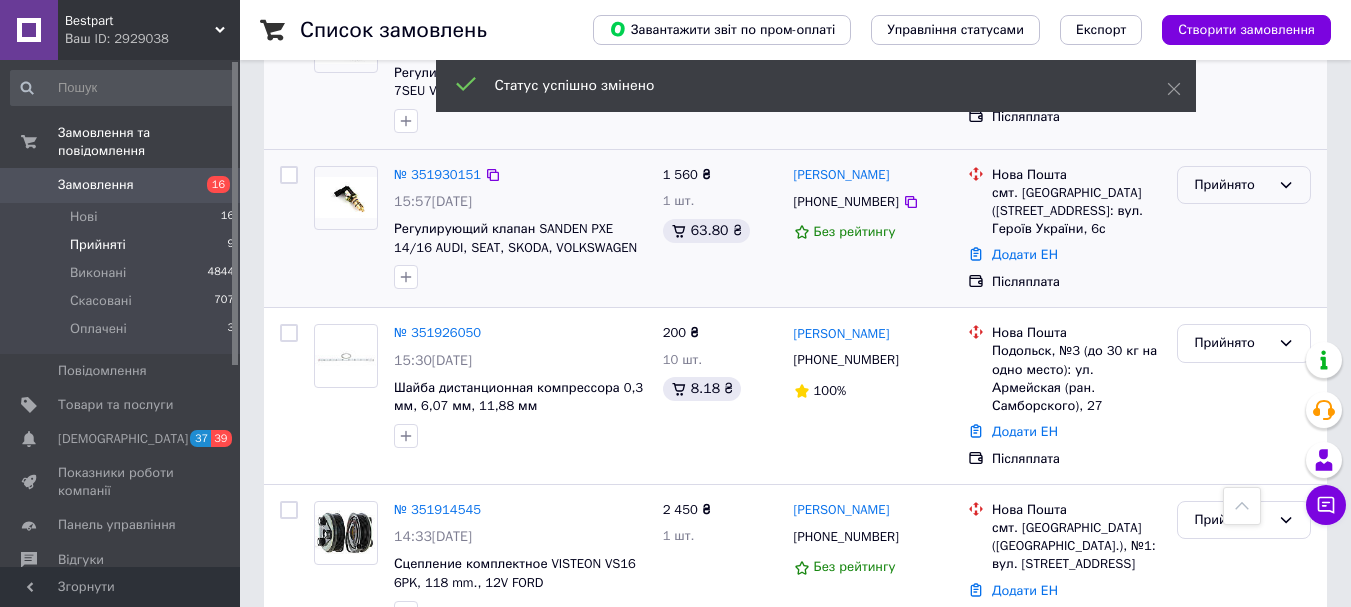 click on "Прийнято" at bounding box center [1244, 229] 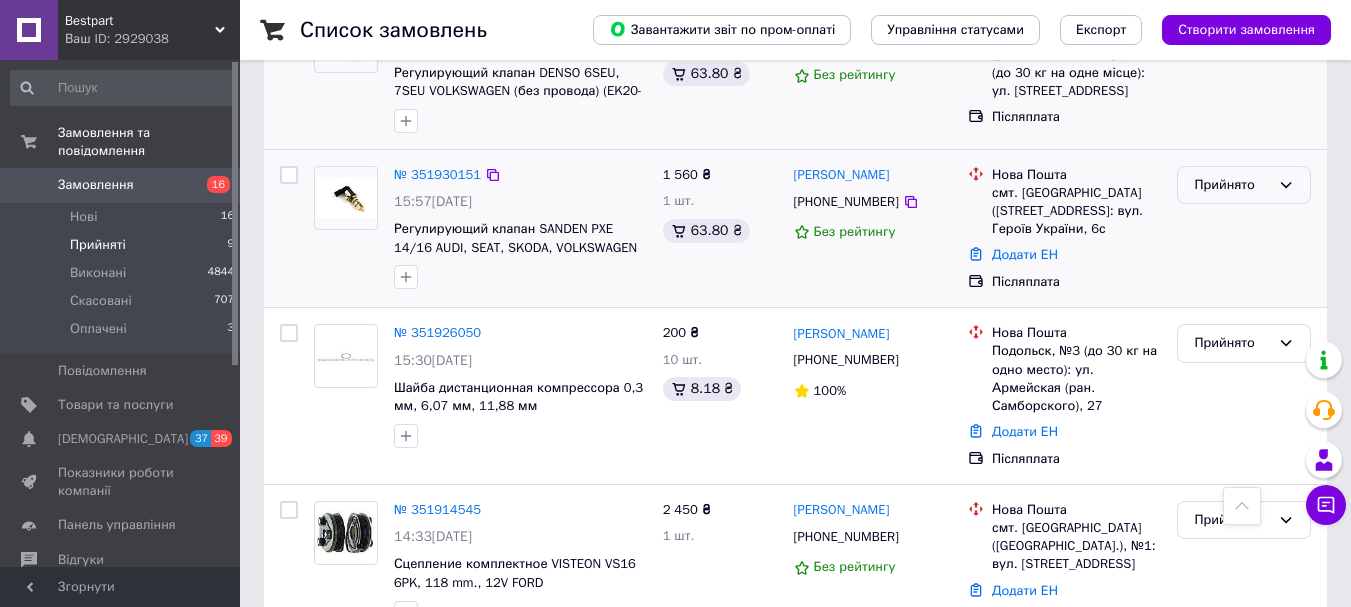 click on "Прийнято" at bounding box center (1244, 185) 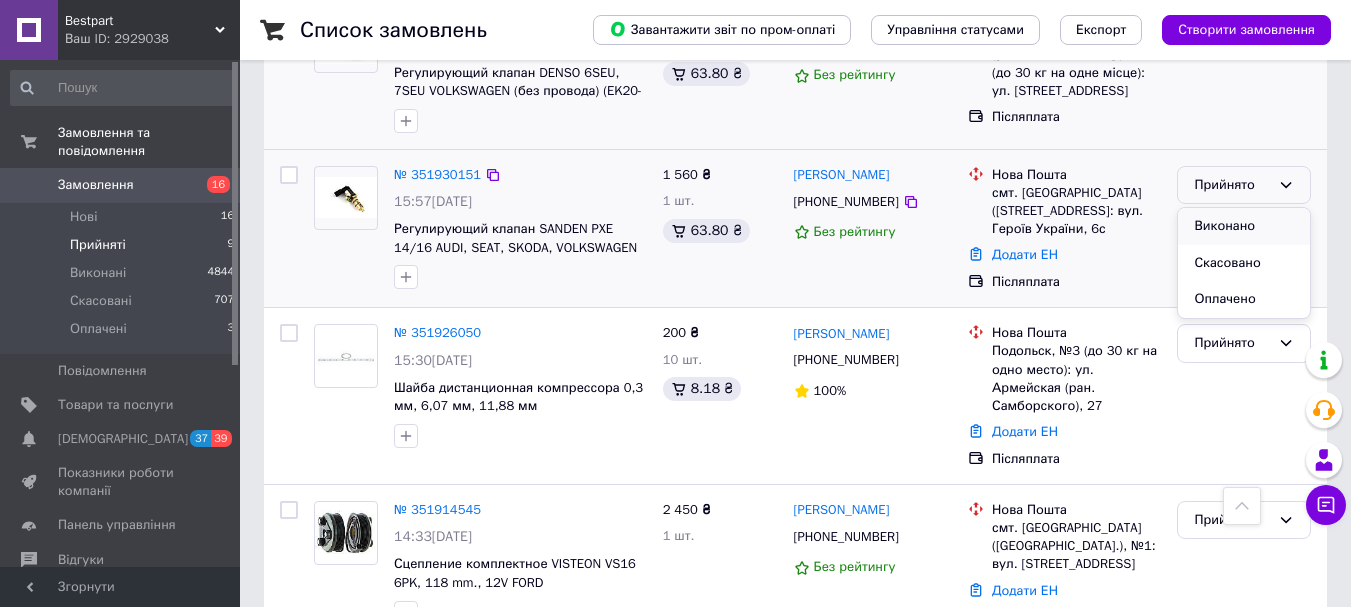 click on "Виконано" at bounding box center [1244, 226] 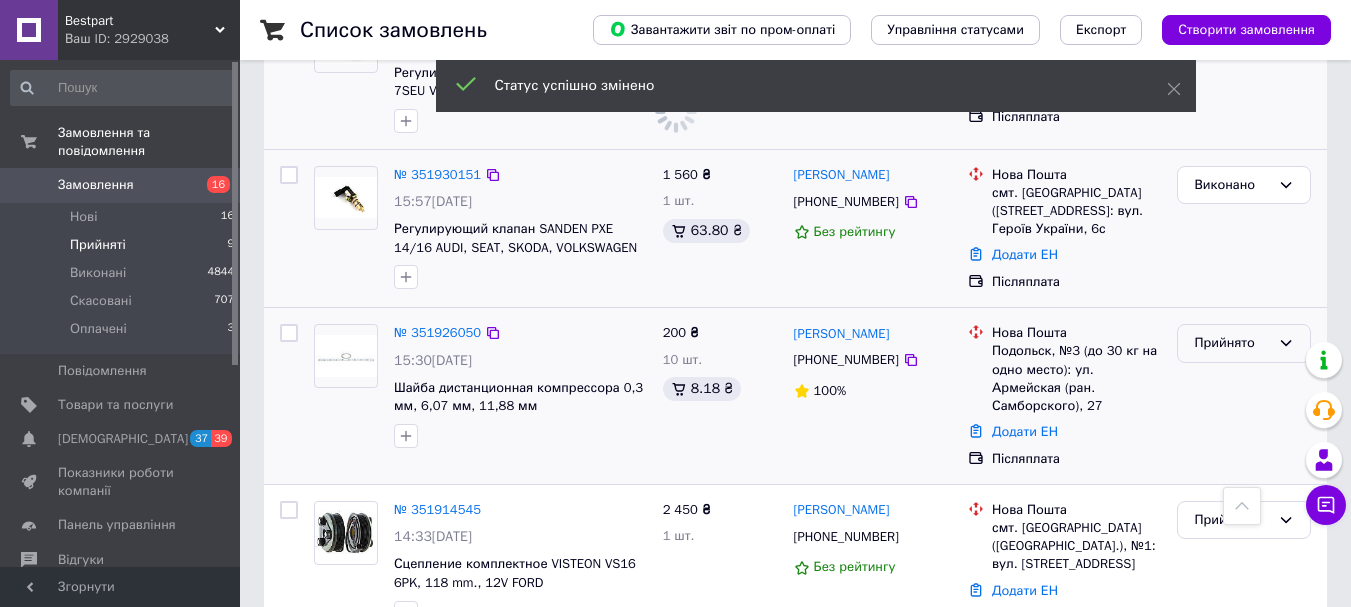 click on "Прийнято" at bounding box center [1232, 343] 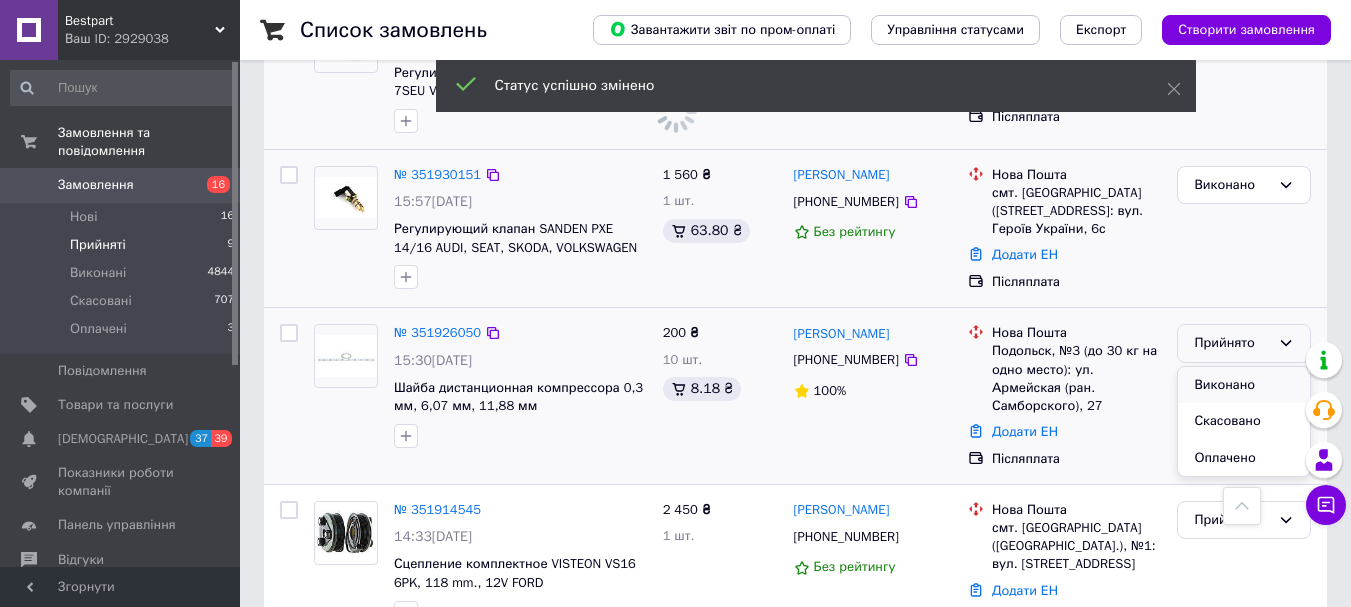 click on "Виконано" at bounding box center [1244, 385] 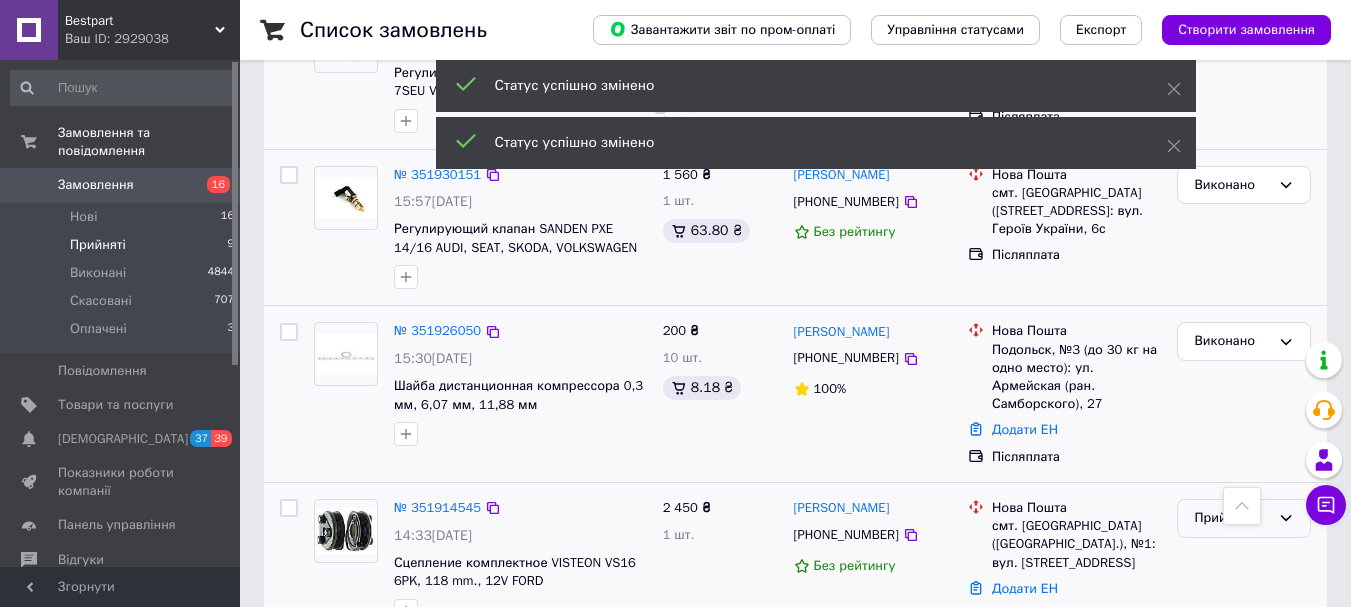 click on "Прийнято" at bounding box center (1232, 518) 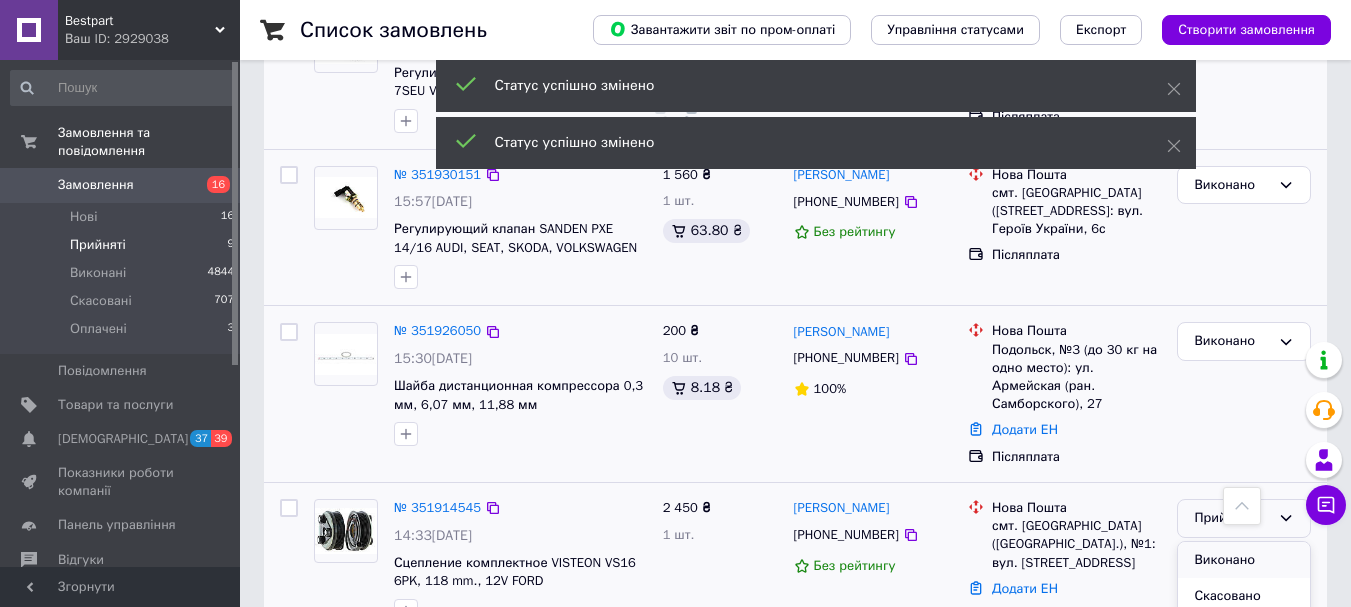 click on "Виконано" at bounding box center [1244, 560] 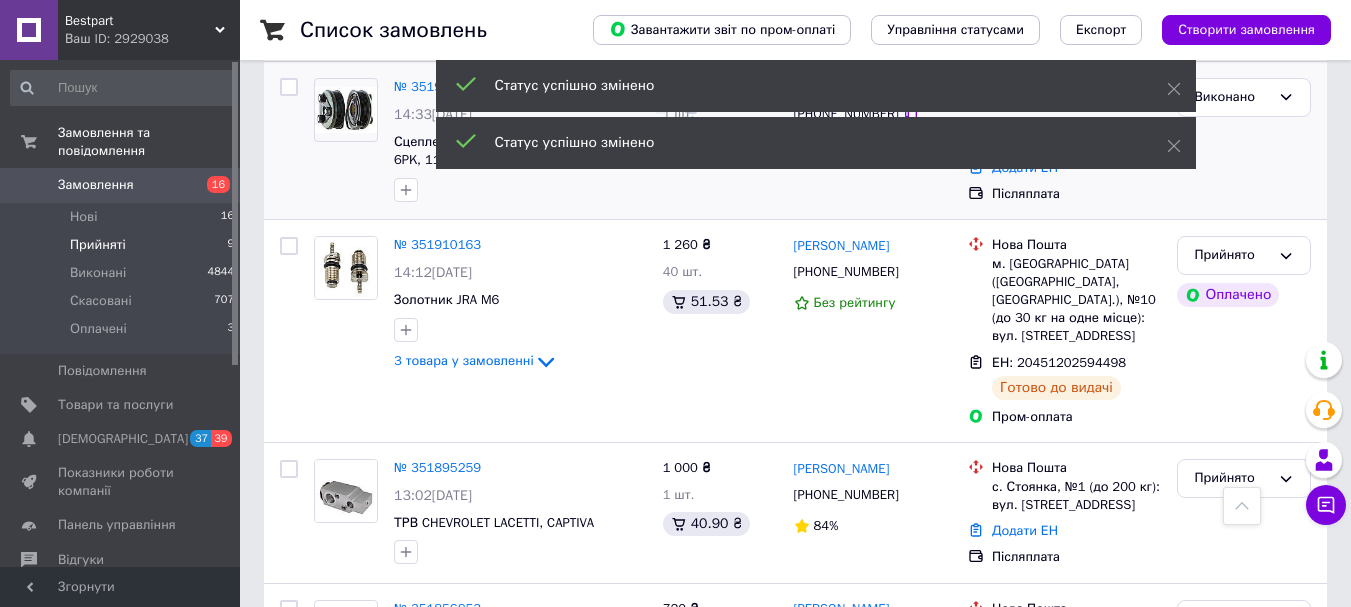 scroll, scrollTop: 1300, scrollLeft: 0, axis: vertical 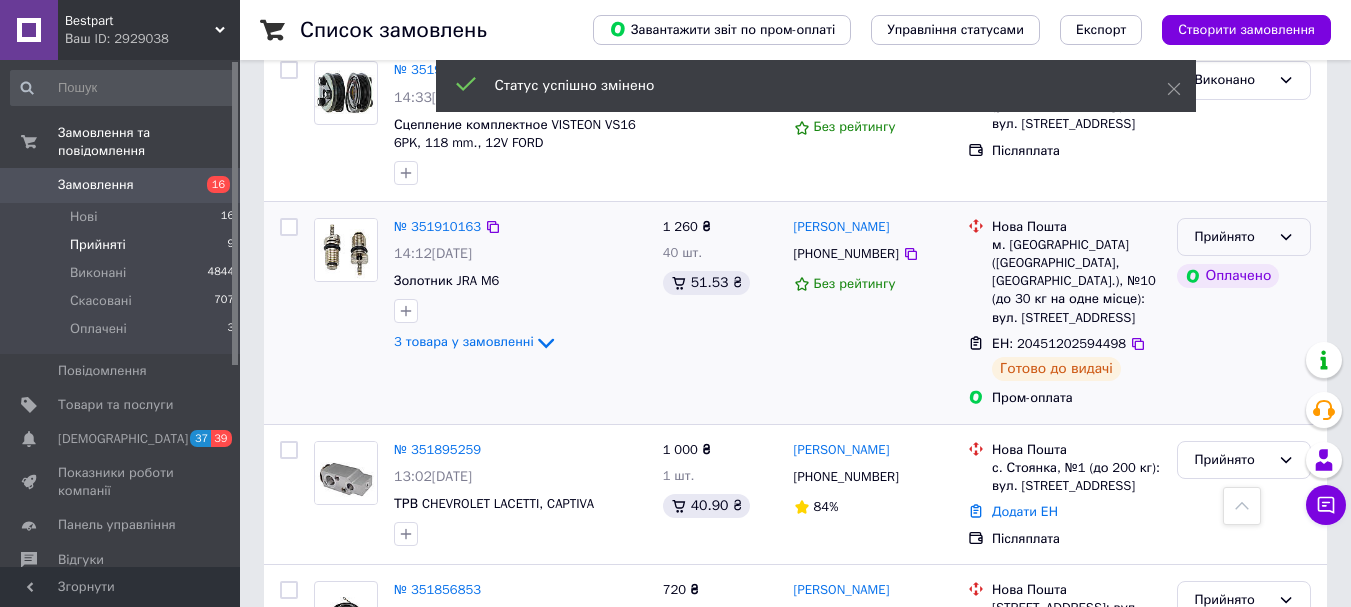 click on "Прийнято" at bounding box center [1232, 237] 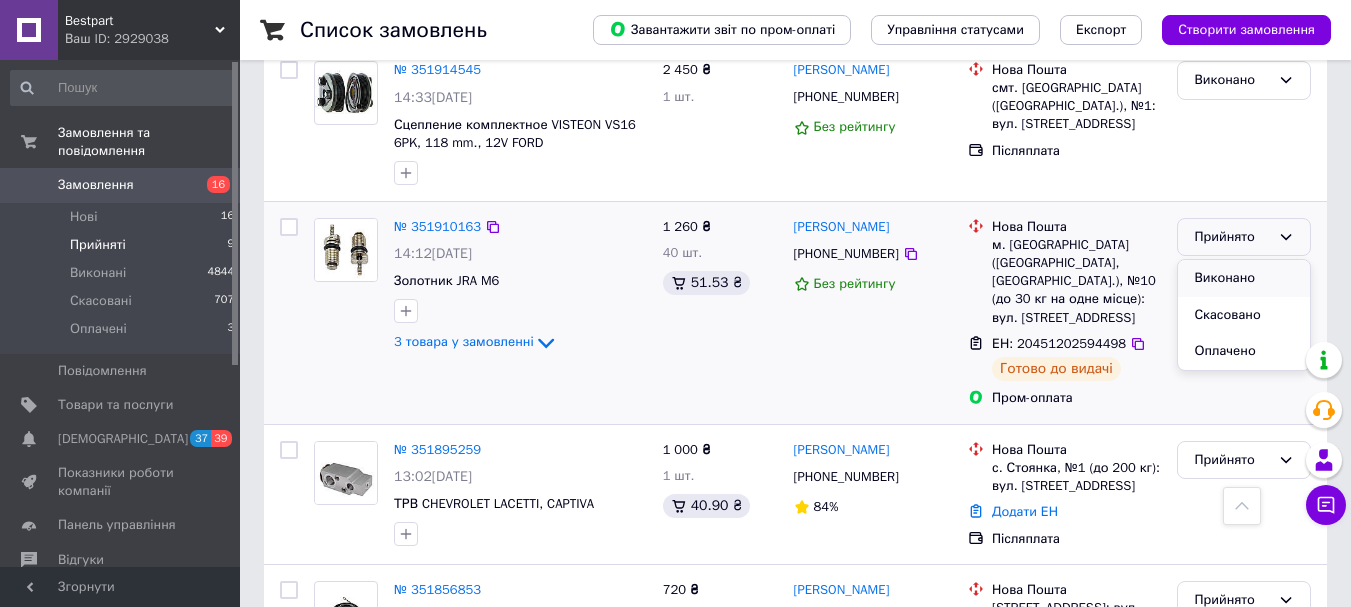 click on "Виконано" at bounding box center (1244, 278) 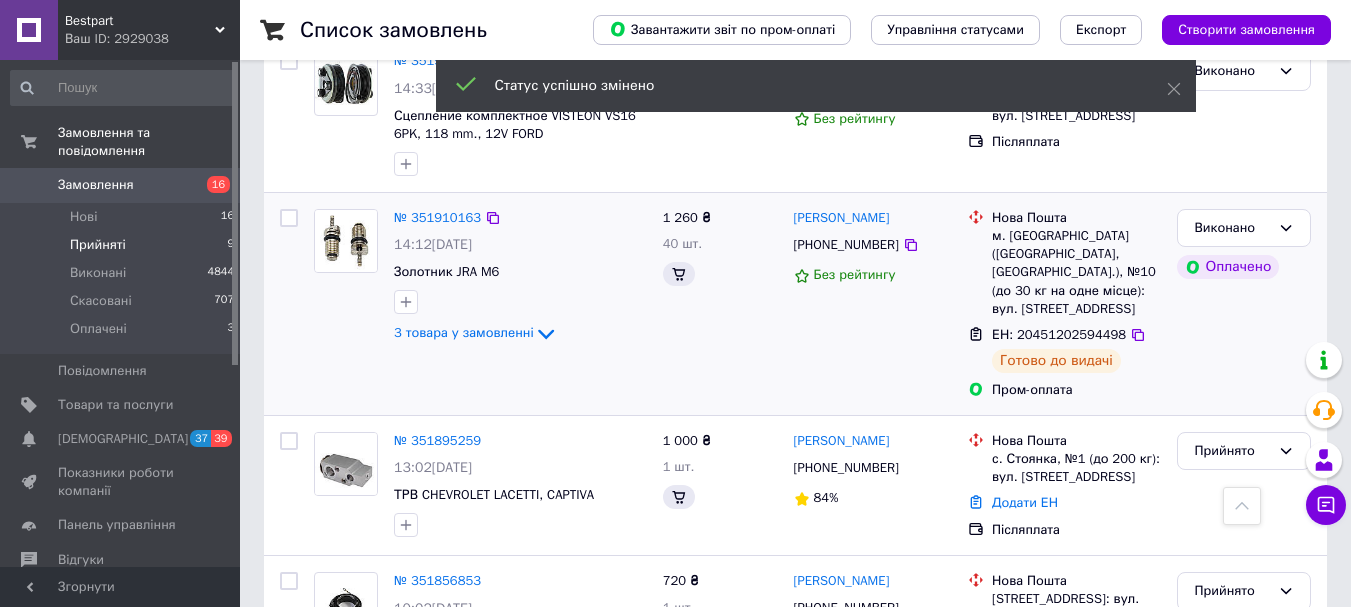 scroll, scrollTop: 1499, scrollLeft: 0, axis: vertical 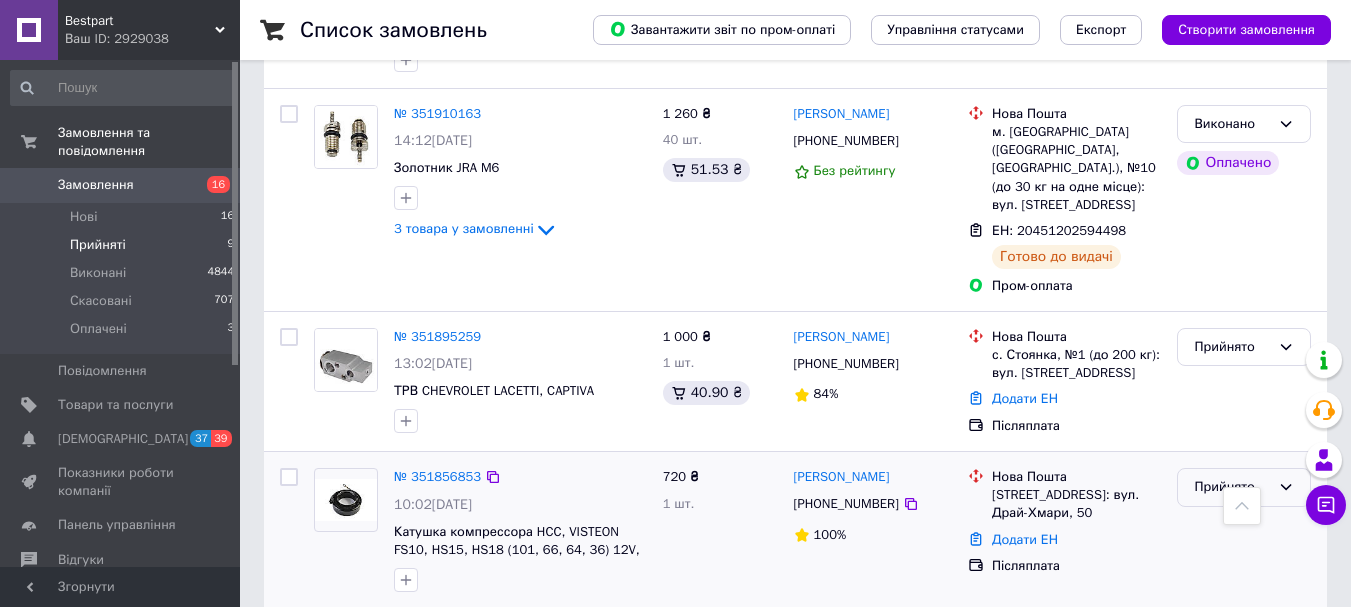 click on "Прийнято" at bounding box center (1232, 487) 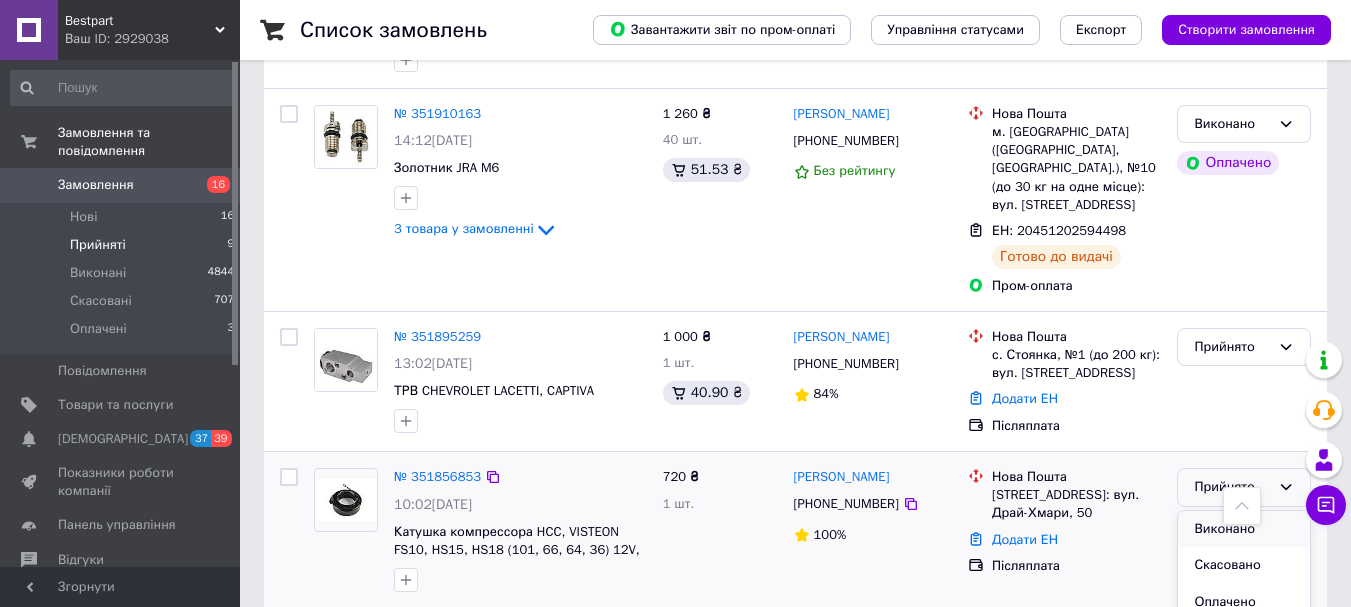 click on "Виконано" at bounding box center [1244, 529] 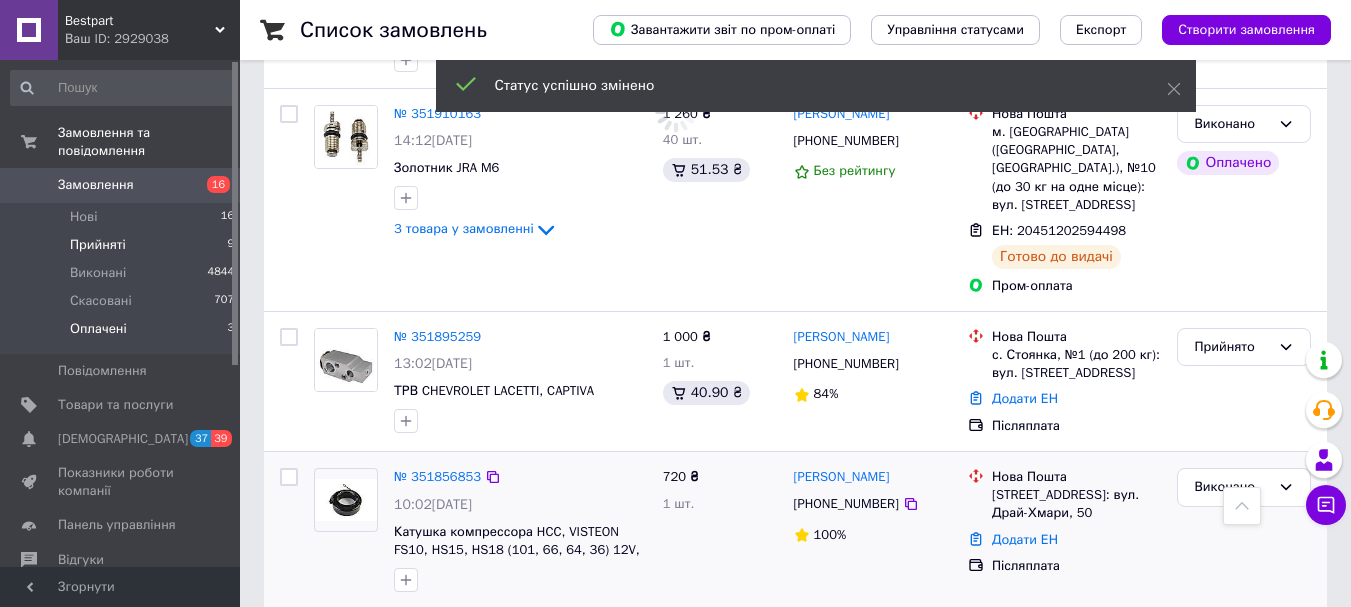 click on "Оплачені" at bounding box center (98, 329) 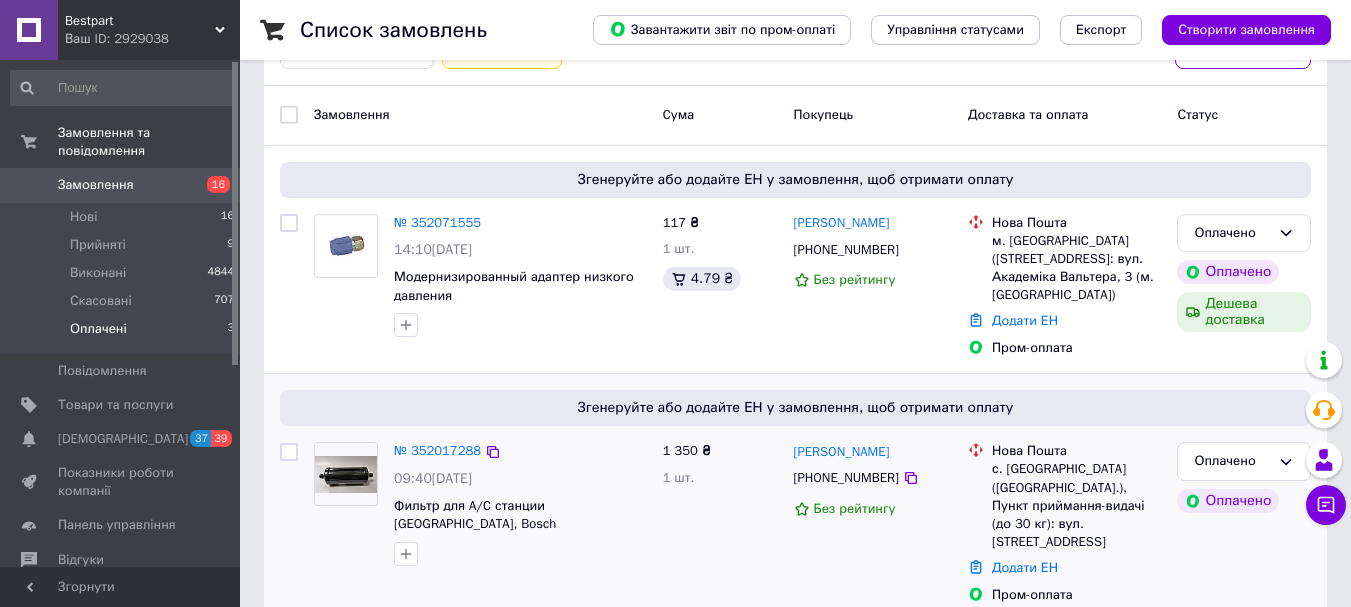 scroll, scrollTop: 303, scrollLeft: 0, axis: vertical 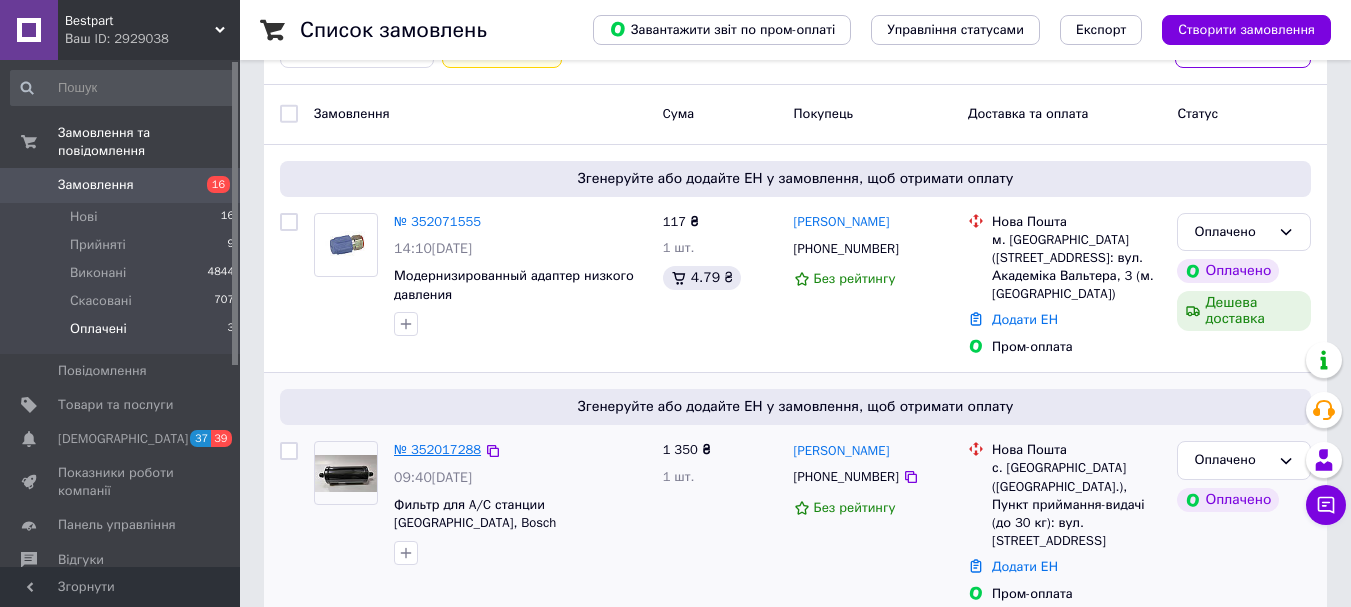 click on "№ 352017288" at bounding box center [437, 449] 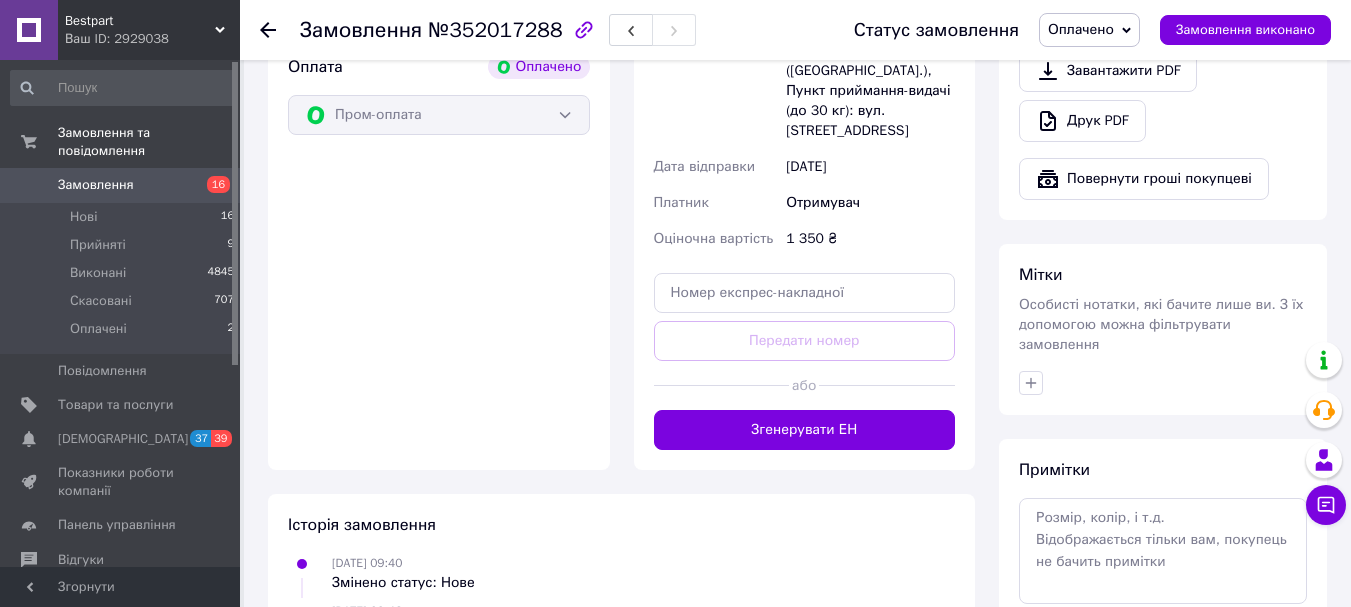 scroll, scrollTop: 700, scrollLeft: 0, axis: vertical 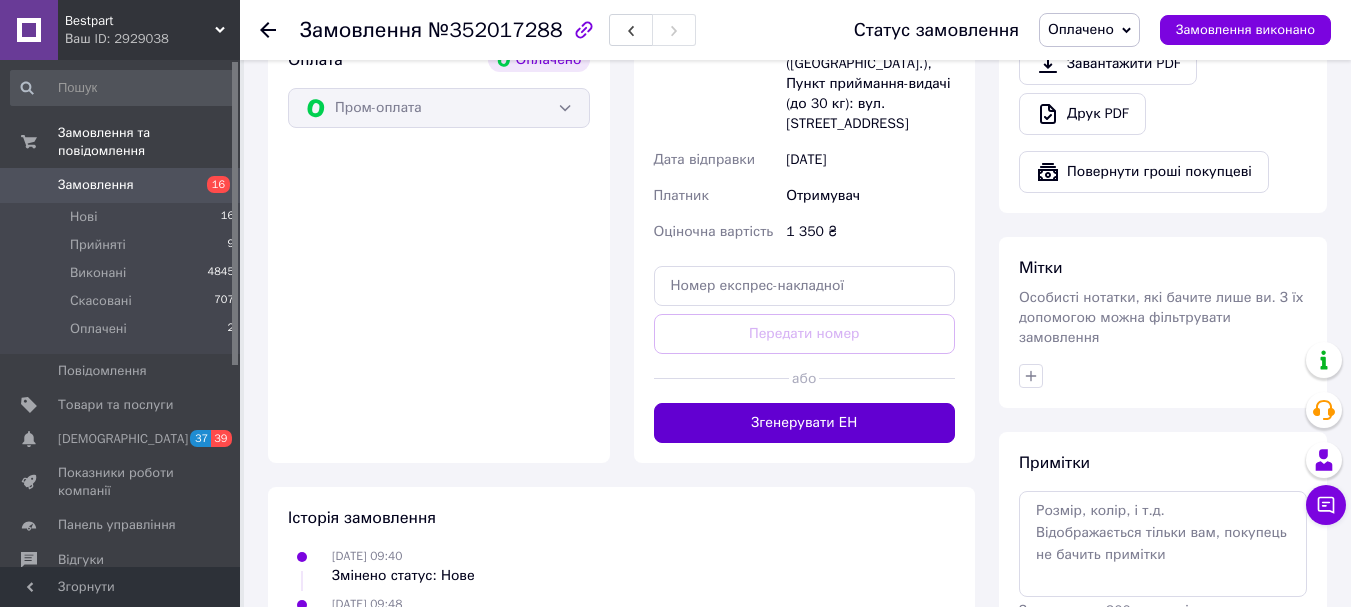 click on "Згенерувати ЕН" at bounding box center (805, 423) 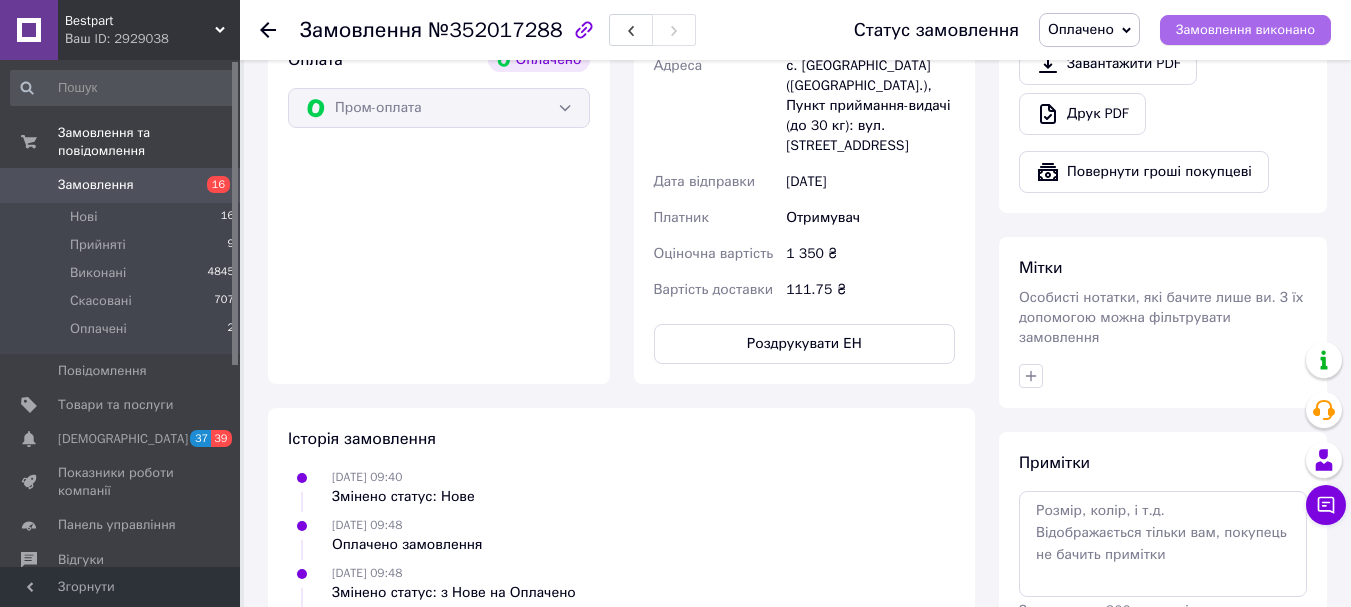 click on "Замовлення виконано" at bounding box center [1245, 30] 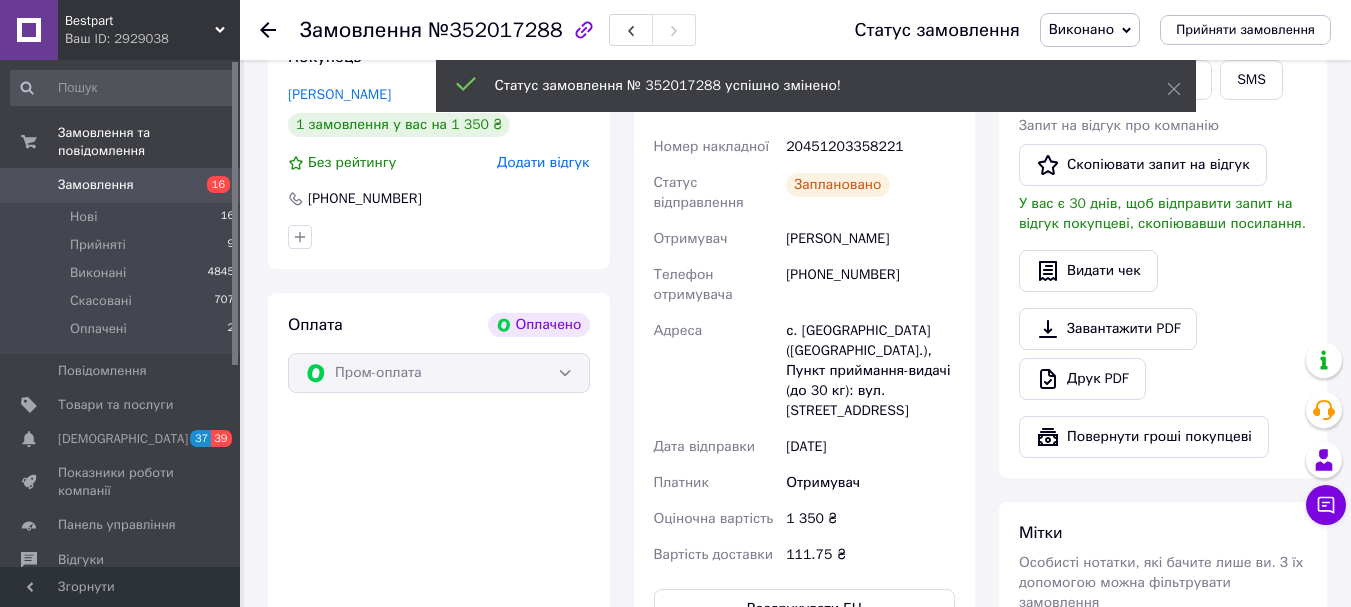 scroll, scrollTop: 400, scrollLeft: 0, axis: vertical 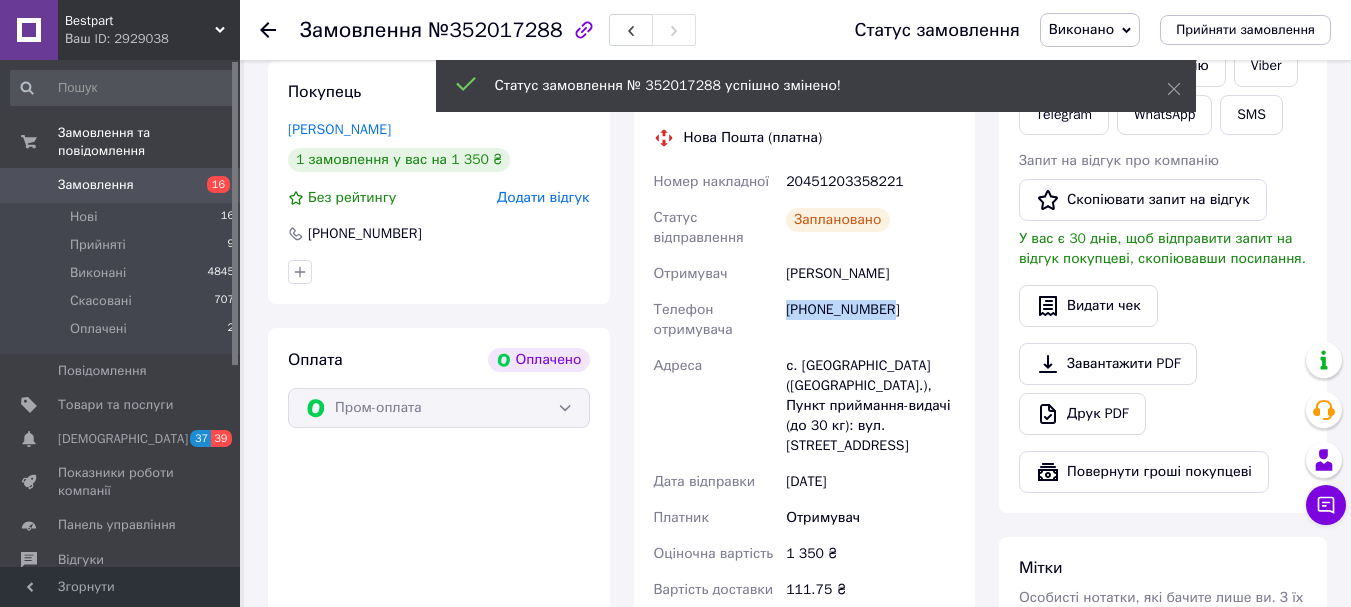 drag, startPoint x: 903, startPoint y: 284, endPoint x: 787, endPoint y: 284, distance: 116 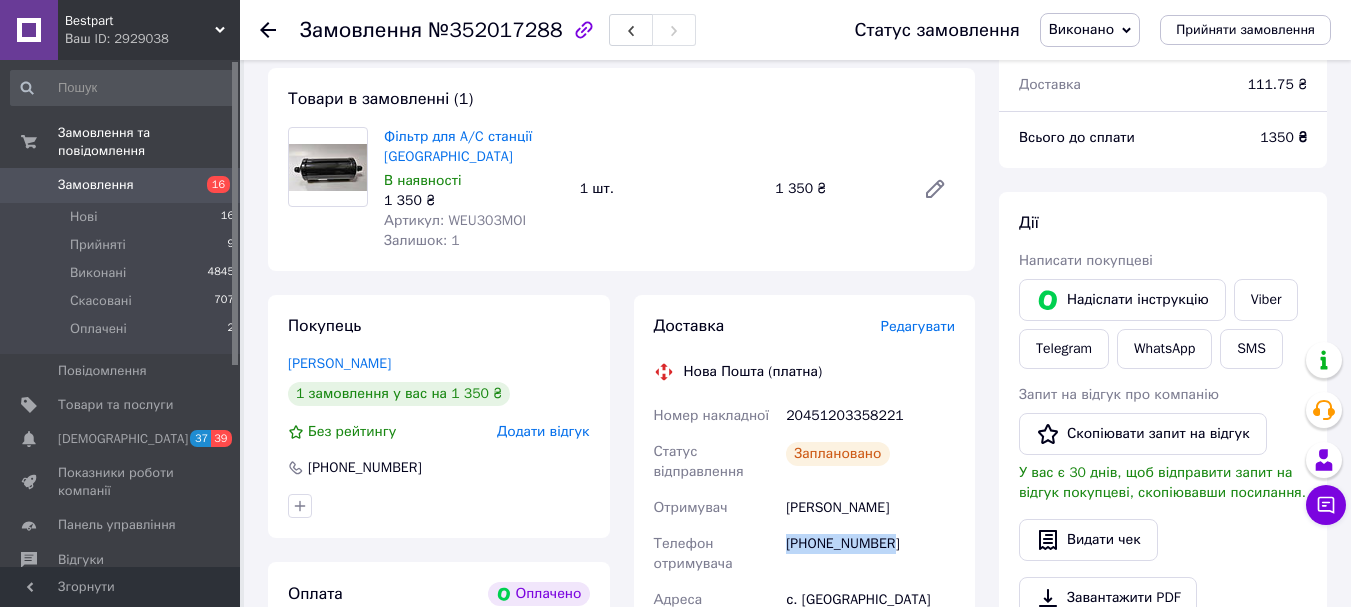 scroll, scrollTop: 200, scrollLeft: 0, axis: vertical 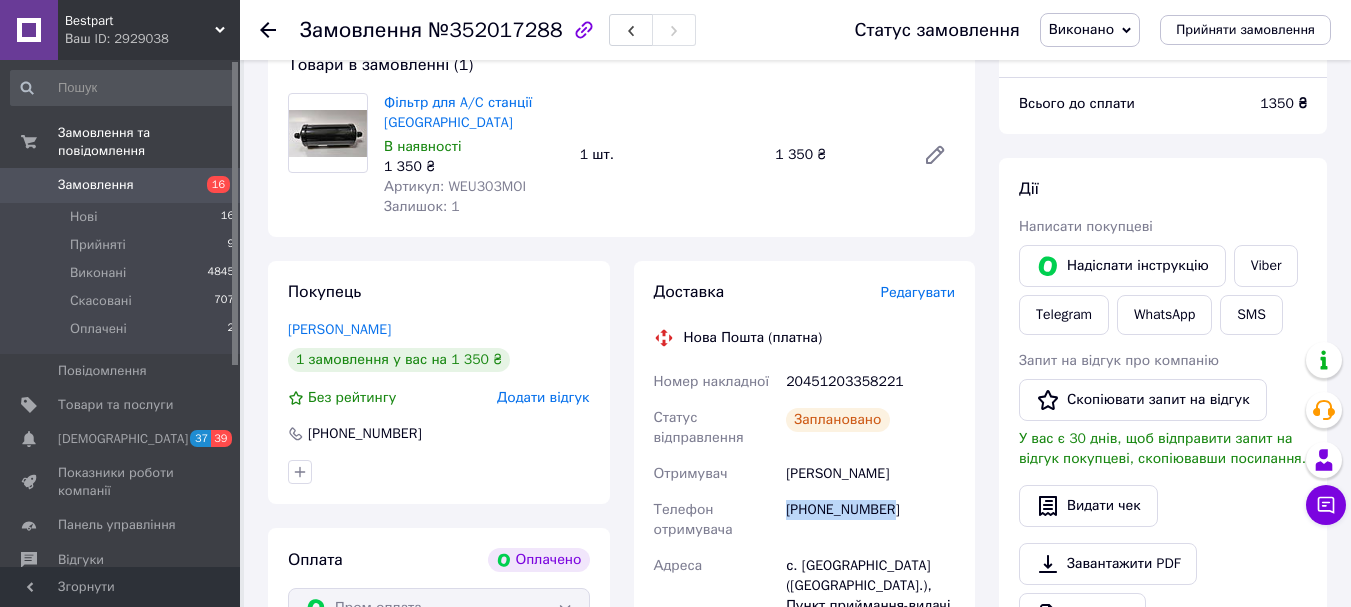 click on "Виконано" at bounding box center [1081, 29] 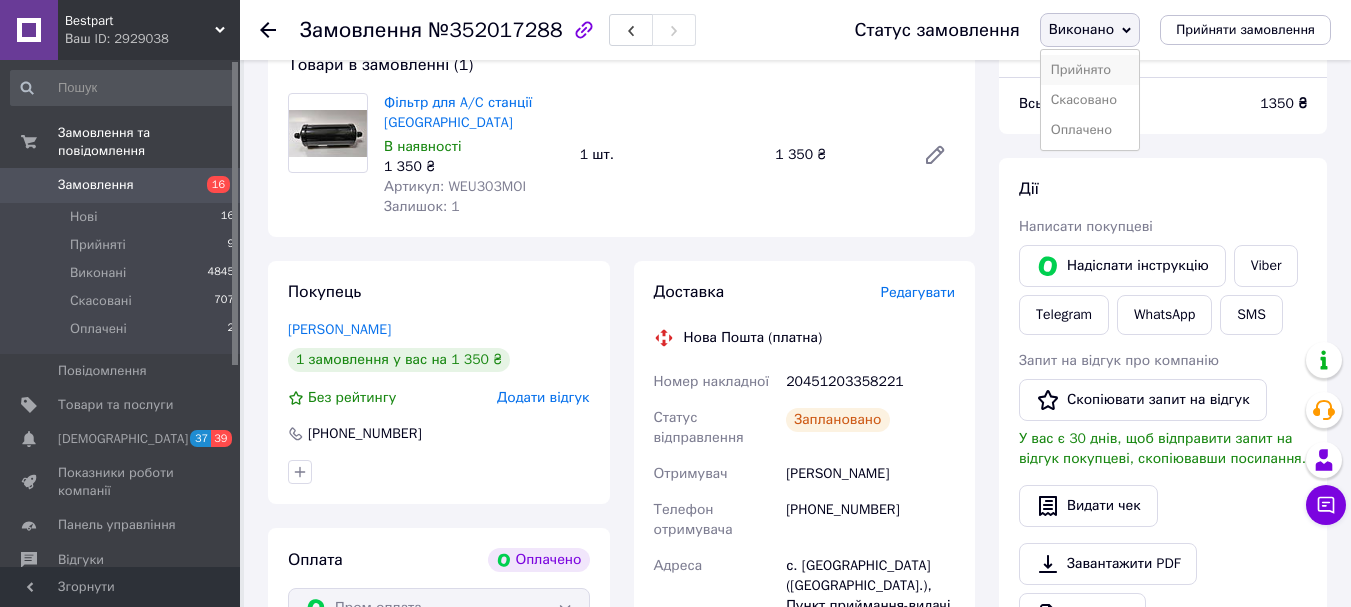 click on "Прийнято" at bounding box center [1090, 70] 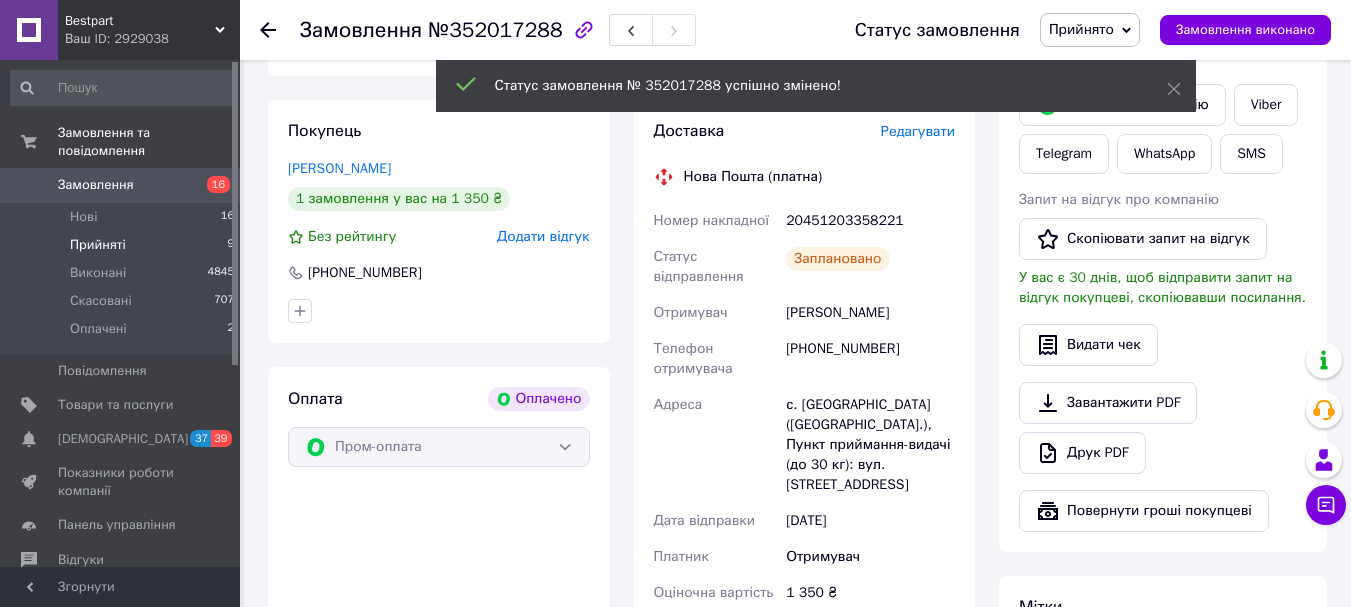 scroll, scrollTop: 400, scrollLeft: 0, axis: vertical 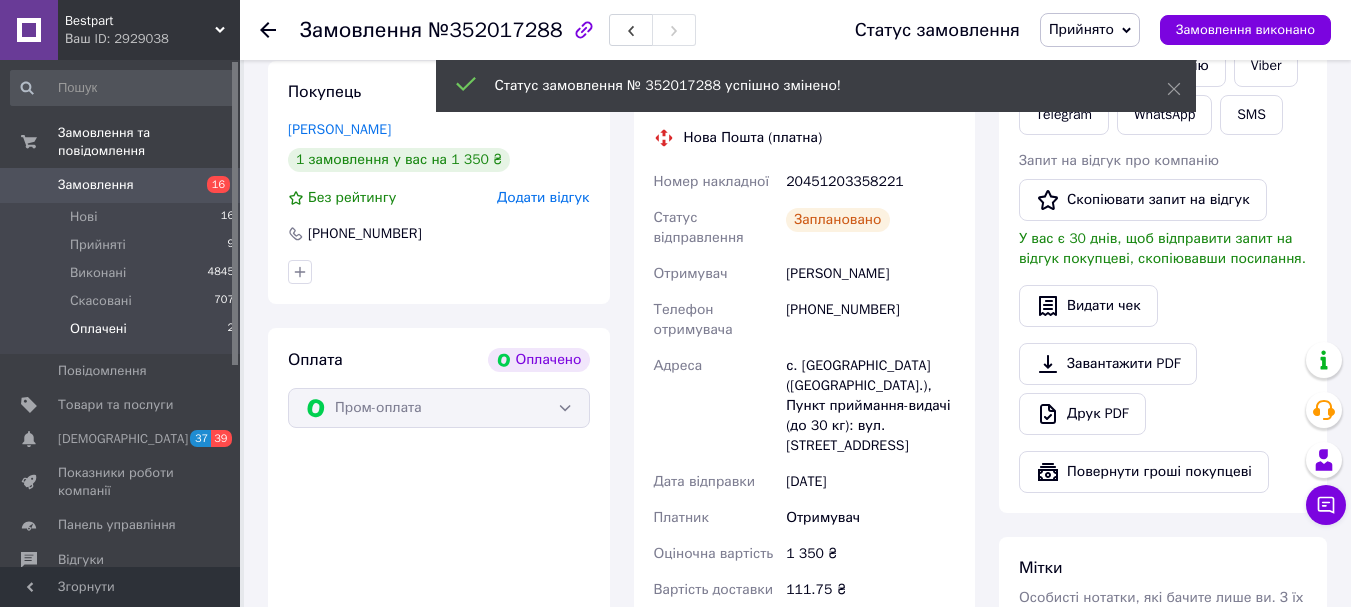 click on "Оплачені 2" at bounding box center (123, 334) 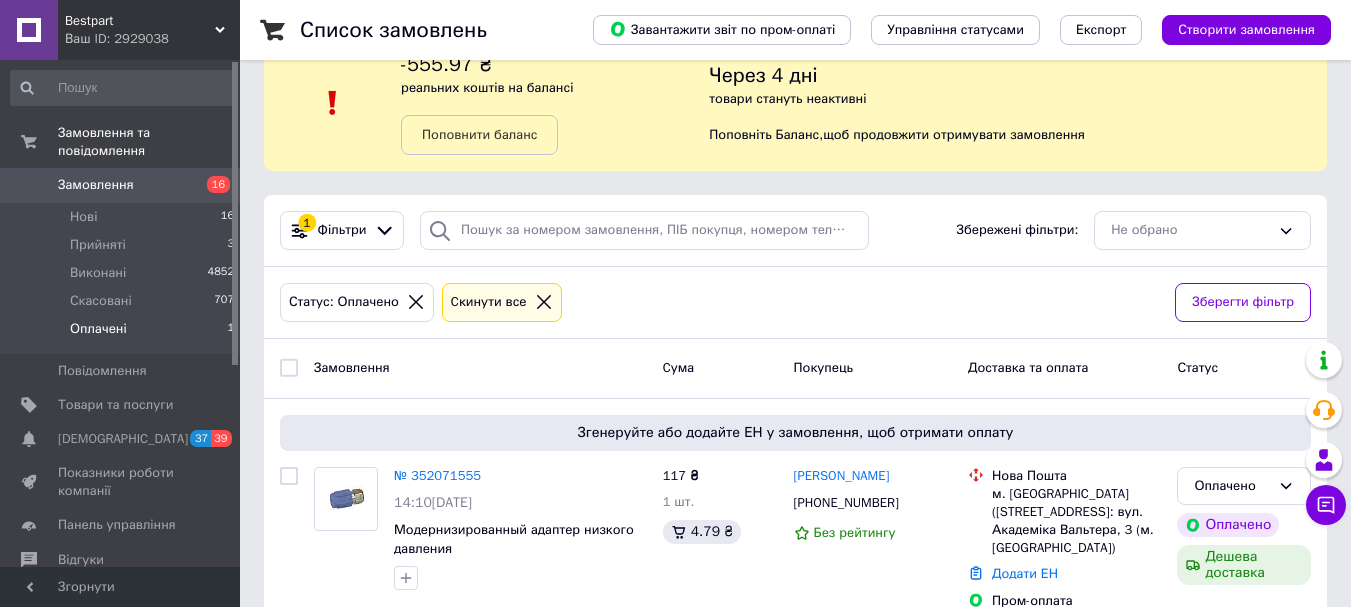 scroll, scrollTop: 74, scrollLeft: 0, axis: vertical 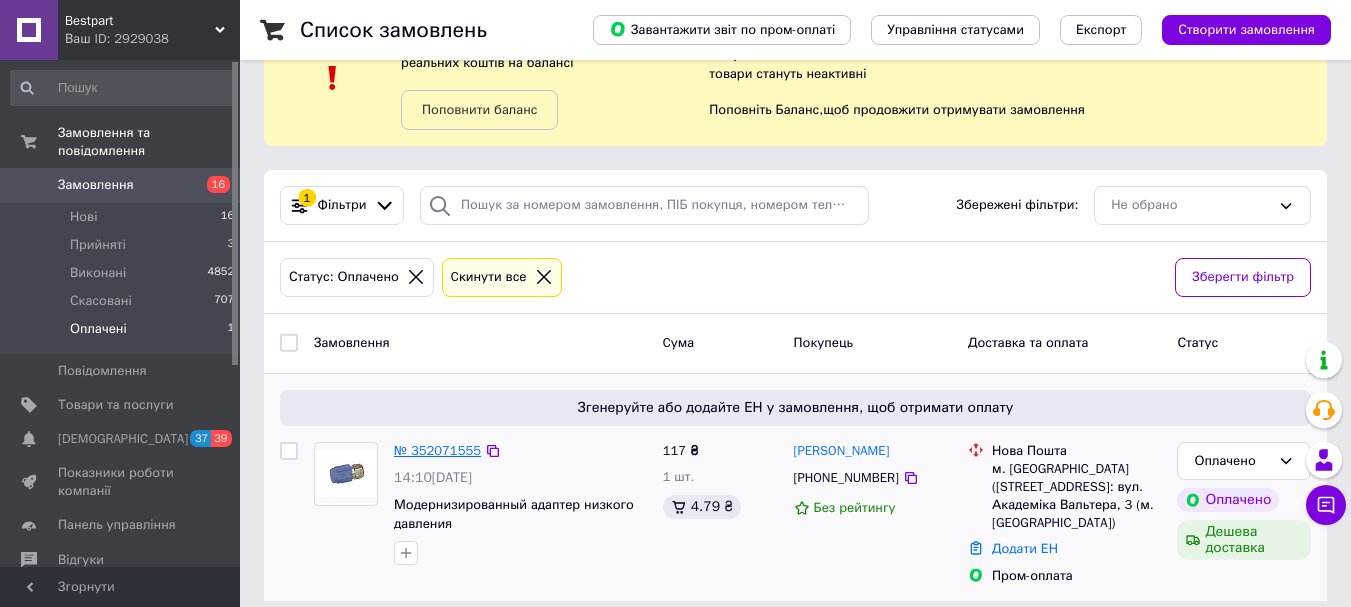 click on "№ 352071555" at bounding box center (437, 450) 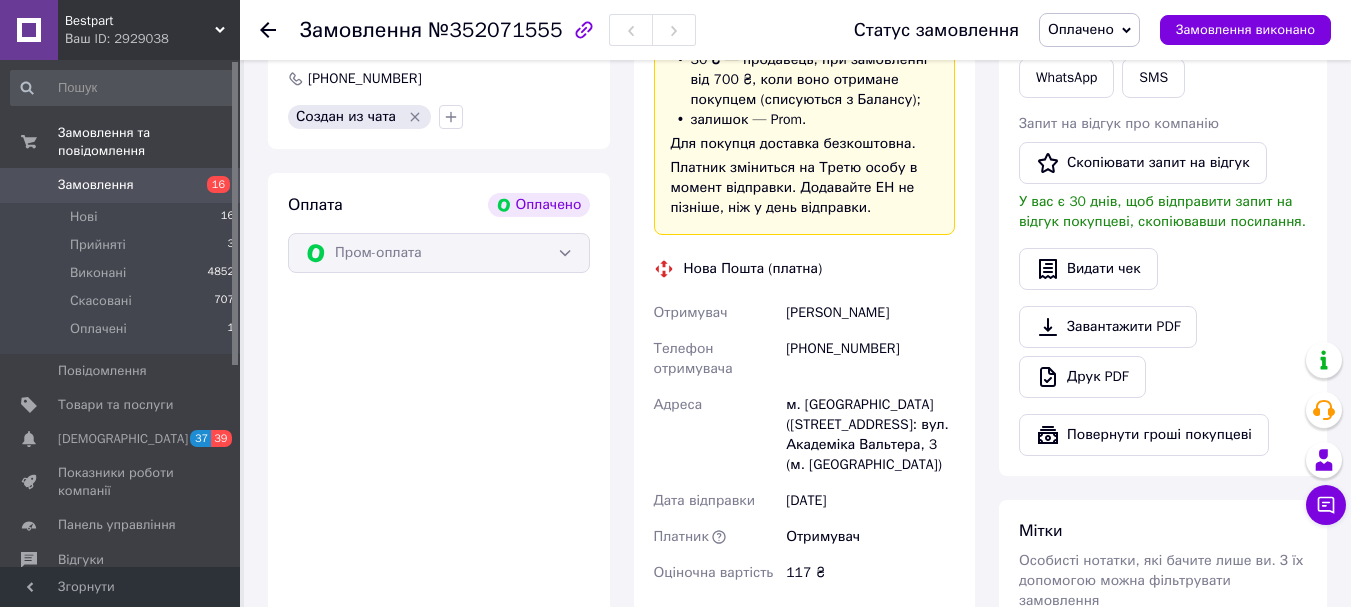 scroll, scrollTop: 574, scrollLeft: 0, axis: vertical 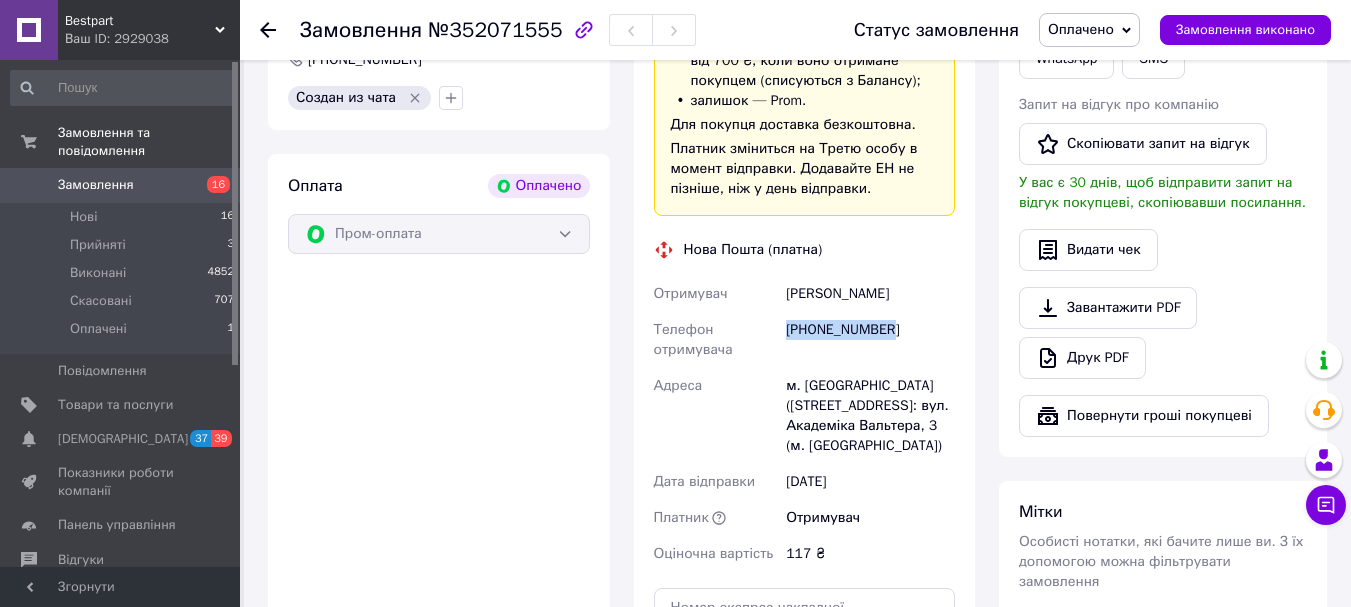 drag, startPoint x: 867, startPoint y: 331, endPoint x: 789, endPoint y: 331, distance: 78 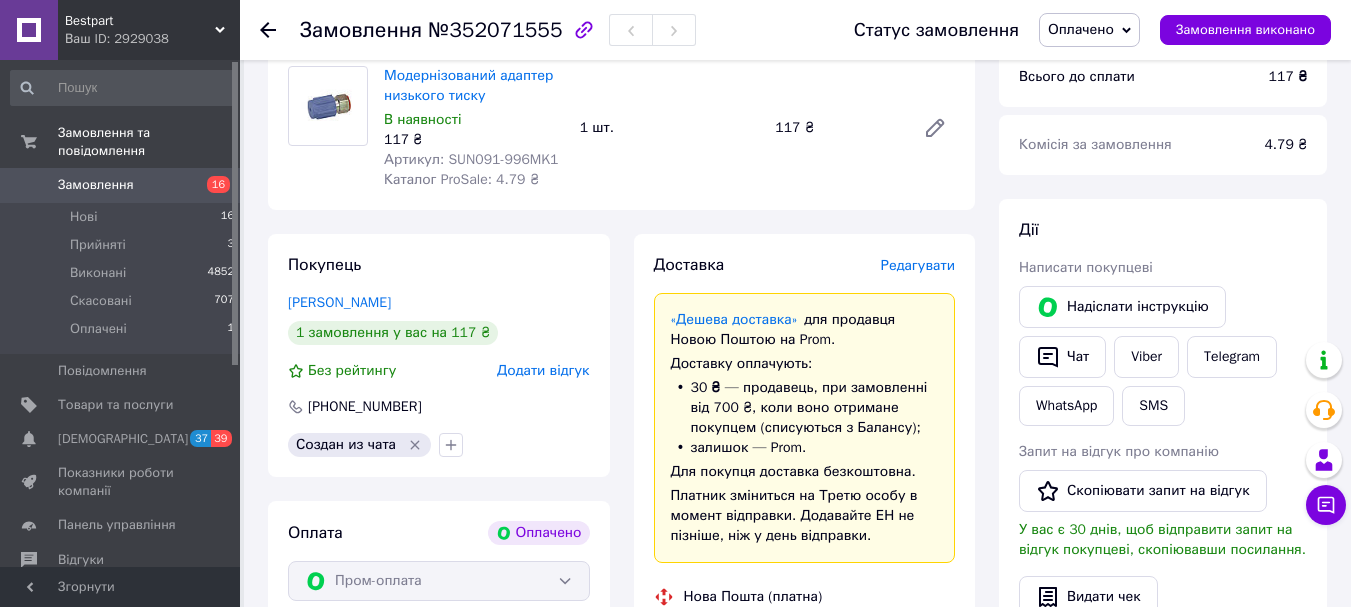 scroll, scrollTop: 174, scrollLeft: 0, axis: vertical 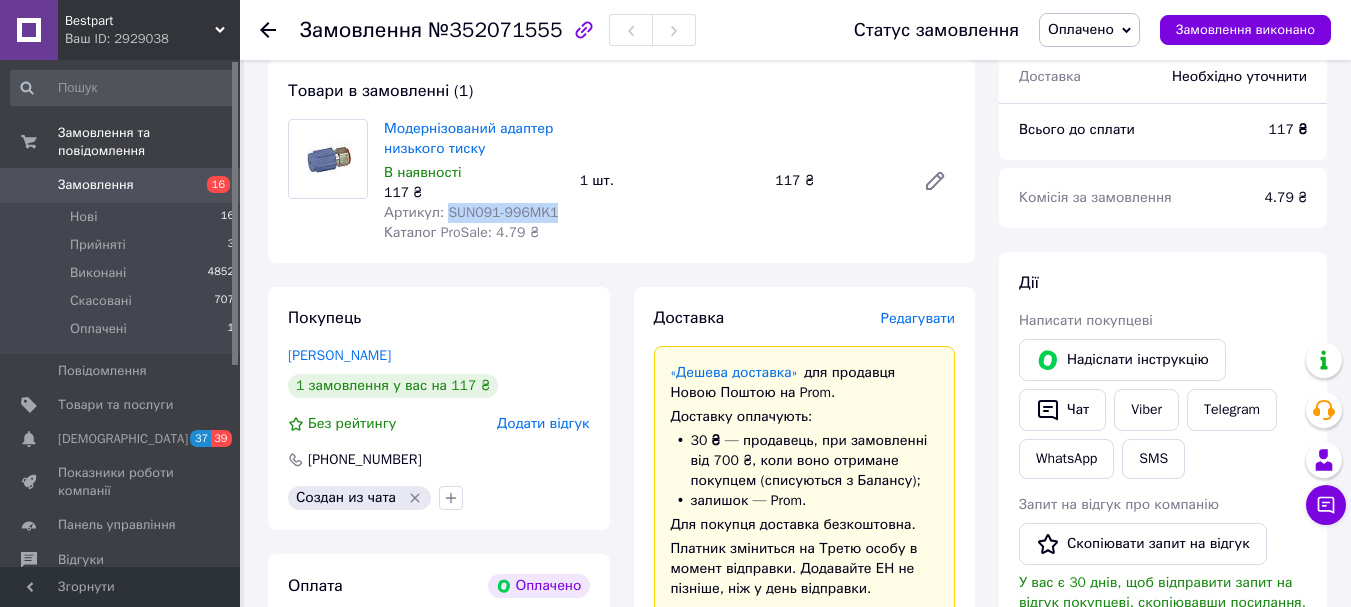 drag, startPoint x: 557, startPoint y: 210, endPoint x: 446, endPoint y: 214, distance: 111.07205 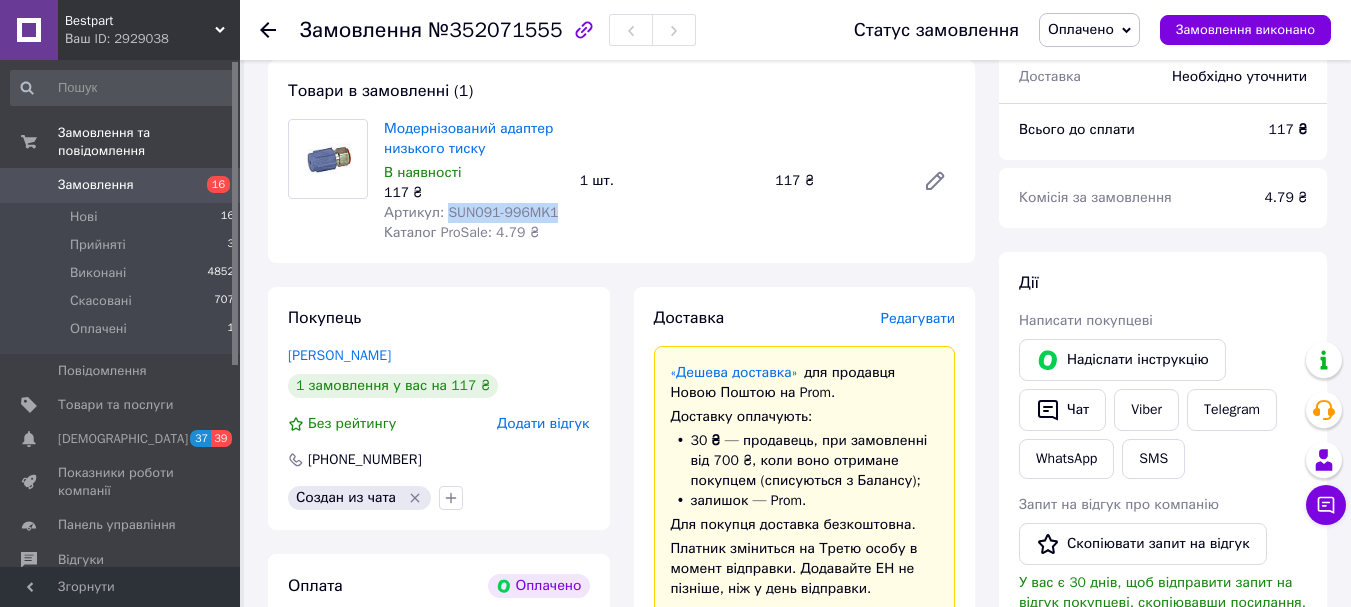 click on "Оплачено" at bounding box center [1081, 29] 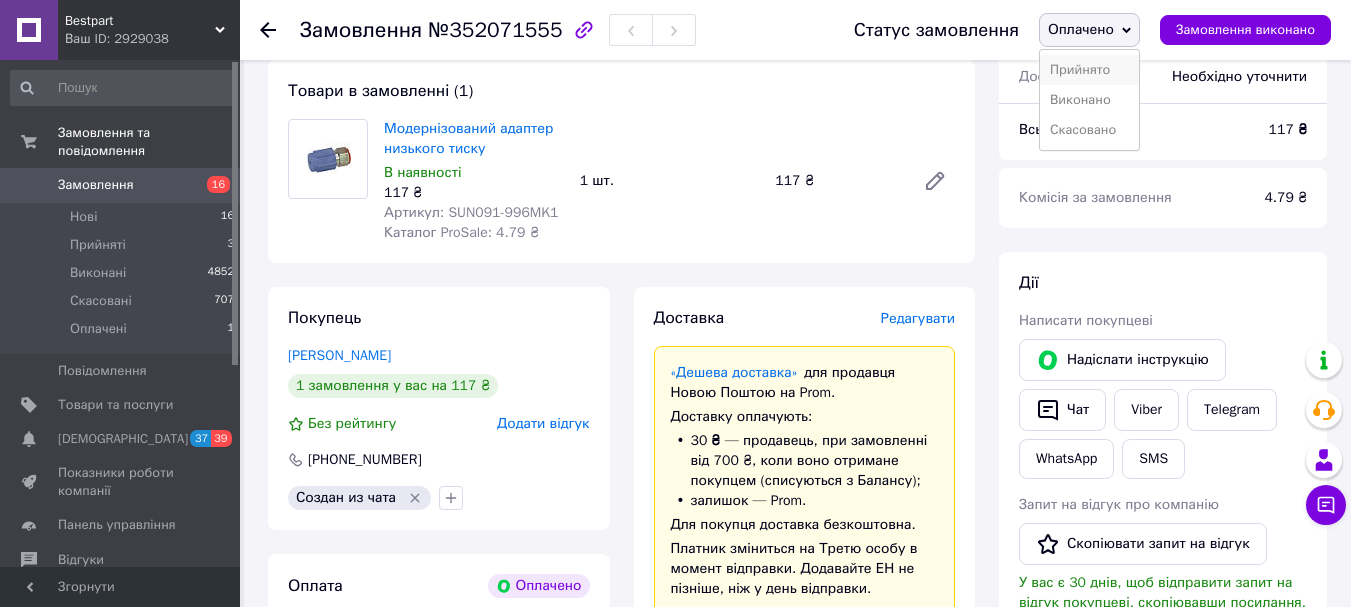 click on "Прийнято" at bounding box center (1089, 70) 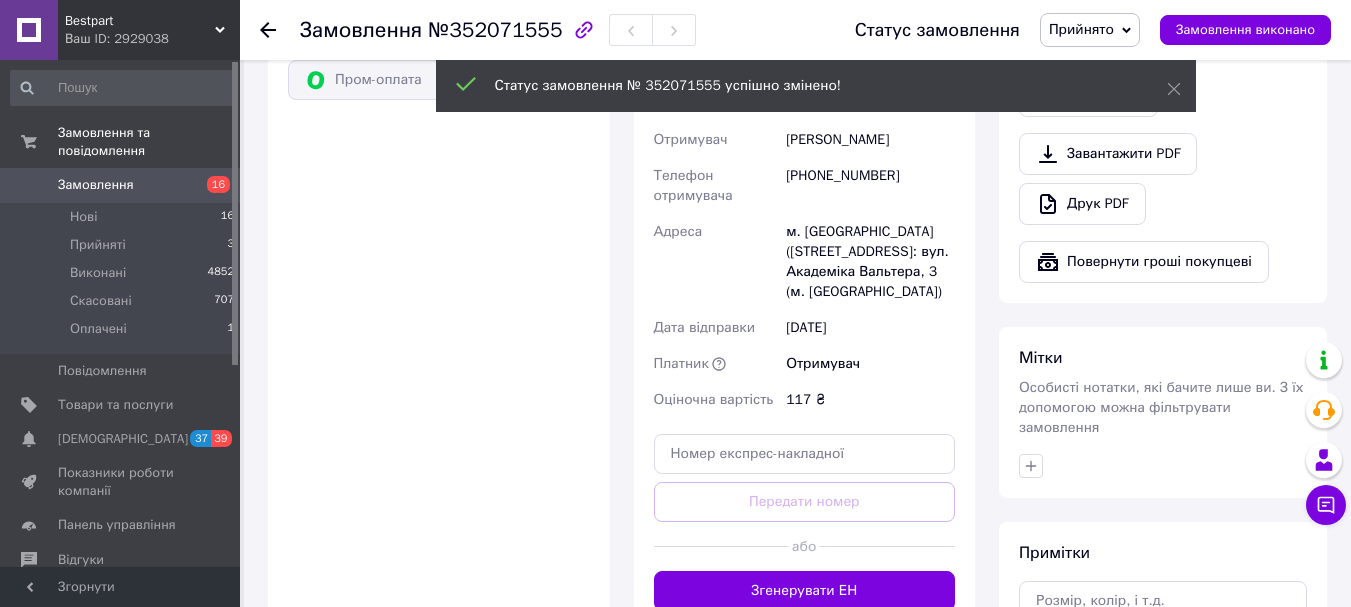 scroll, scrollTop: 974, scrollLeft: 0, axis: vertical 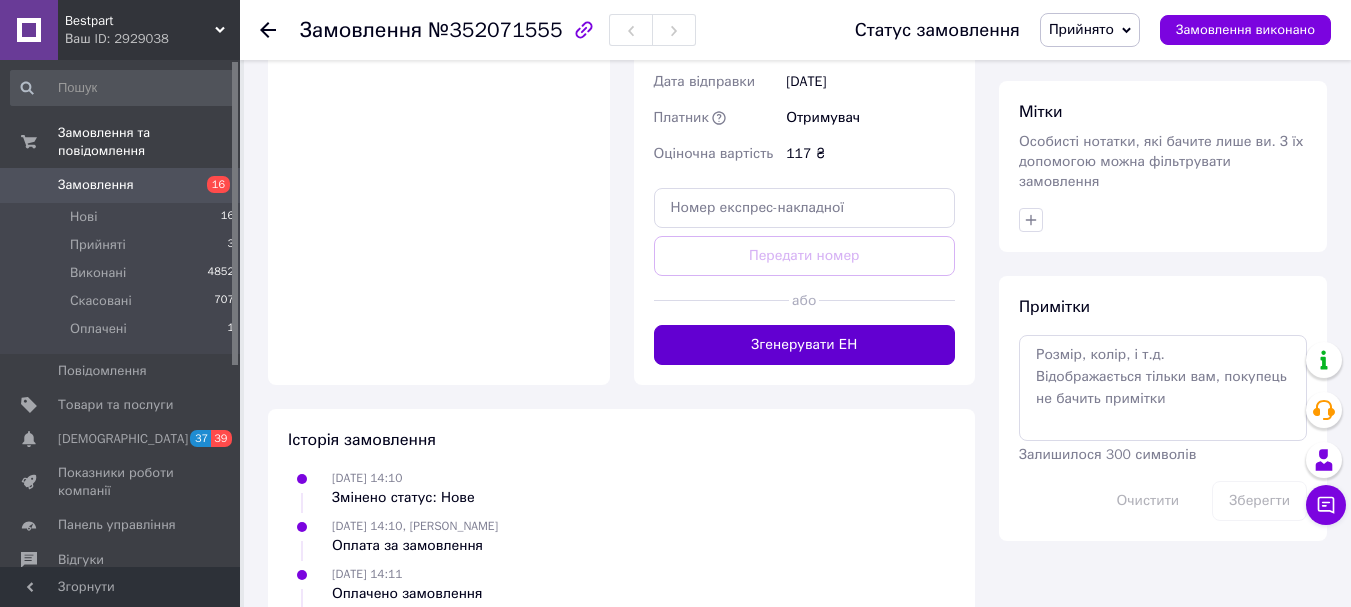 click on "Згенерувати ЕН" at bounding box center (805, 345) 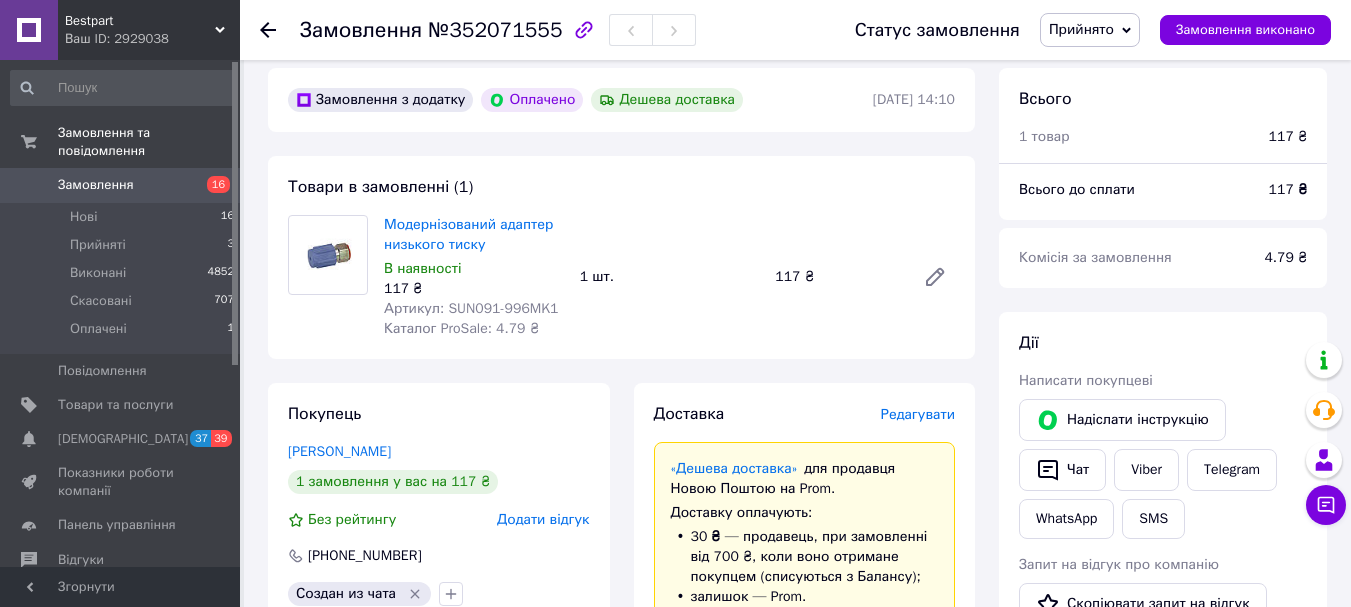 scroll, scrollTop: 74, scrollLeft: 0, axis: vertical 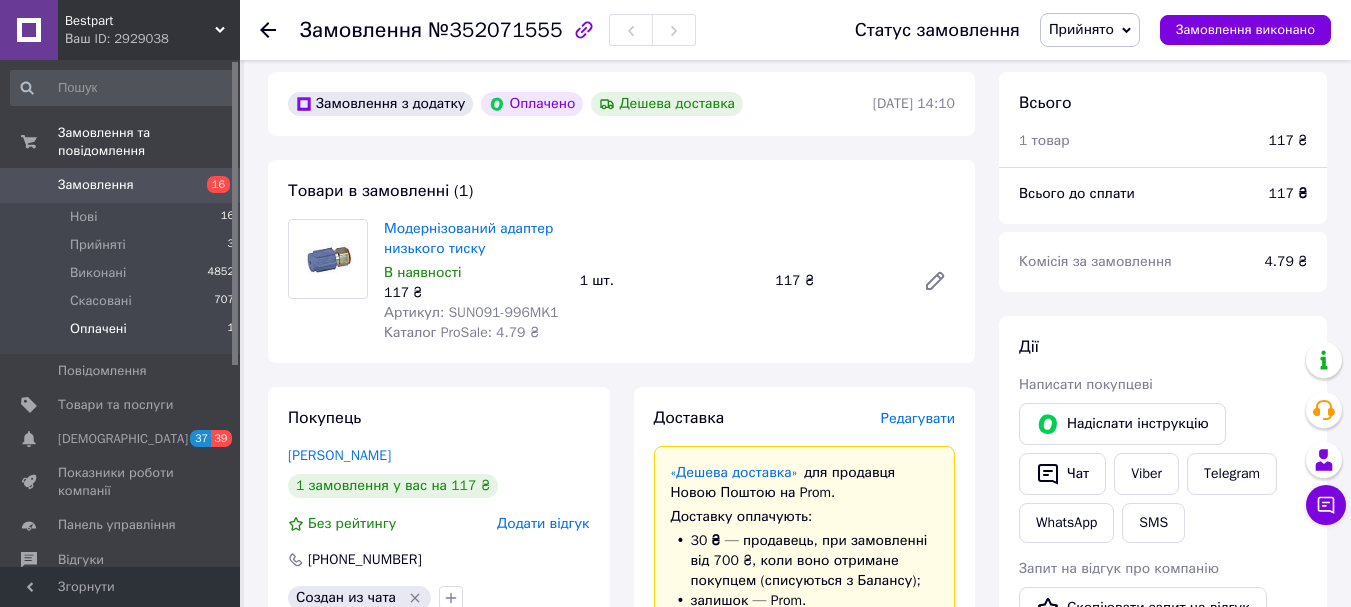 click on "Оплачені" at bounding box center [98, 329] 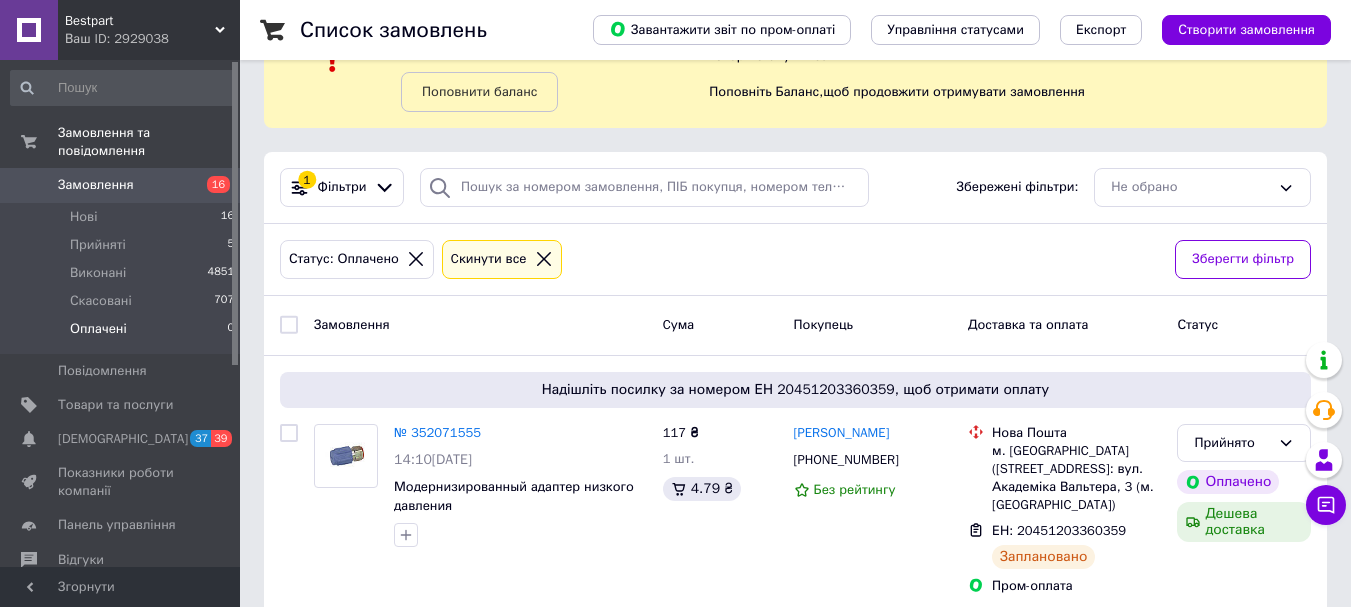 scroll, scrollTop: 102, scrollLeft: 0, axis: vertical 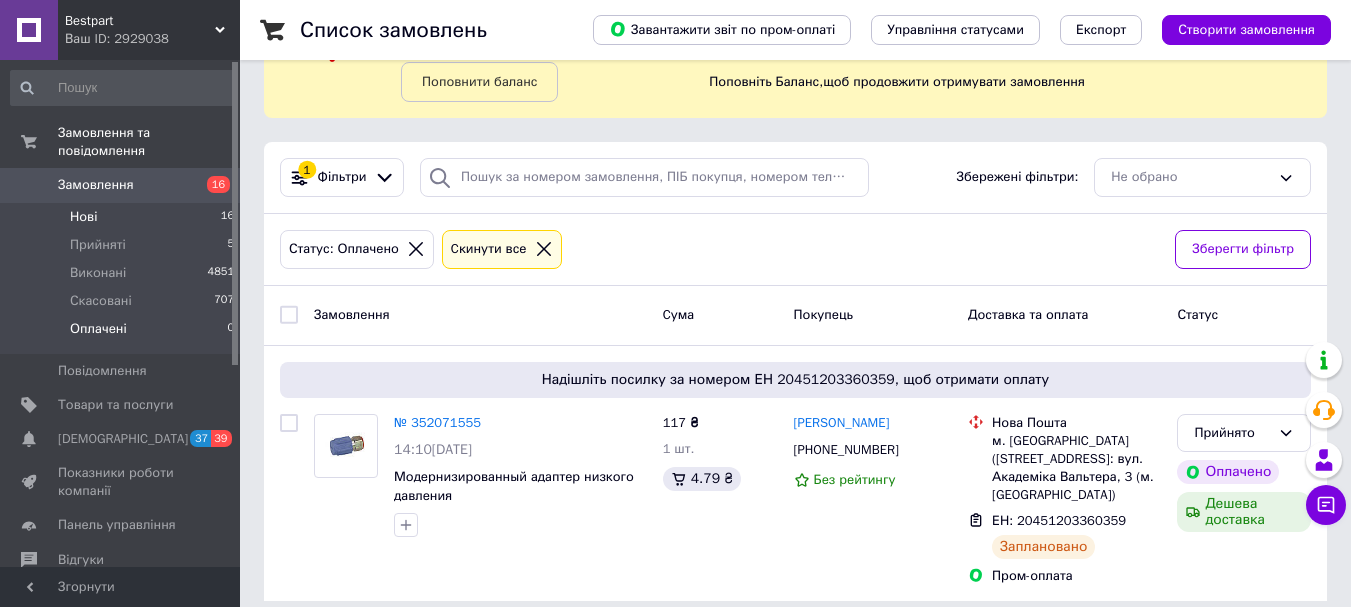 click on "Нові" at bounding box center (83, 217) 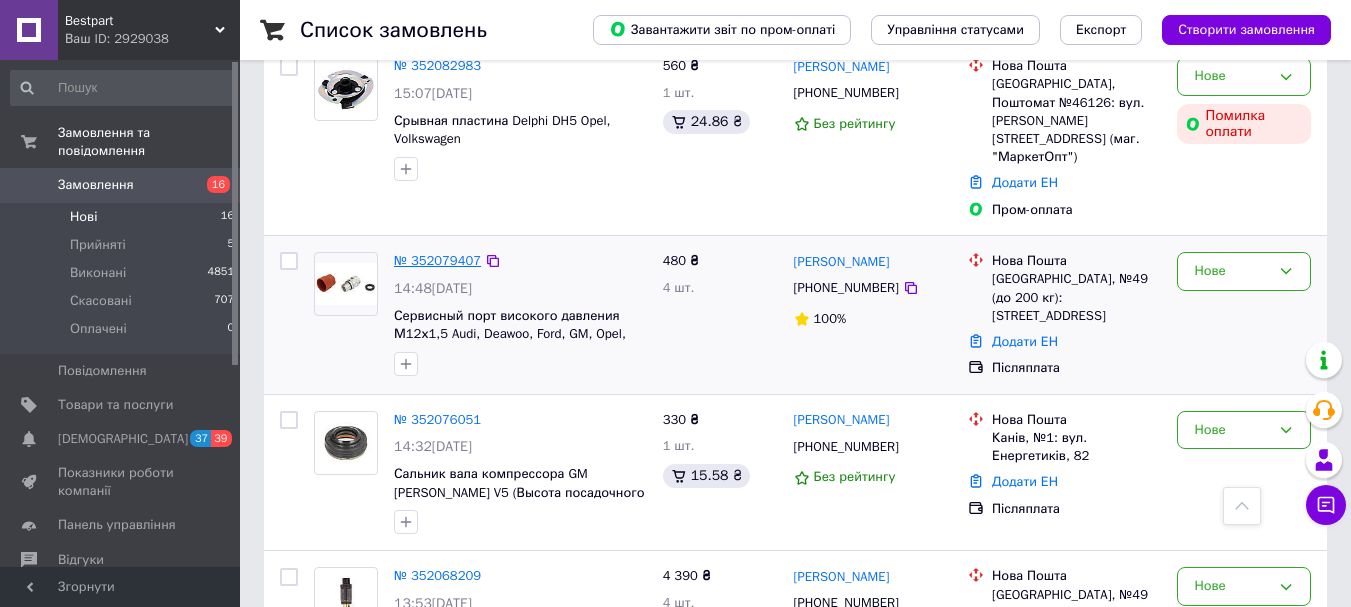 click on "№ 352079407" at bounding box center (437, 260) 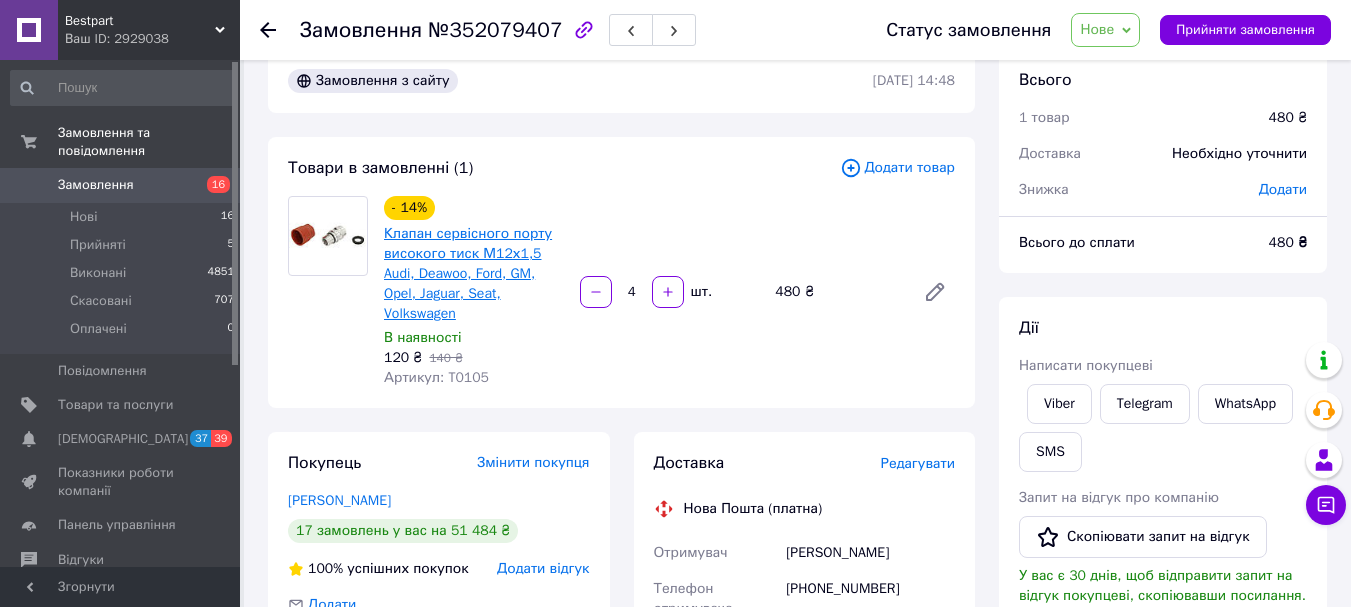 scroll, scrollTop: 34, scrollLeft: 0, axis: vertical 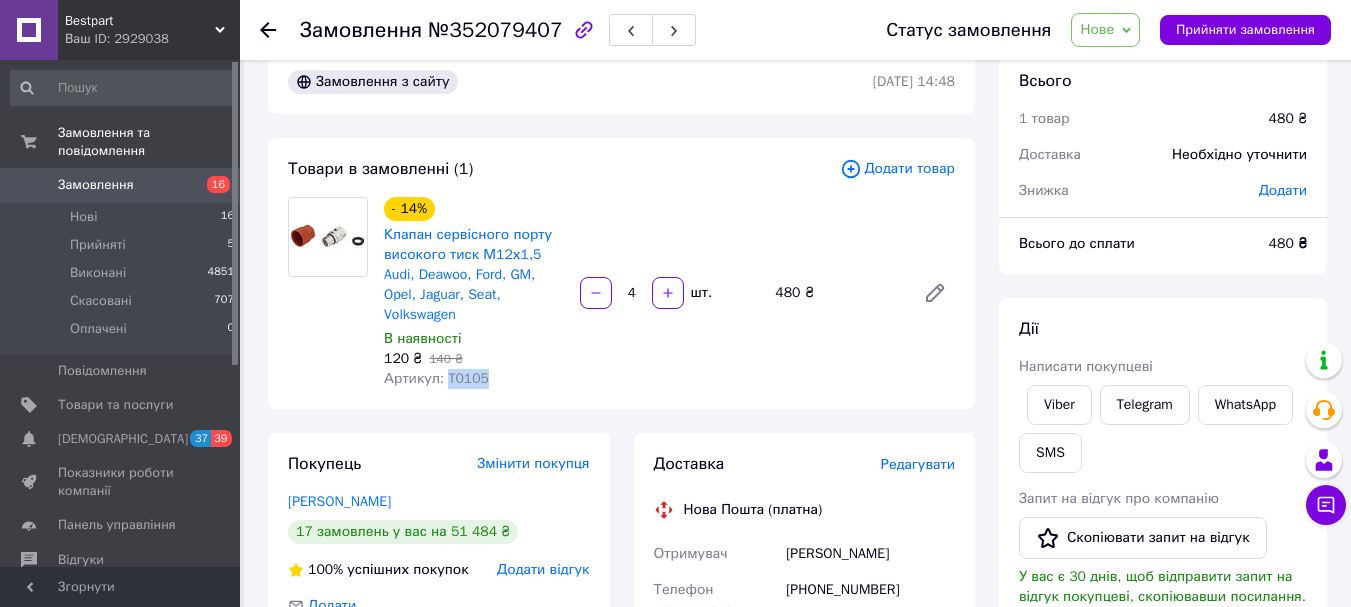 drag, startPoint x: 488, startPoint y: 378, endPoint x: 445, endPoint y: 378, distance: 43 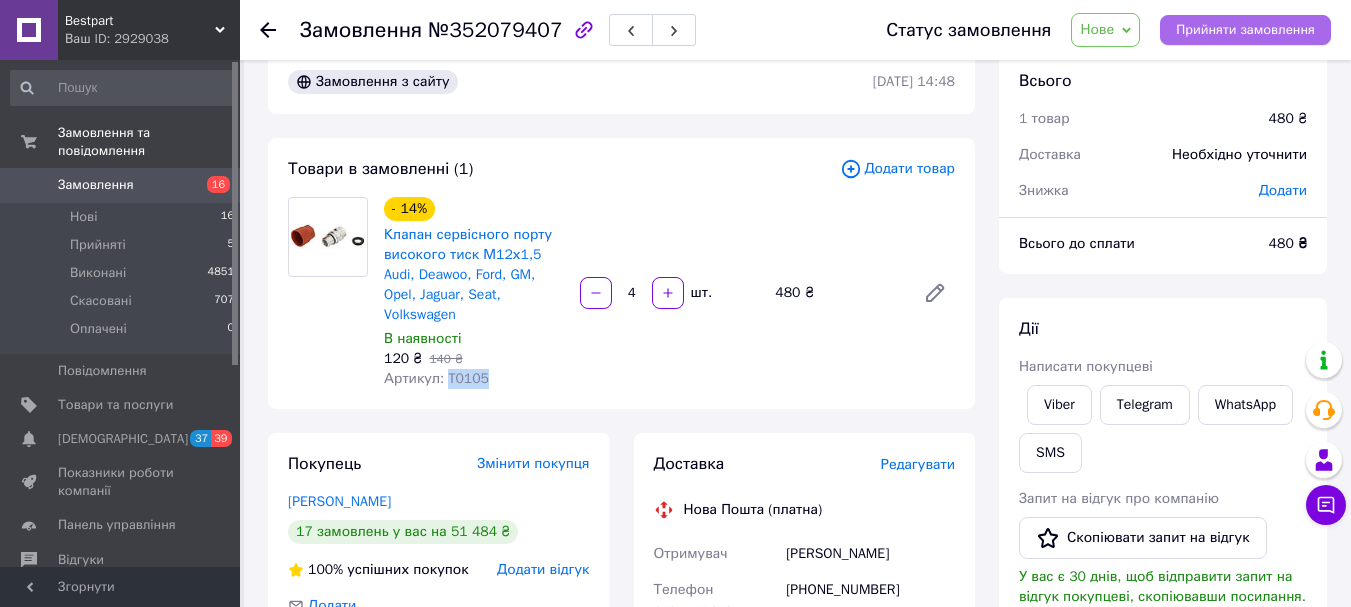 click on "Прийняти замовлення" at bounding box center [1245, 30] 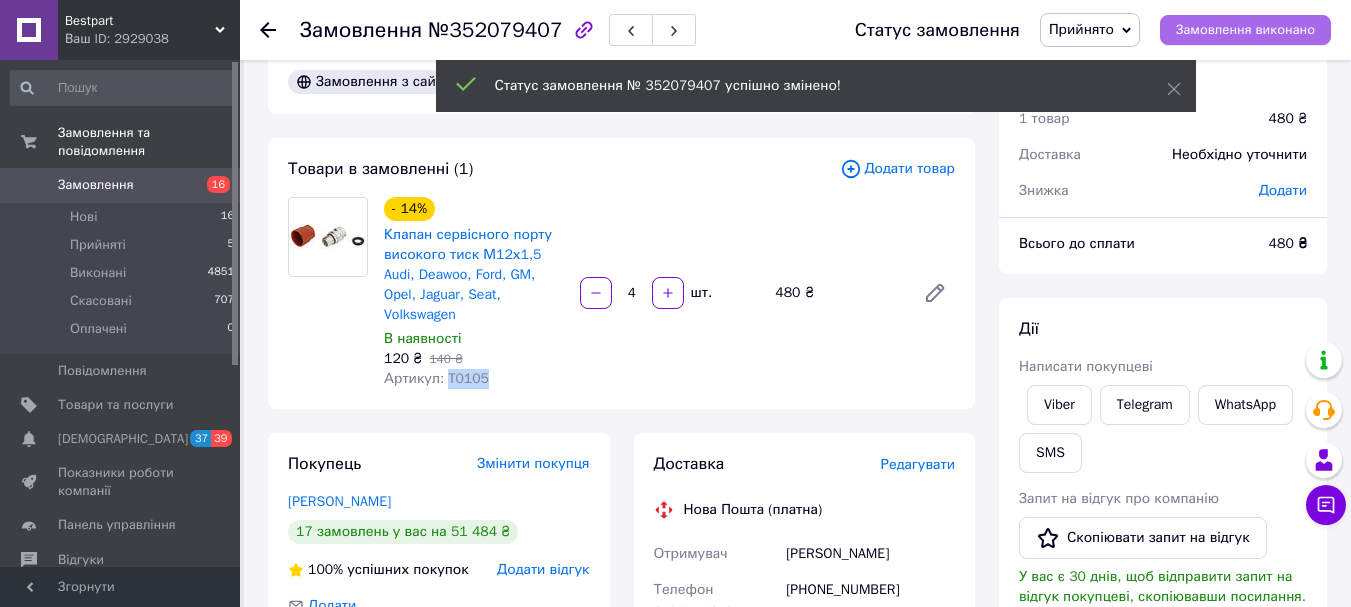 click on "Замовлення виконано" at bounding box center (1245, 30) 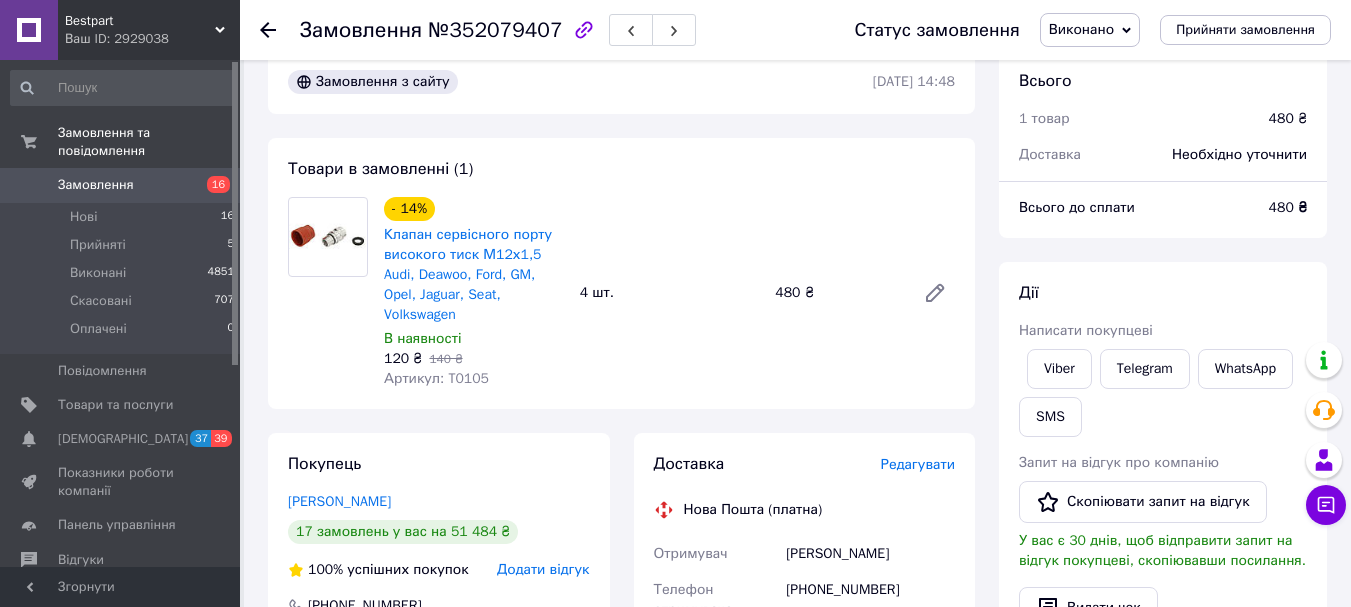 click 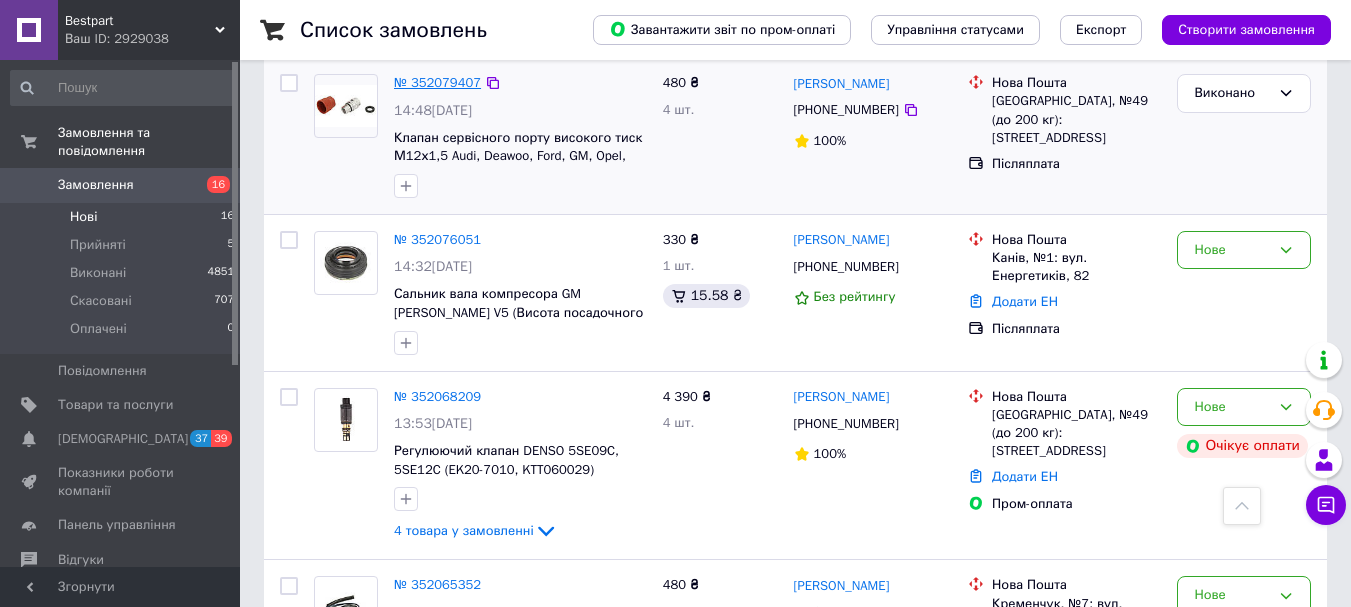 scroll, scrollTop: 1100, scrollLeft: 0, axis: vertical 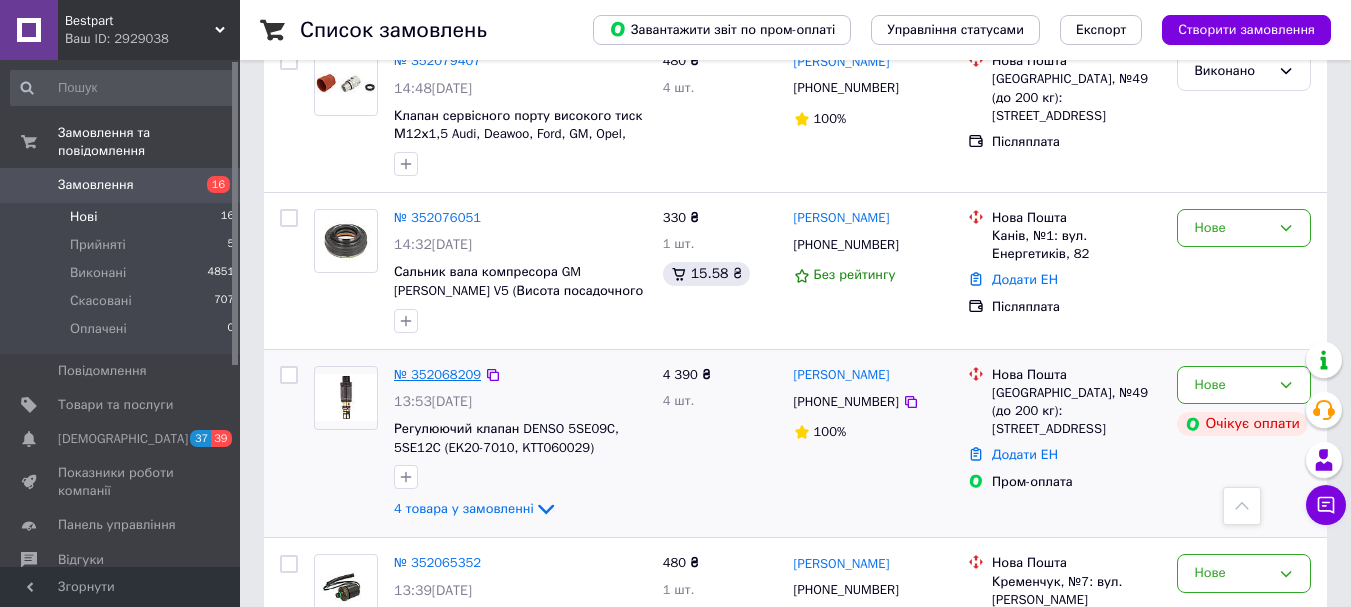 click on "№ 352068209" at bounding box center [437, 374] 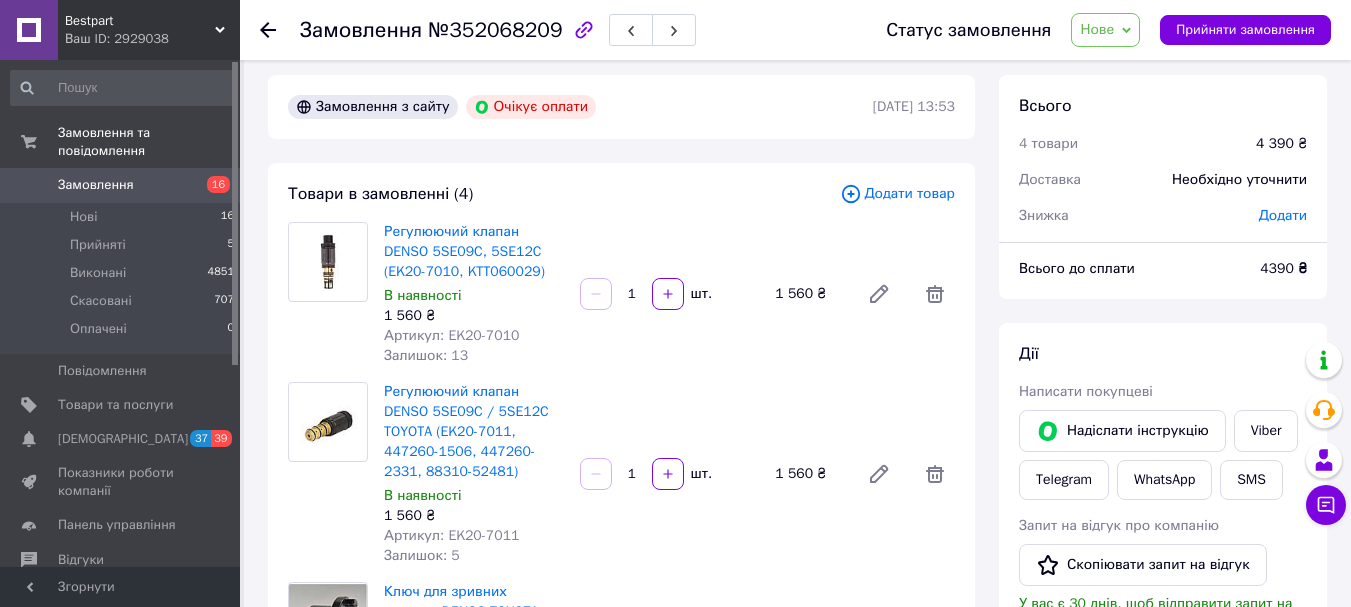 scroll, scrollTop: 0, scrollLeft: 0, axis: both 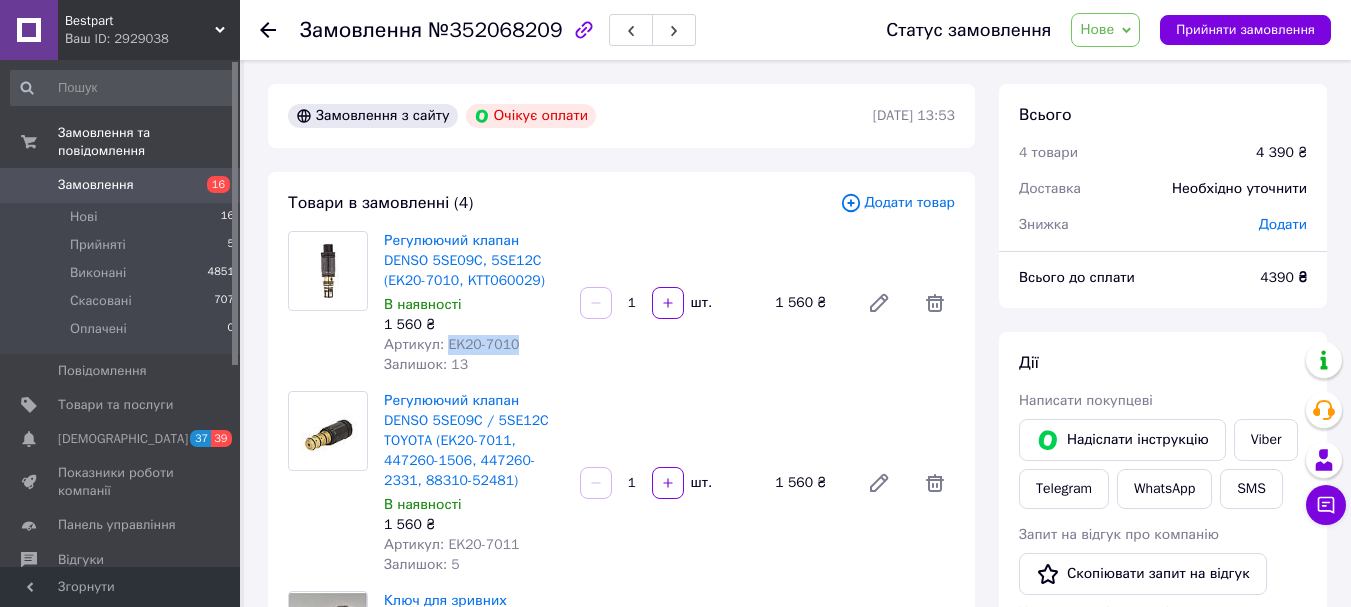 drag, startPoint x: 533, startPoint y: 342, endPoint x: 446, endPoint y: 345, distance: 87.05171 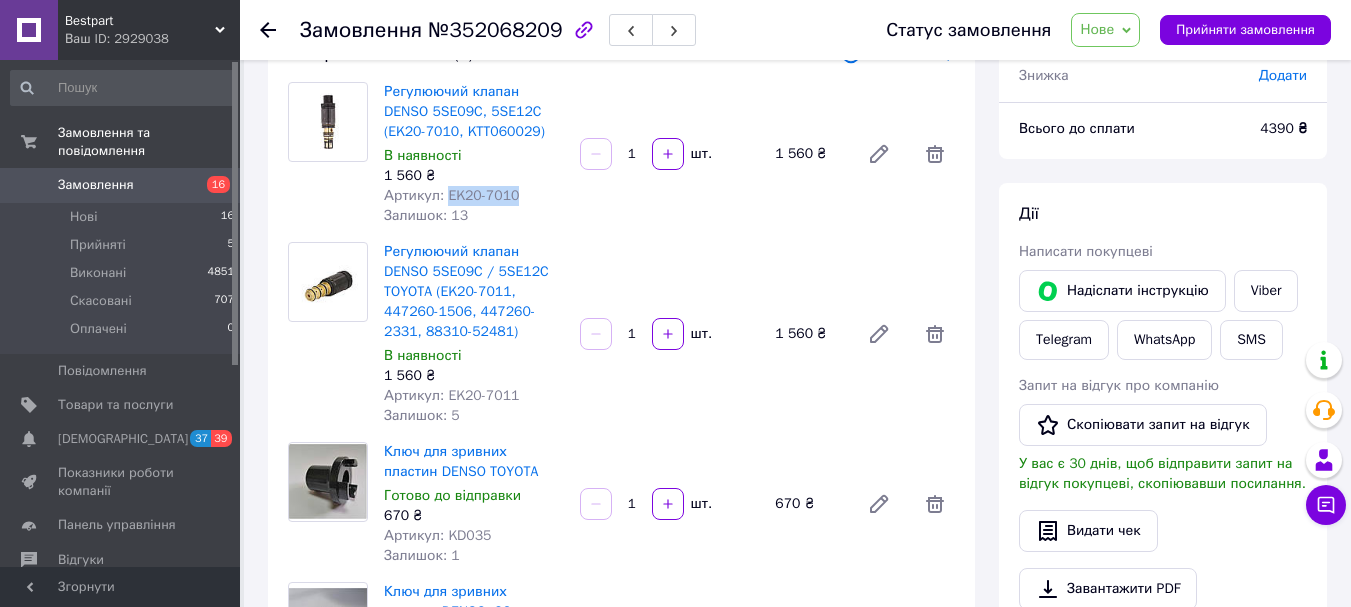 scroll, scrollTop: 200, scrollLeft: 0, axis: vertical 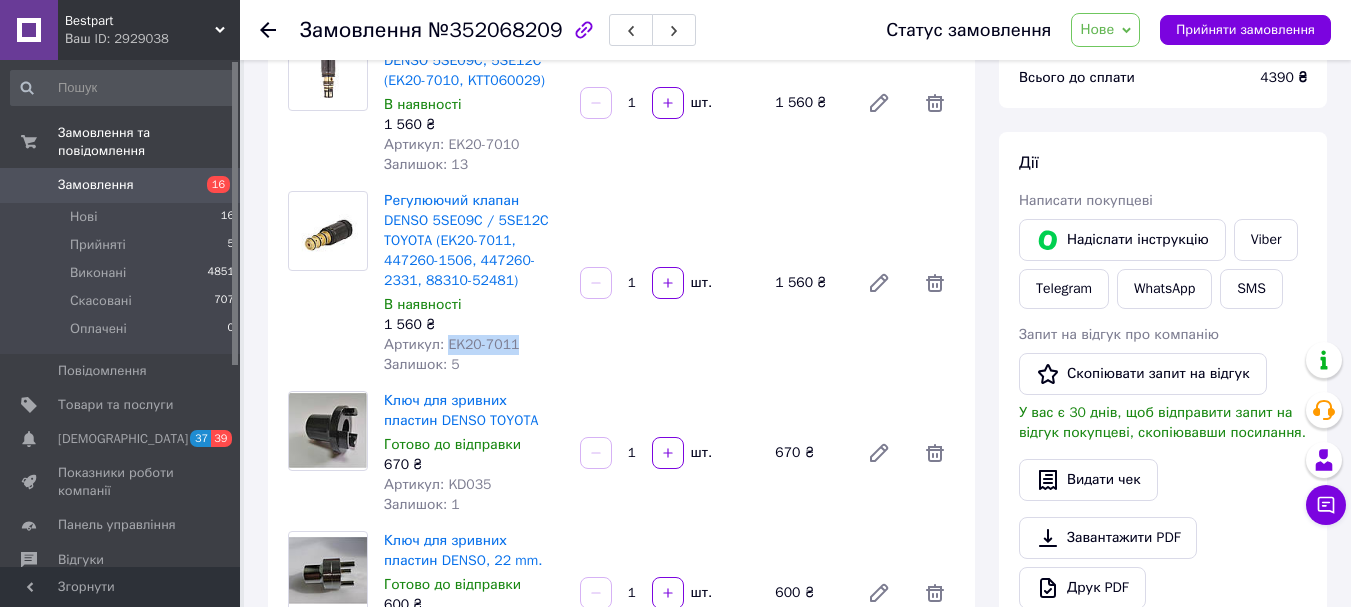 drag, startPoint x: 526, startPoint y: 329, endPoint x: 445, endPoint y: 328, distance: 81.00617 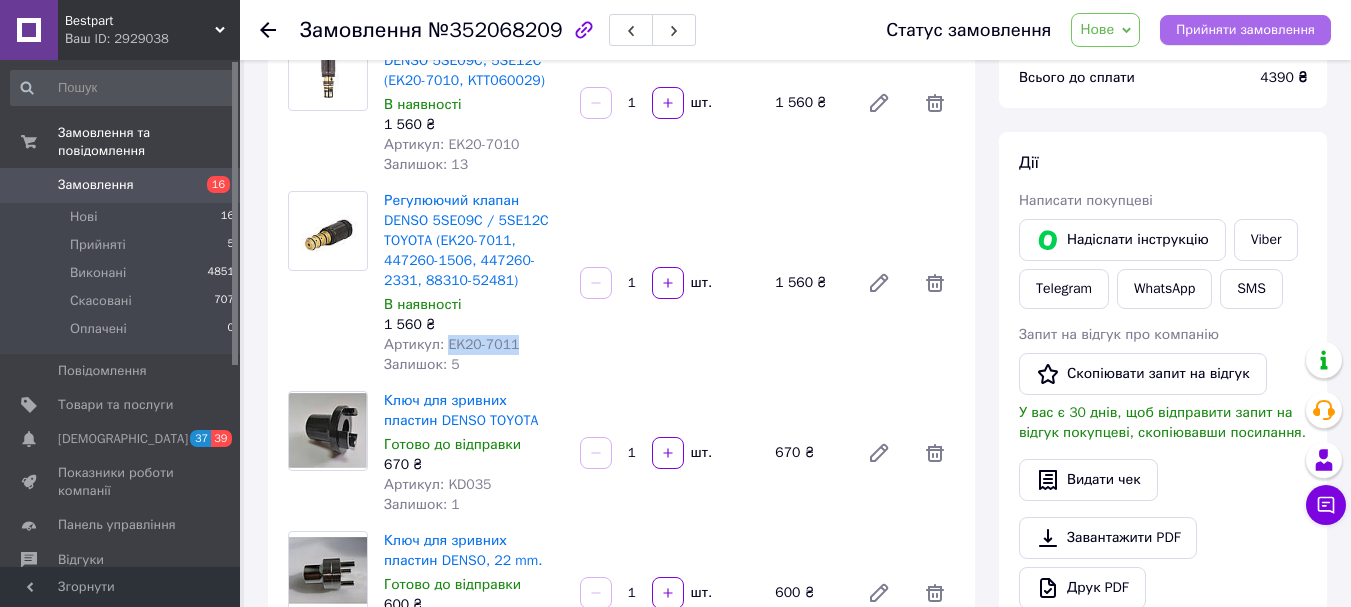 click on "Прийняти замовлення" at bounding box center [1245, 30] 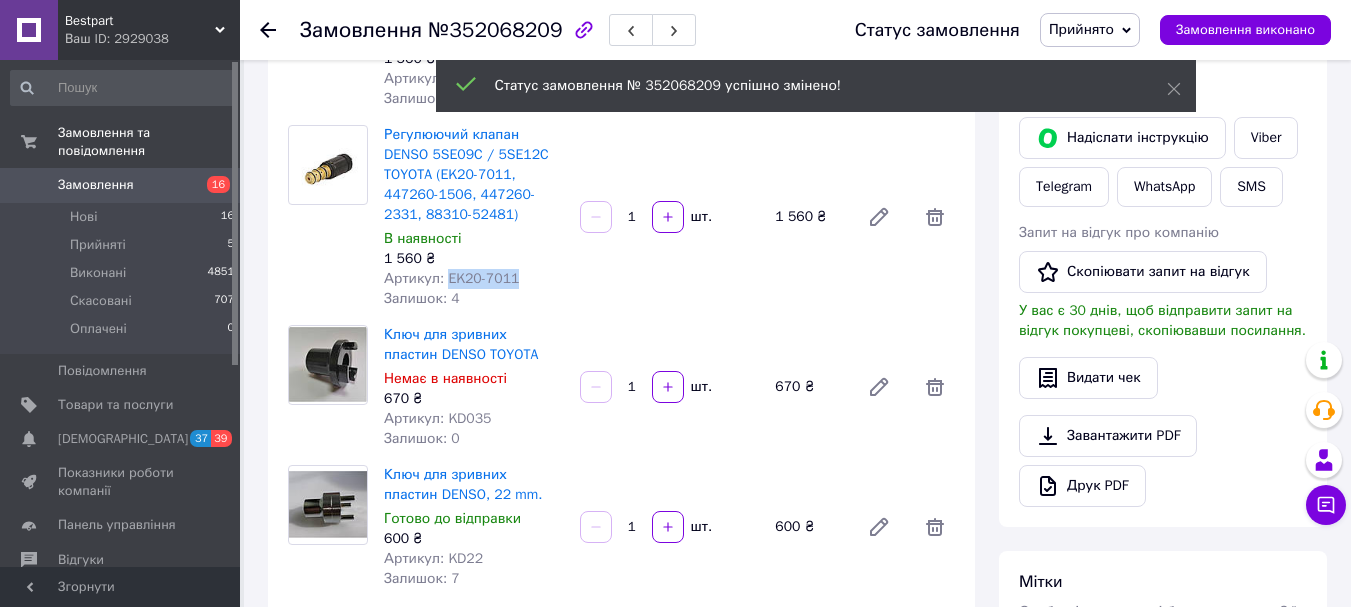 scroll, scrollTop: 300, scrollLeft: 0, axis: vertical 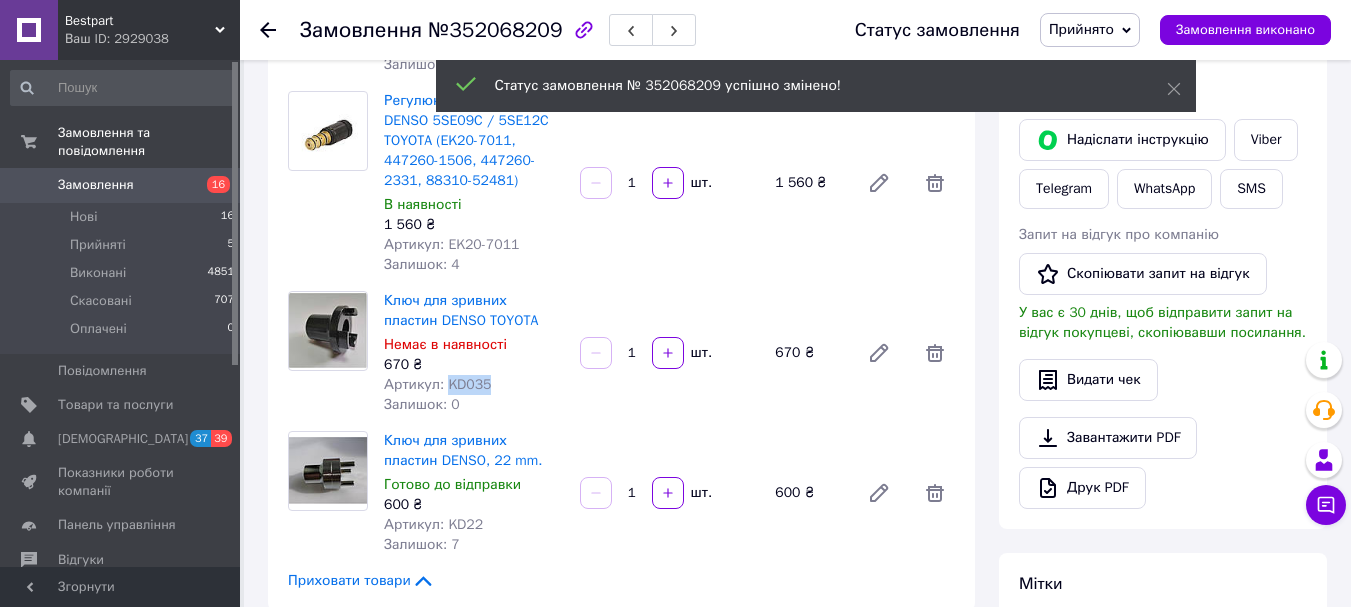 drag, startPoint x: 487, startPoint y: 357, endPoint x: 444, endPoint y: 358, distance: 43.011627 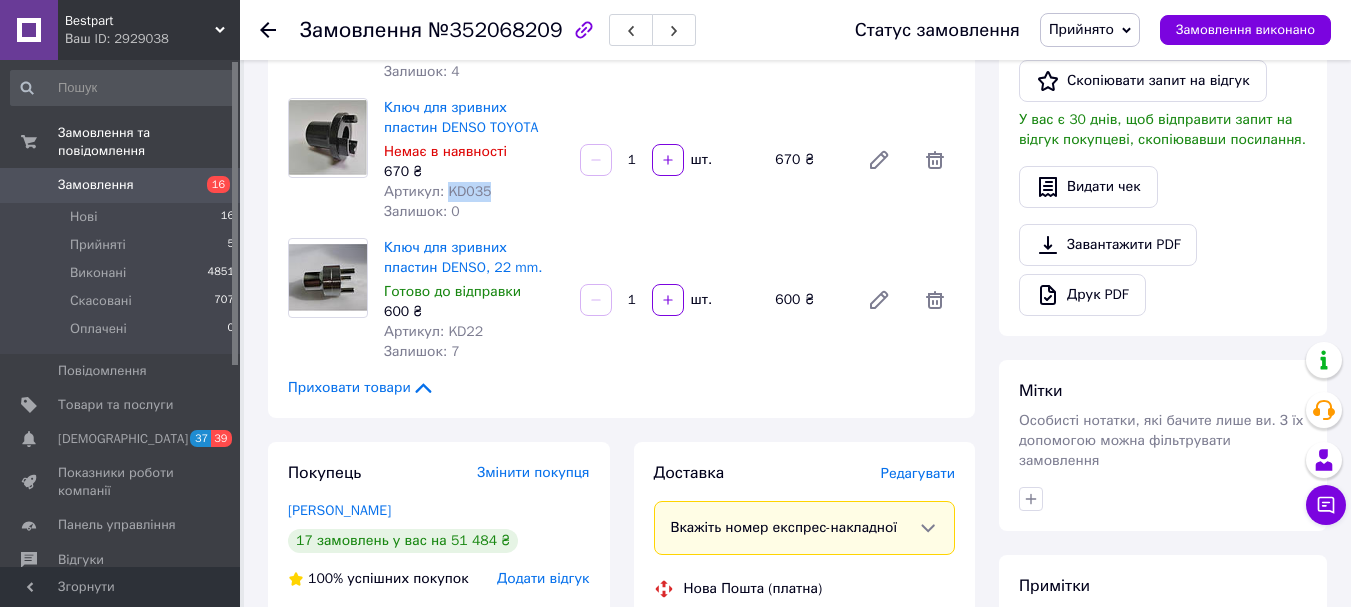 scroll, scrollTop: 500, scrollLeft: 0, axis: vertical 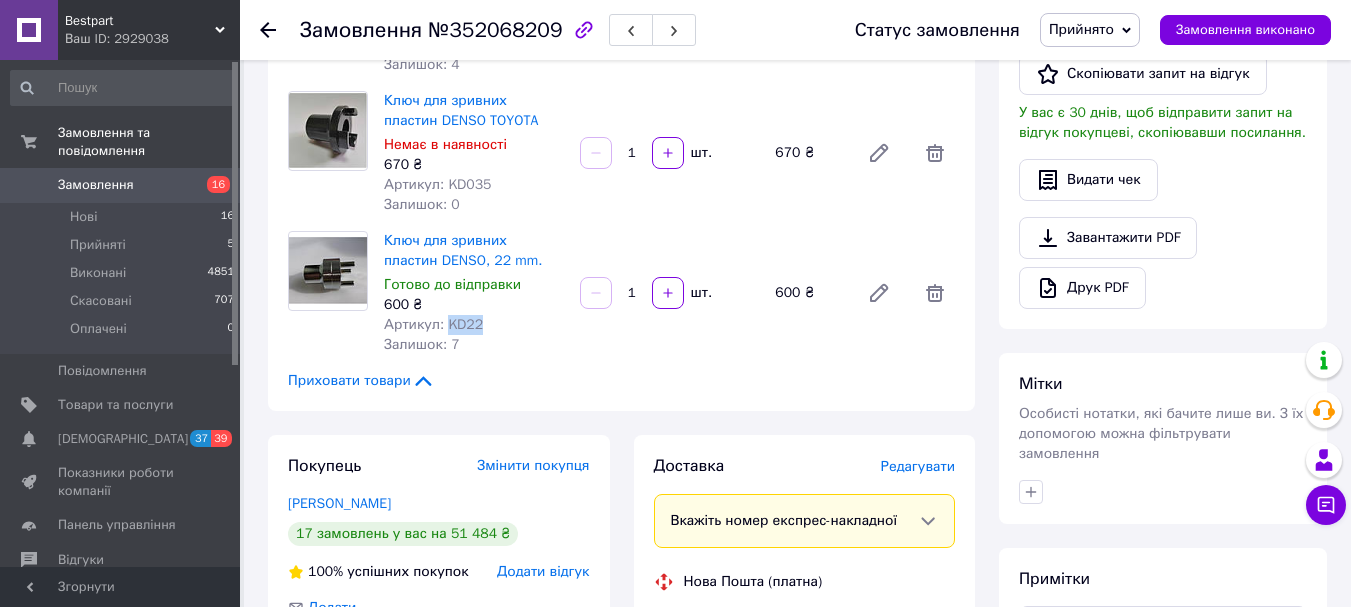 drag, startPoint x: 494, startPoint y: 311, endPoint x: 444, endPoint y: 311, distance: 50 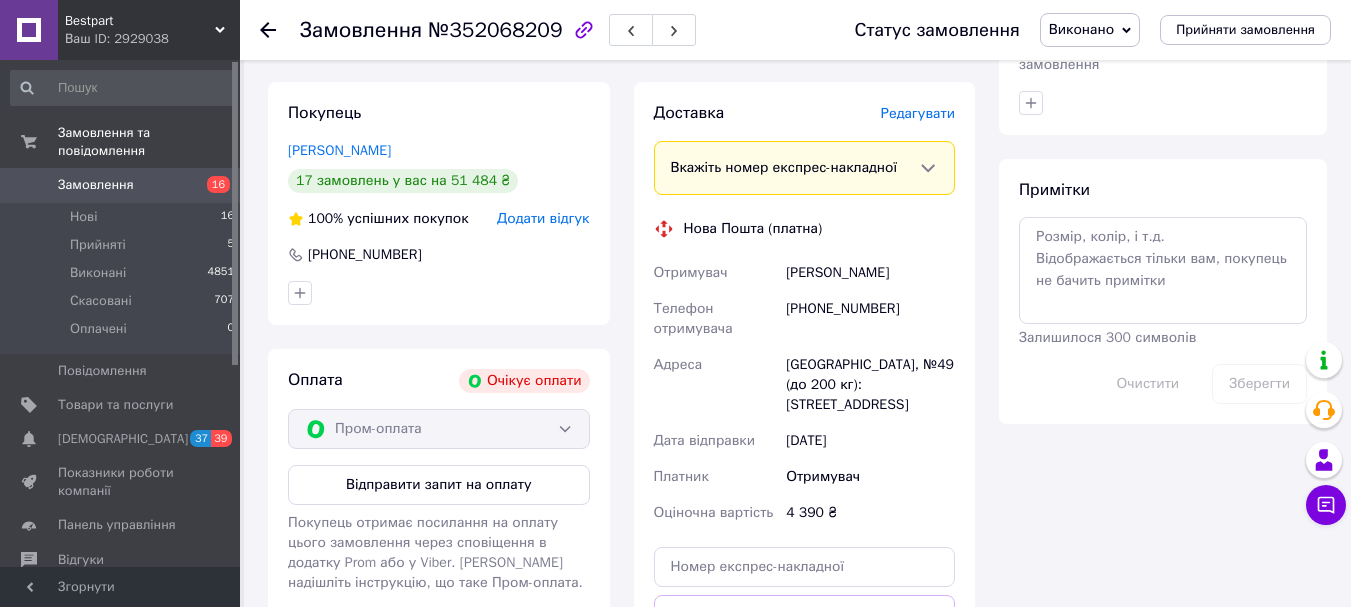 scroll, scrollTop: 900, scrollLeft: 0, axis: vertical 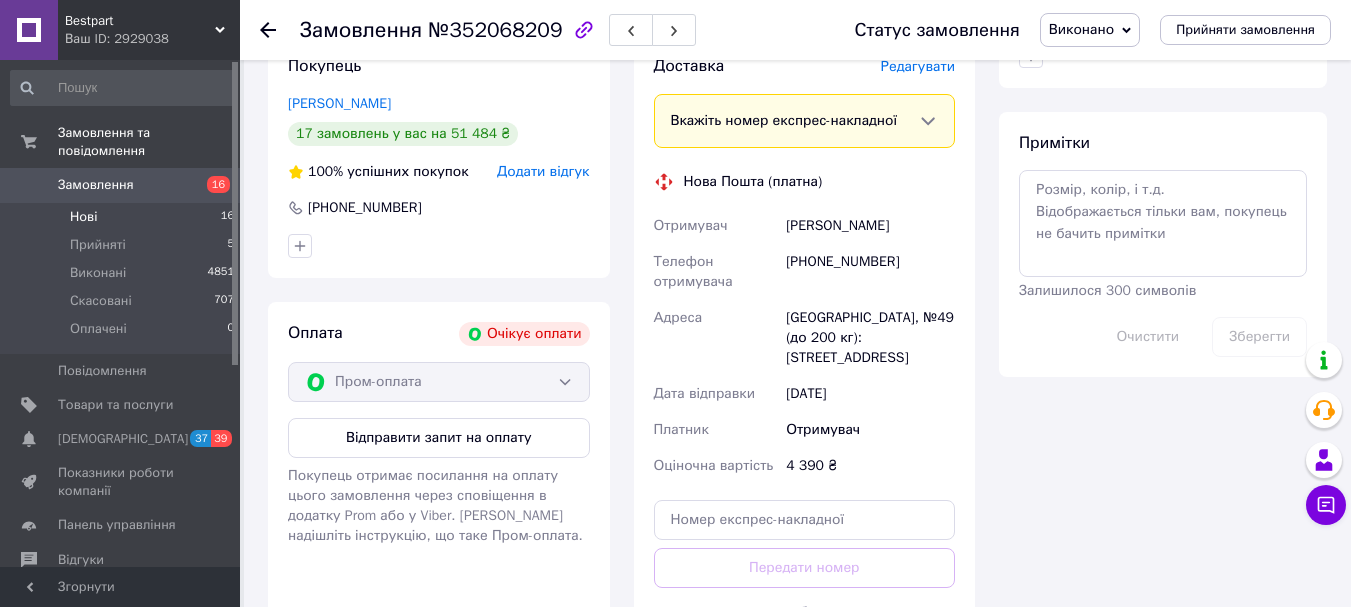click on "Нові" at bounding box center [83, 217] 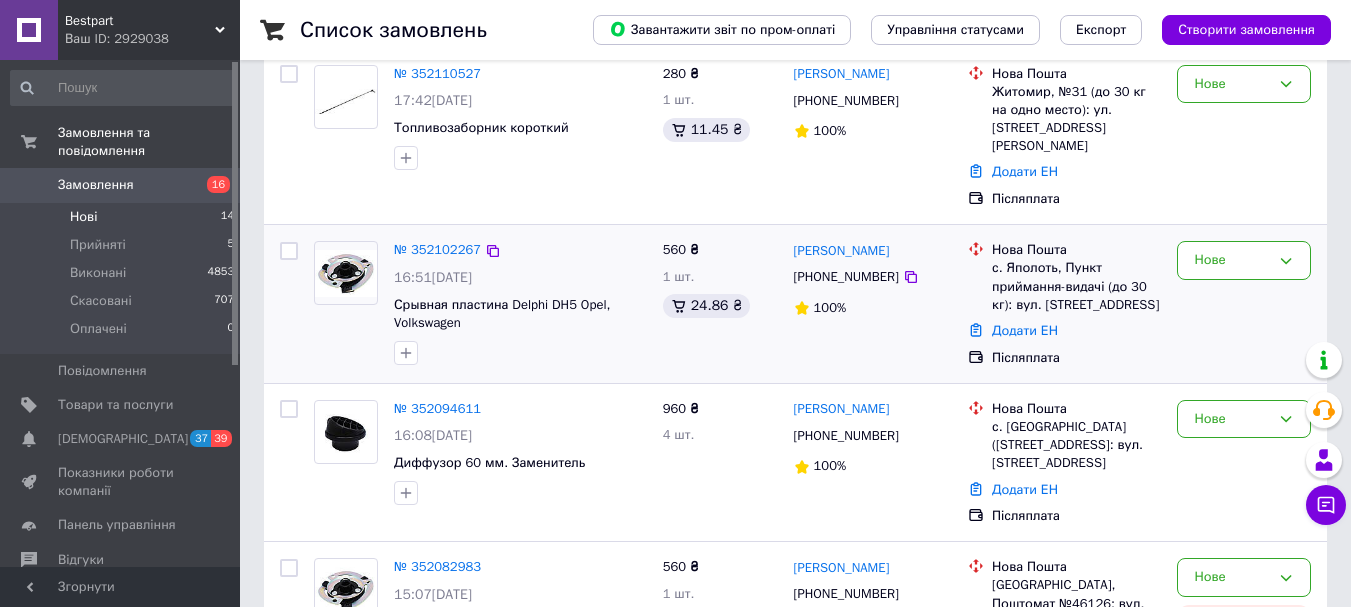 scroll, scrollTop: 400, scrollLeft: 0, axis: vertical 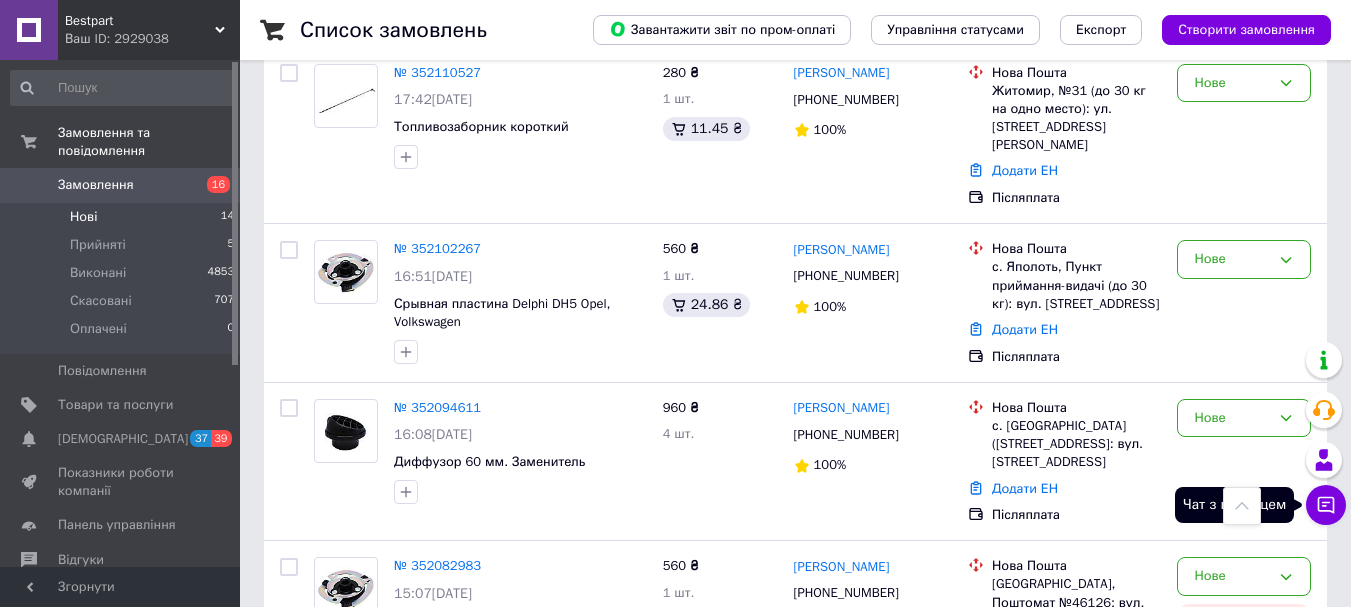 click 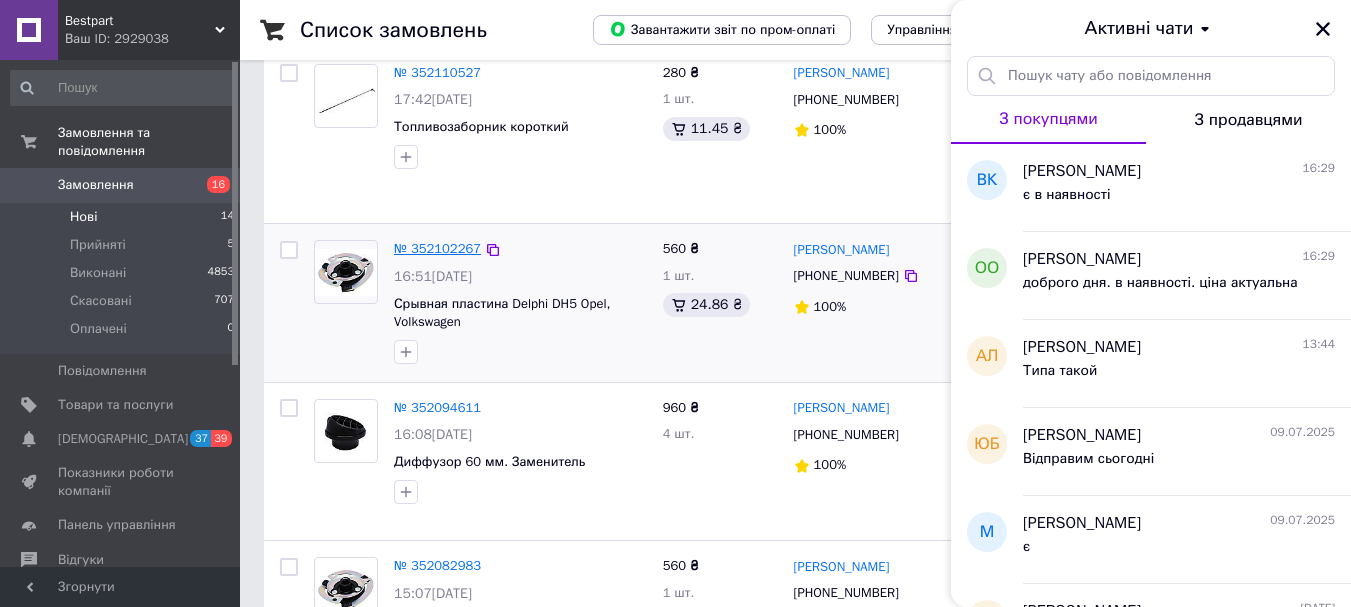 click on "№ 352102267" at bounding box center [437, 248] 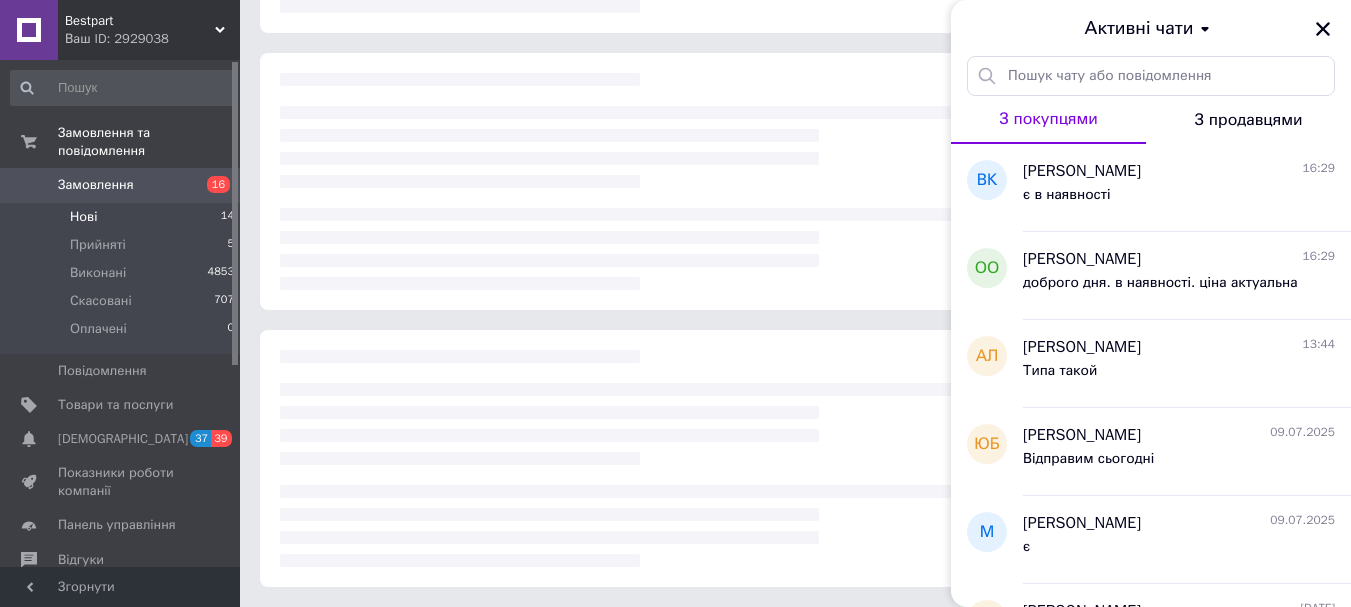 scroll, scrollTop: 307, scrollLeft: 0, axis: vertical 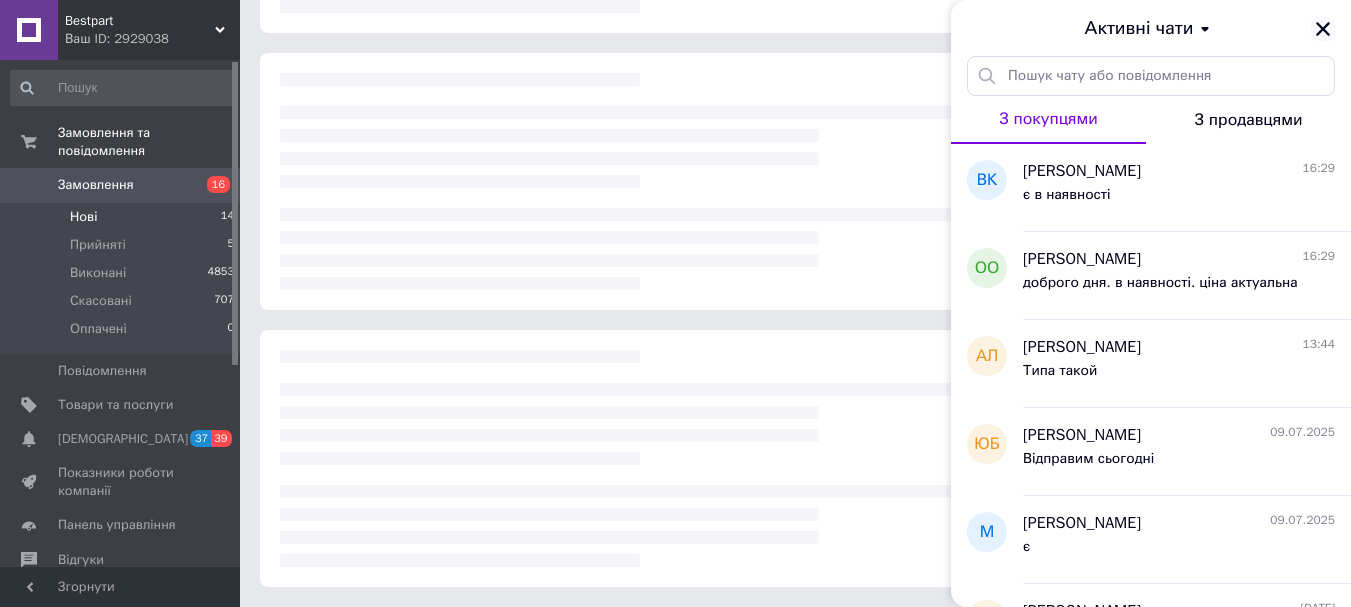 click 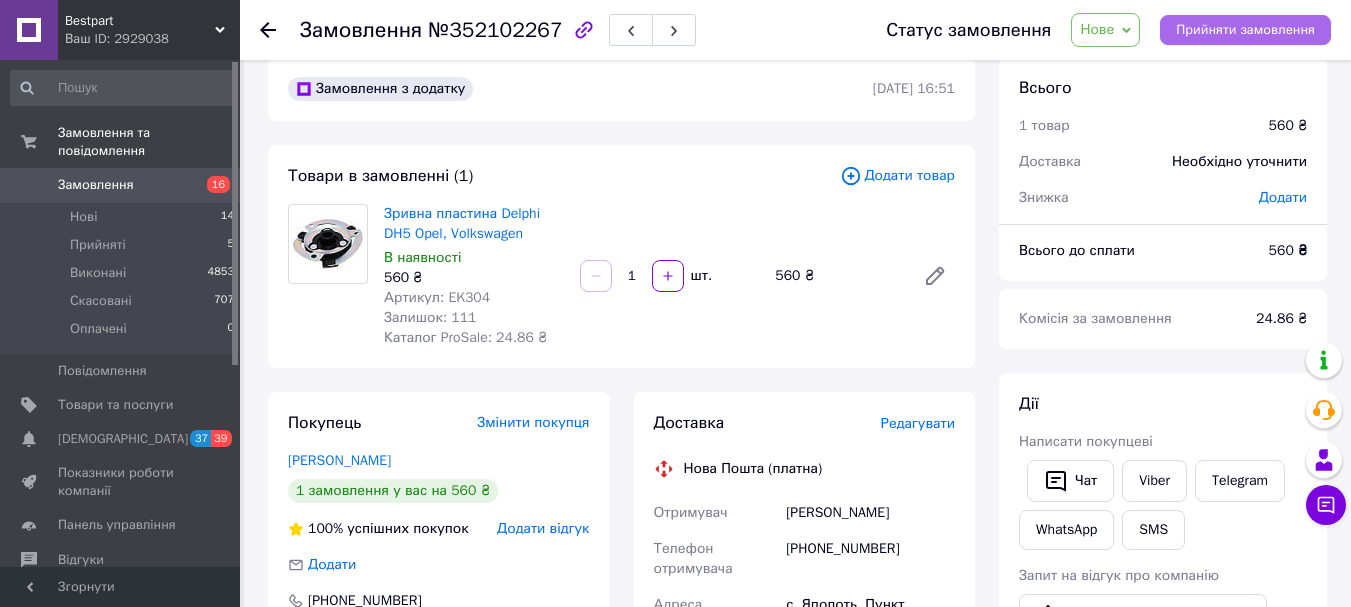 scroll, scrollTop: 0, scrollLeft: 0, axis: both 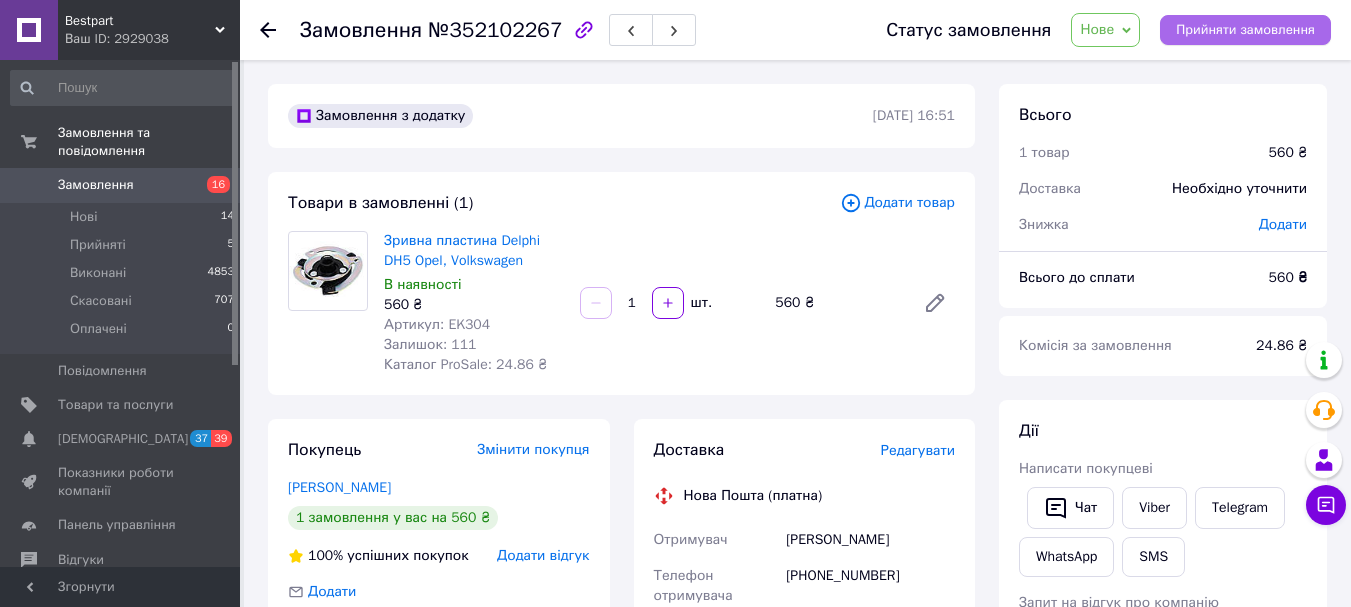click on "Прийняти замовлення" at bounding box center [1245, 30] 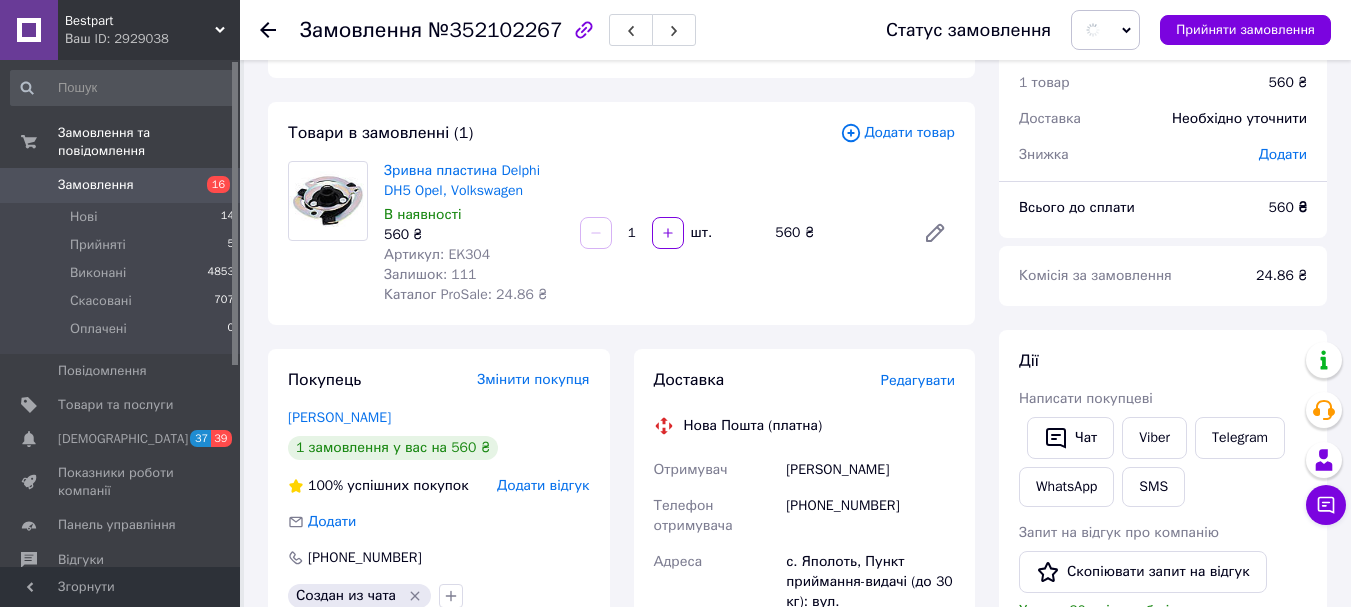 scroll, scrollTop: 300, scrollLeft: 0, axis: vertical 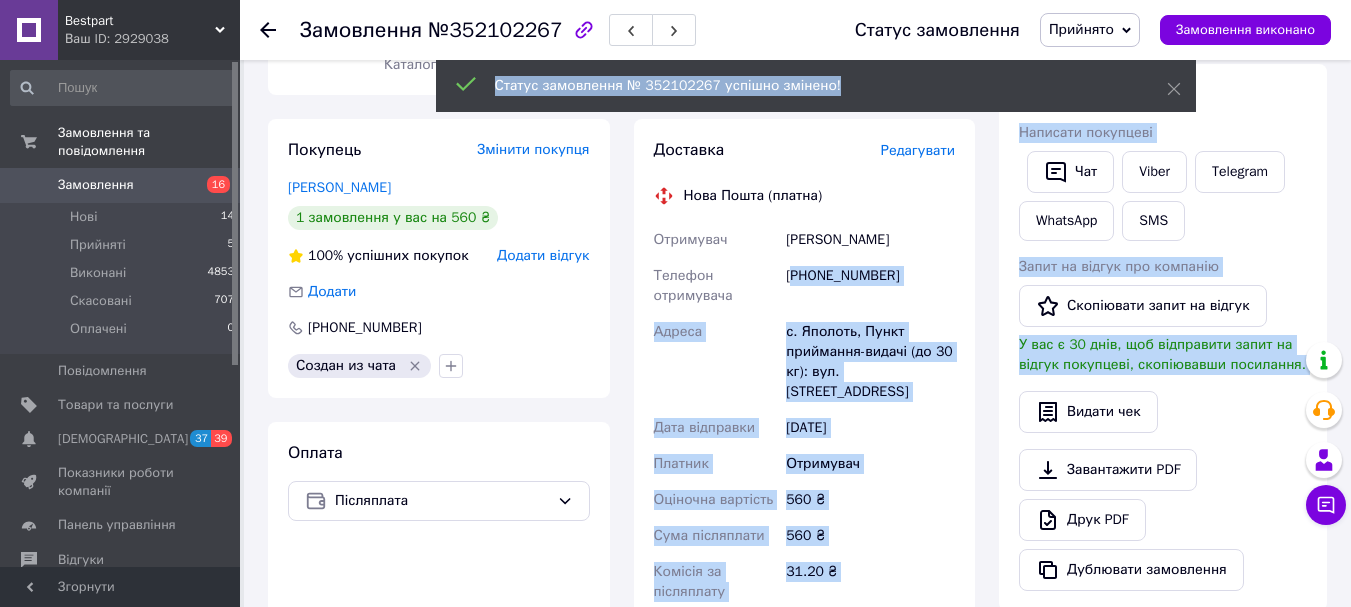 drag, startPoint x: 905, startPoint y: 273, endPoint x: 798, endPoint y: 274, distance: 107.00467 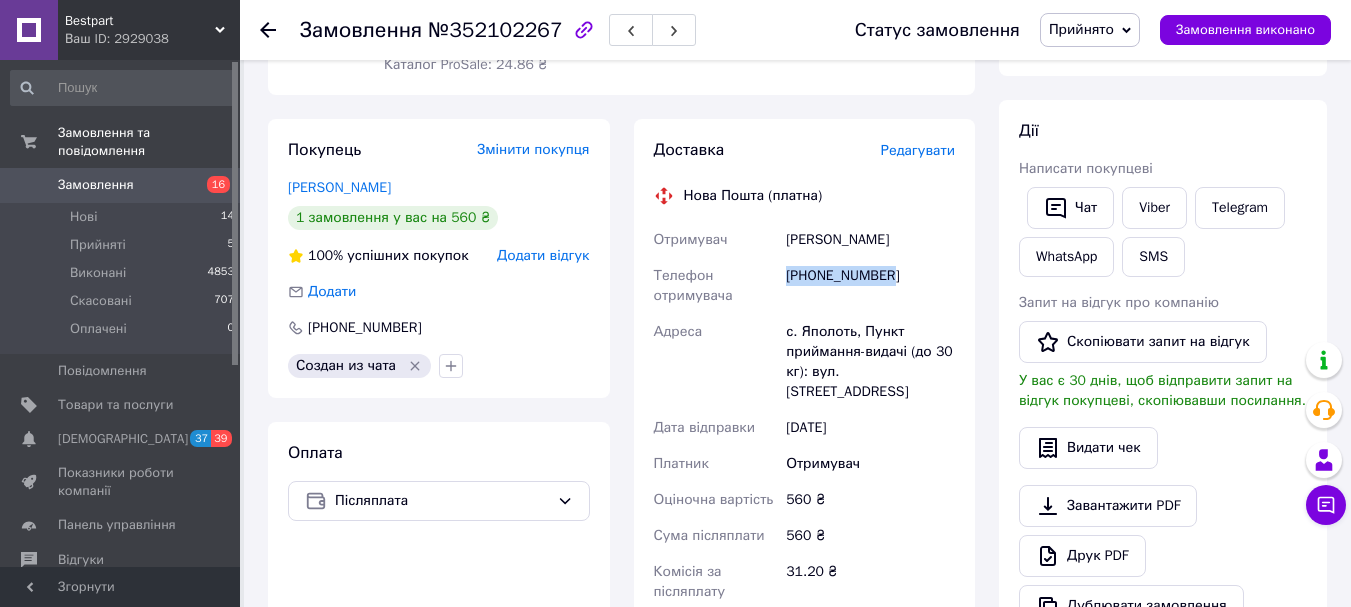 drag, startPoint x: 896, startPoint y: 275, endPoint x: 782, endPoint y: 269, distance: 114.15778 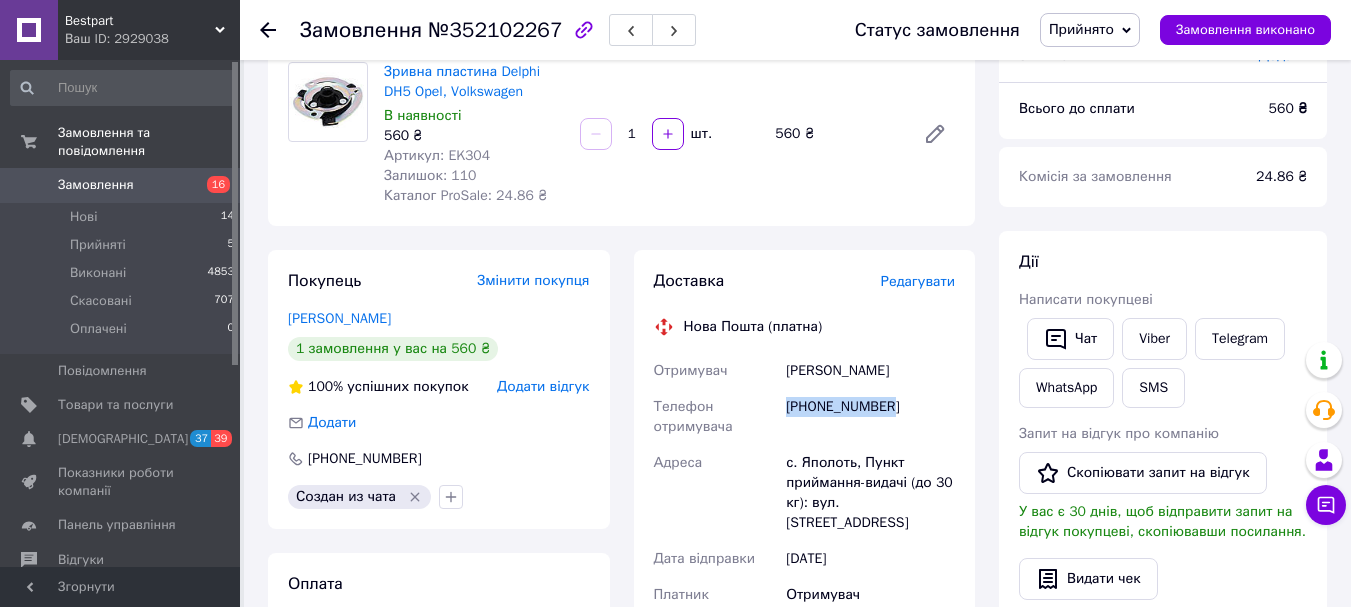scroll, scrollTop: 100, scrollLeft: 0, axis: vertical 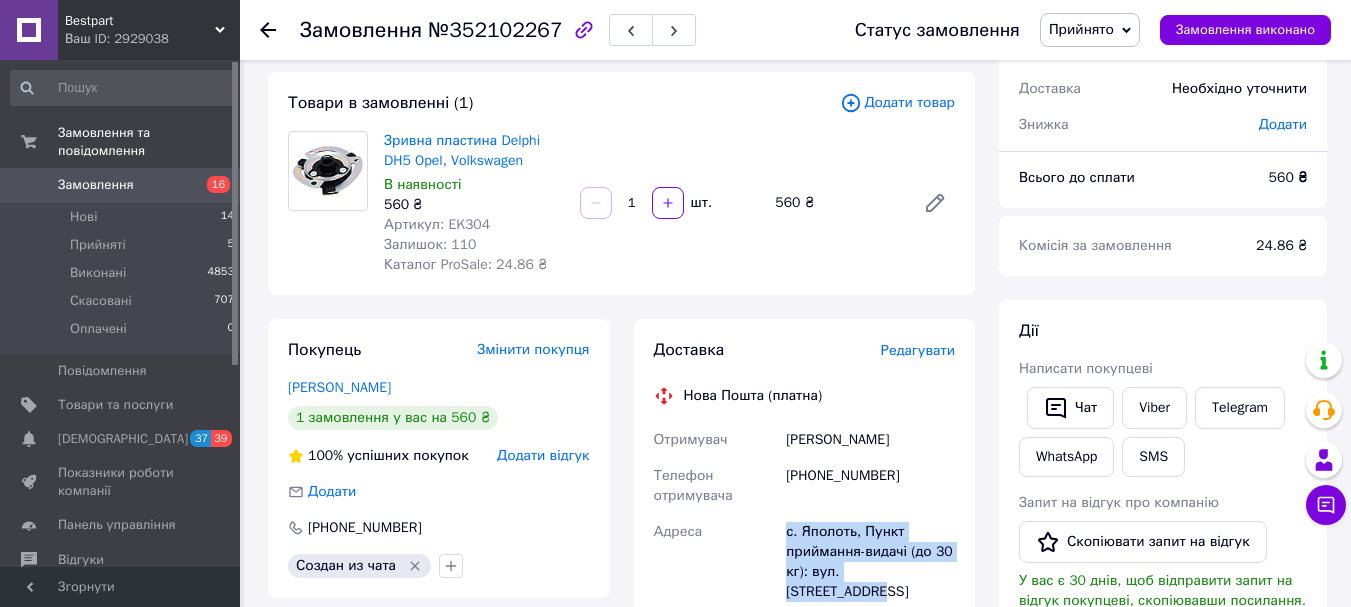 drag, startPoint x: 937, startPoint y: 574, endPoint x: 784, endPoint y: 533, distance: 158.39824 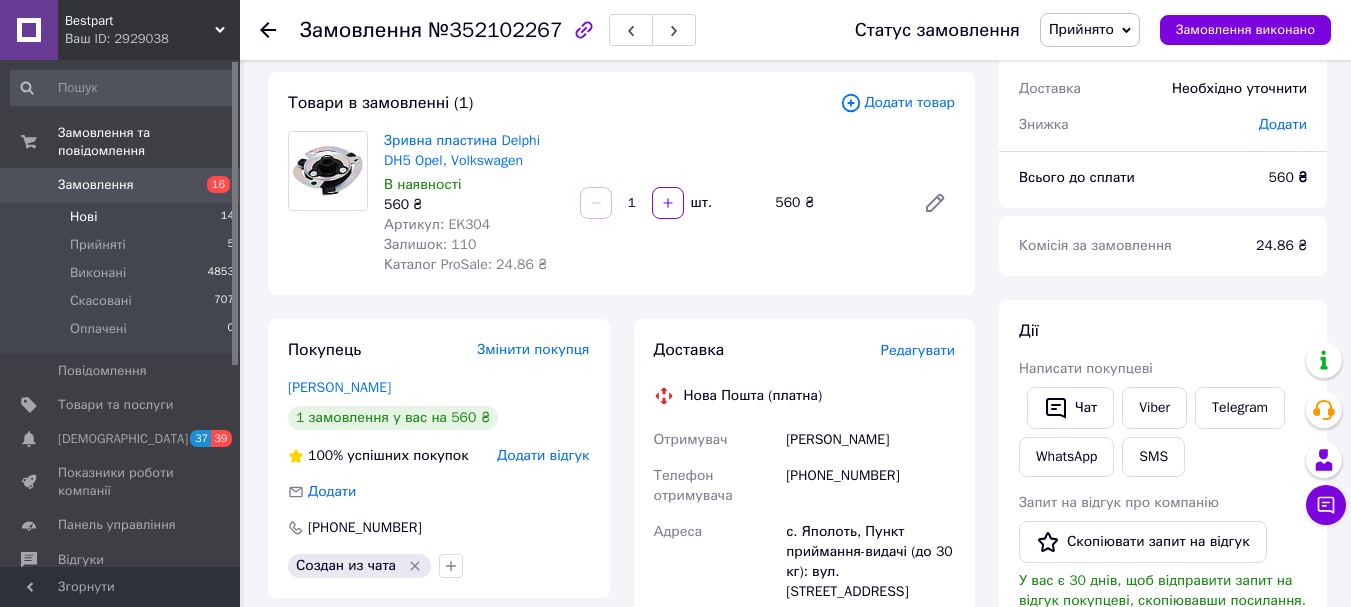 click on "Нові" at bounding box center (83, 217) 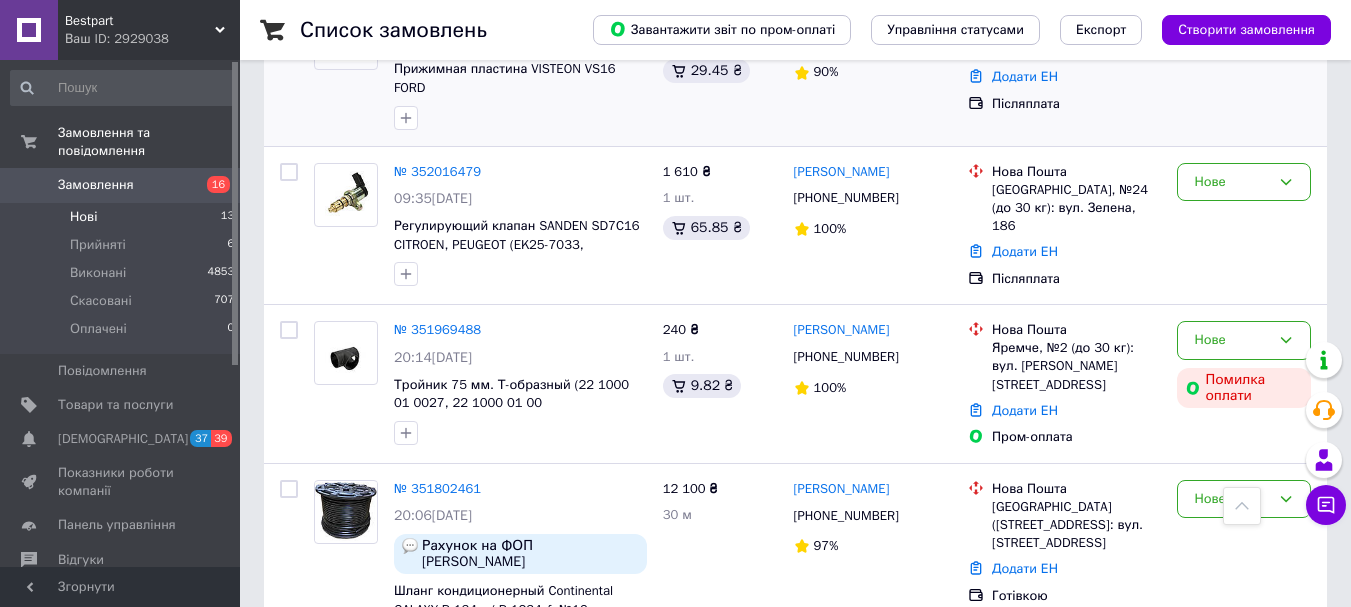 scroll, scrollTop: 1700, scrollLeft: 0, axis: vertical 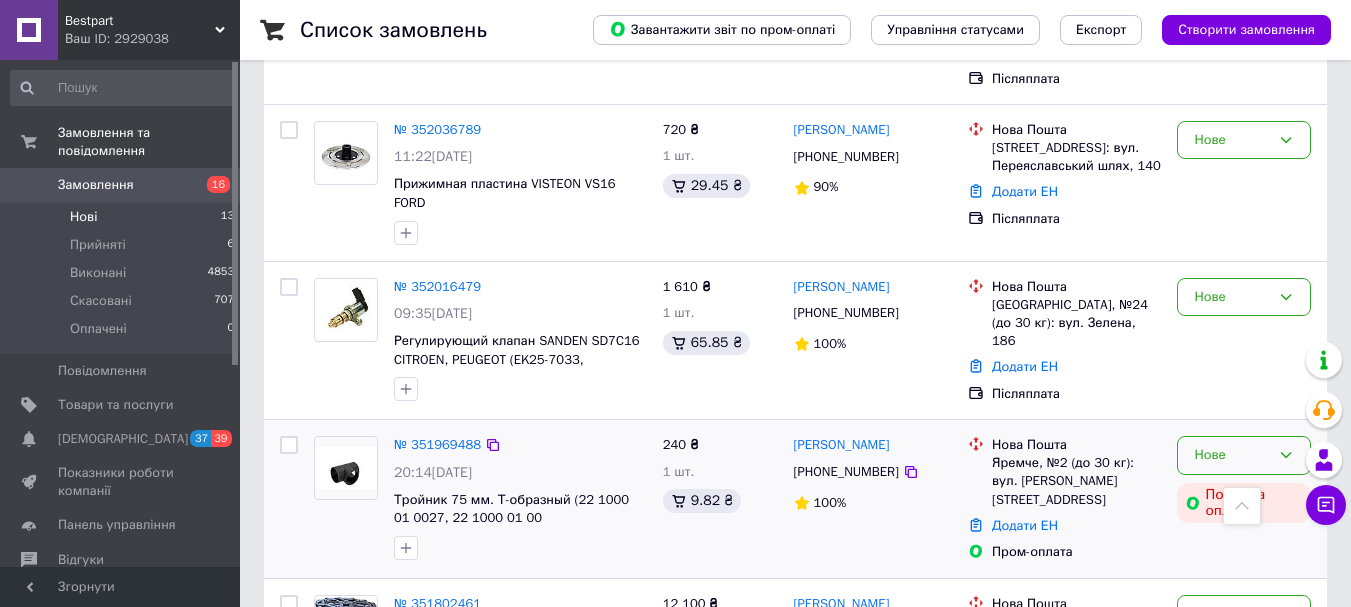click on "Нове" at bounding box center (1244, 455) 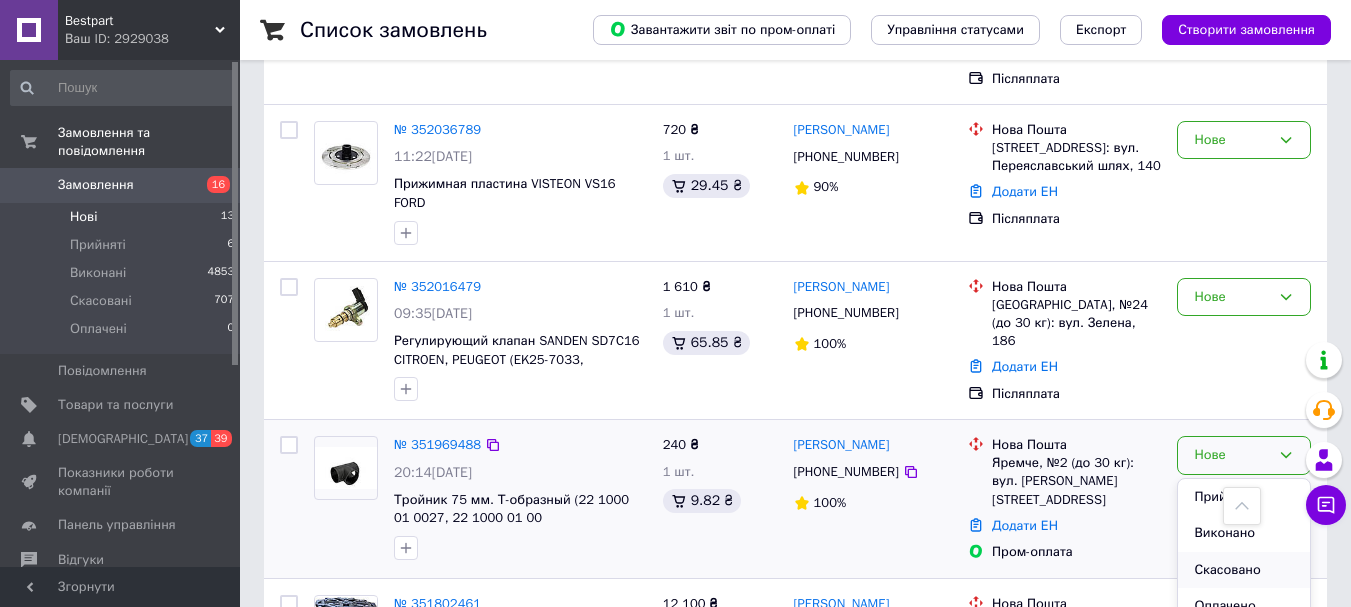 click on "Скасовано" at bounding box center (1244, 570) 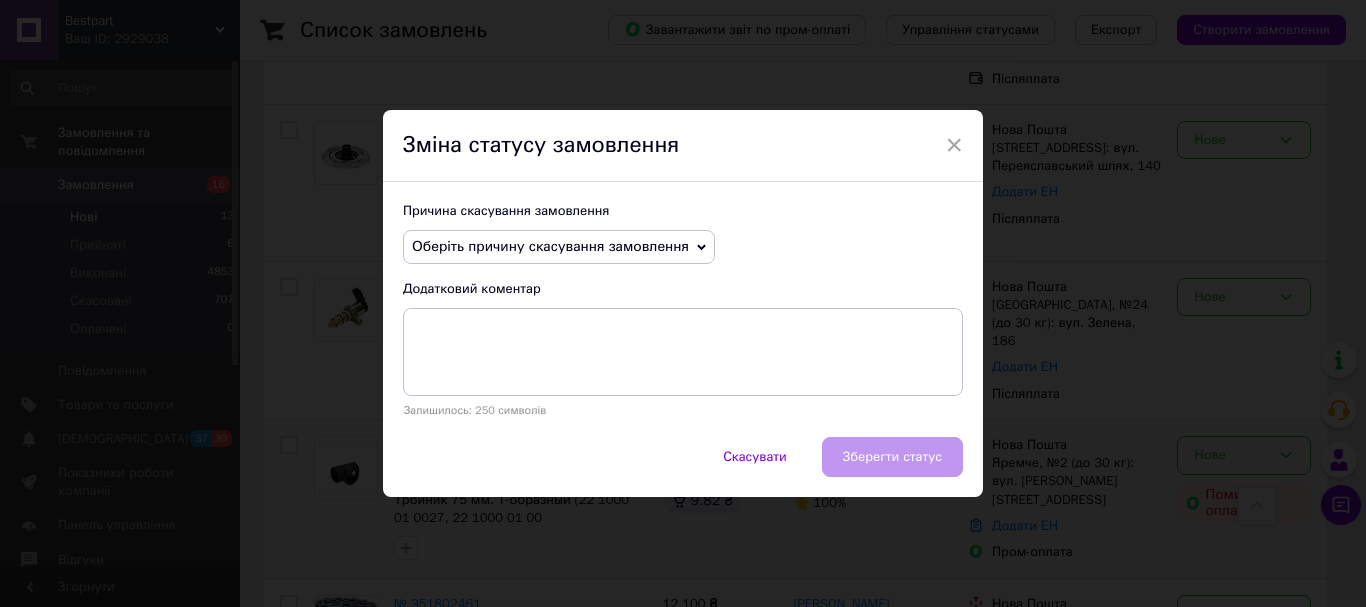 click 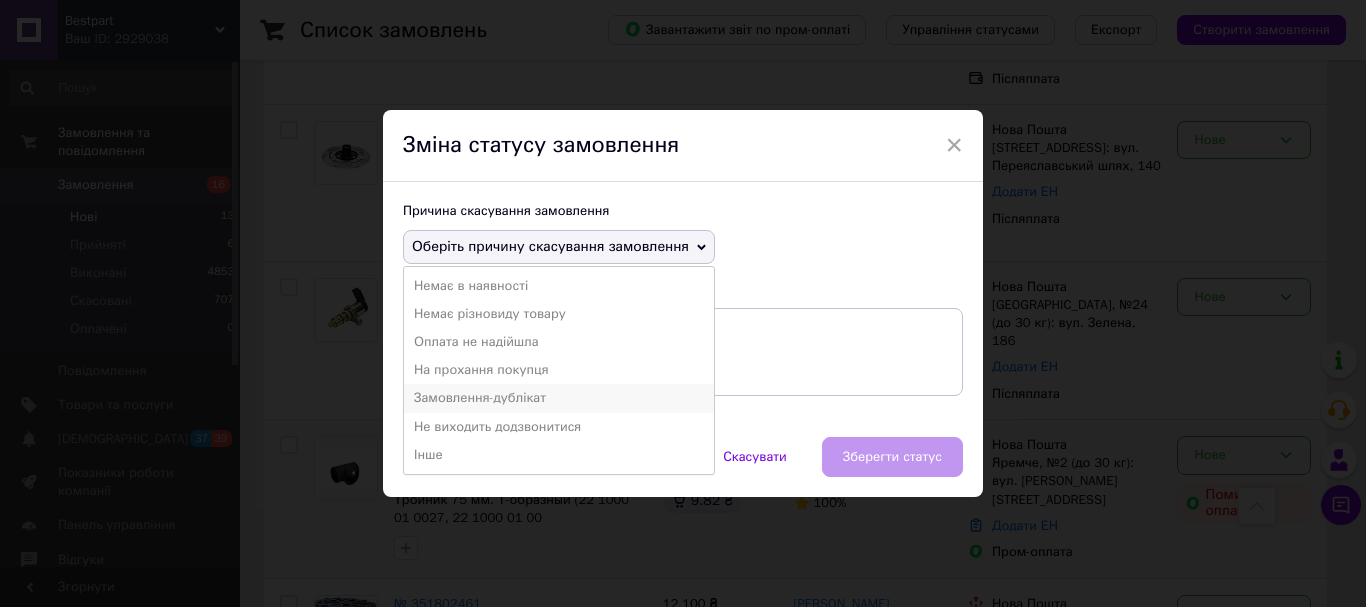 click on "Замовлення-дублікат" at bounding box center [559, 398] 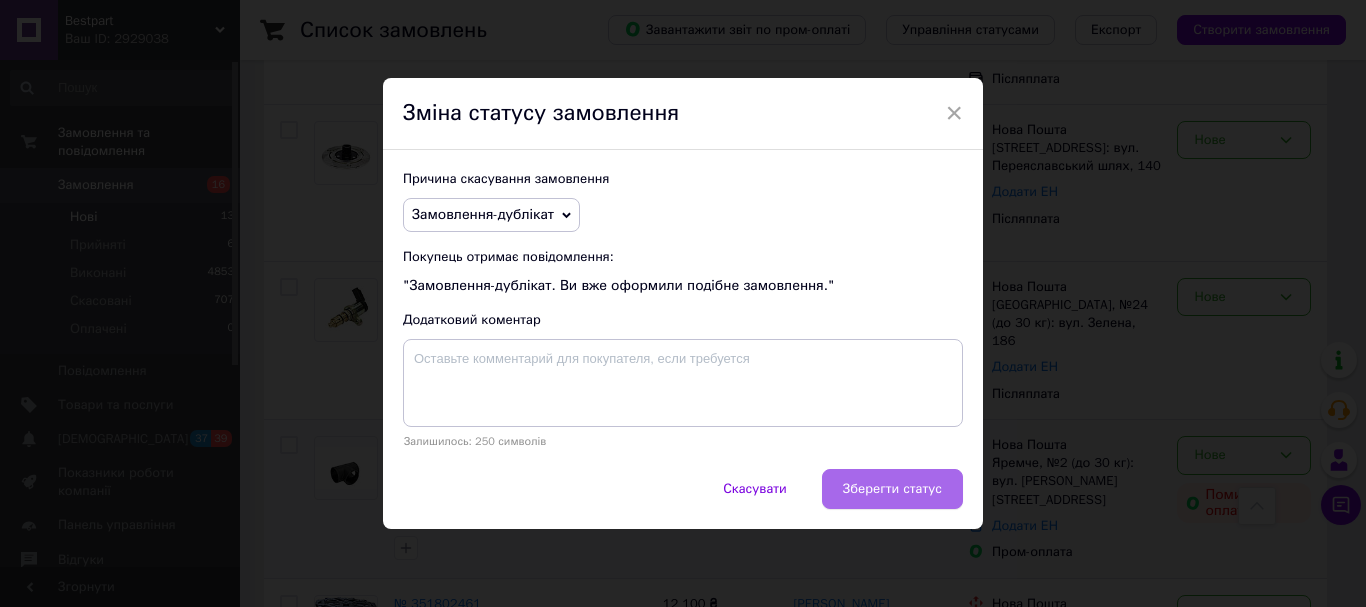 click on "Зберегти статус" at bounding box center [892, 489] 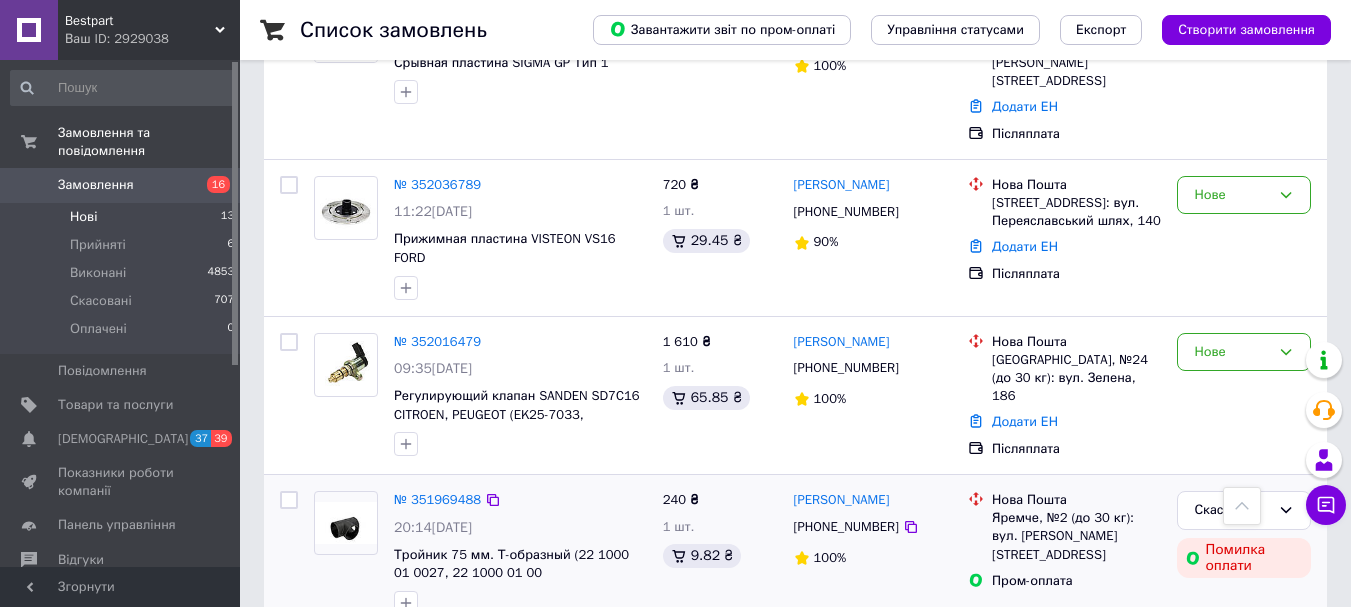 scroll, scrollTop: 1600, scrollLeft: 0, axis: vertical 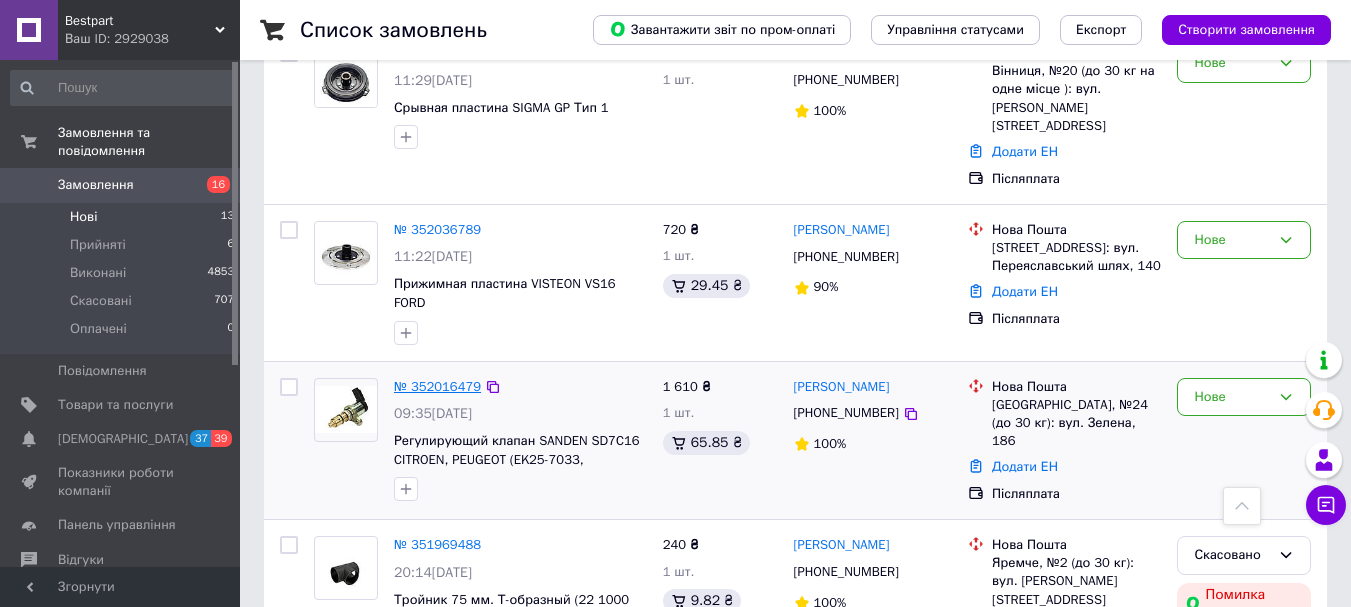 click on "№ 352016479" at bounding box center [437, 386] 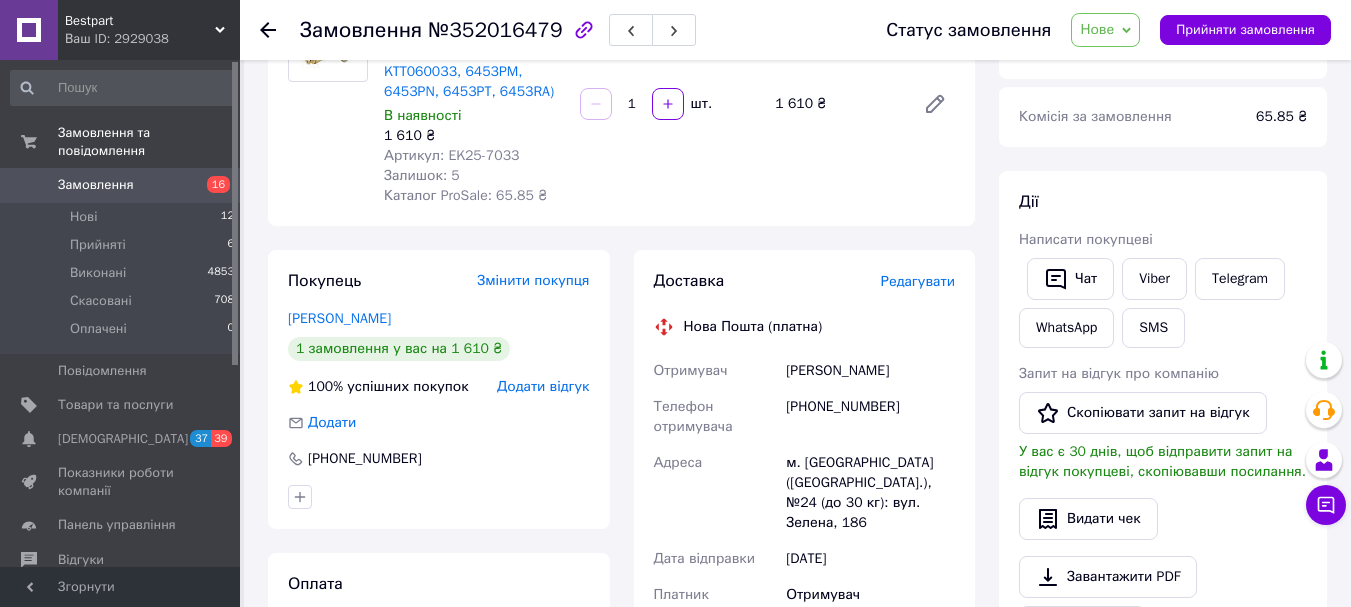scroll, scrollTop: 228, scrollLeft: 0, axis: vertical 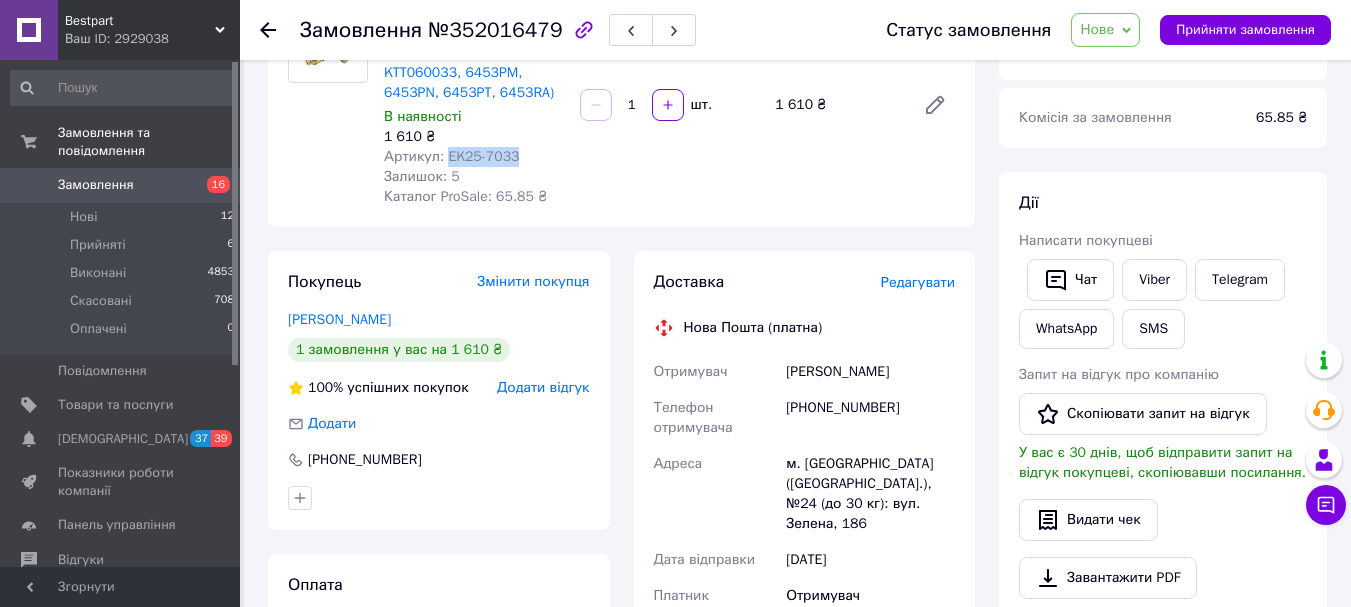 drag, startPoint x: 521, startPoint y: 146, endPoint x: 445, endPoint y: 146, distance: 76 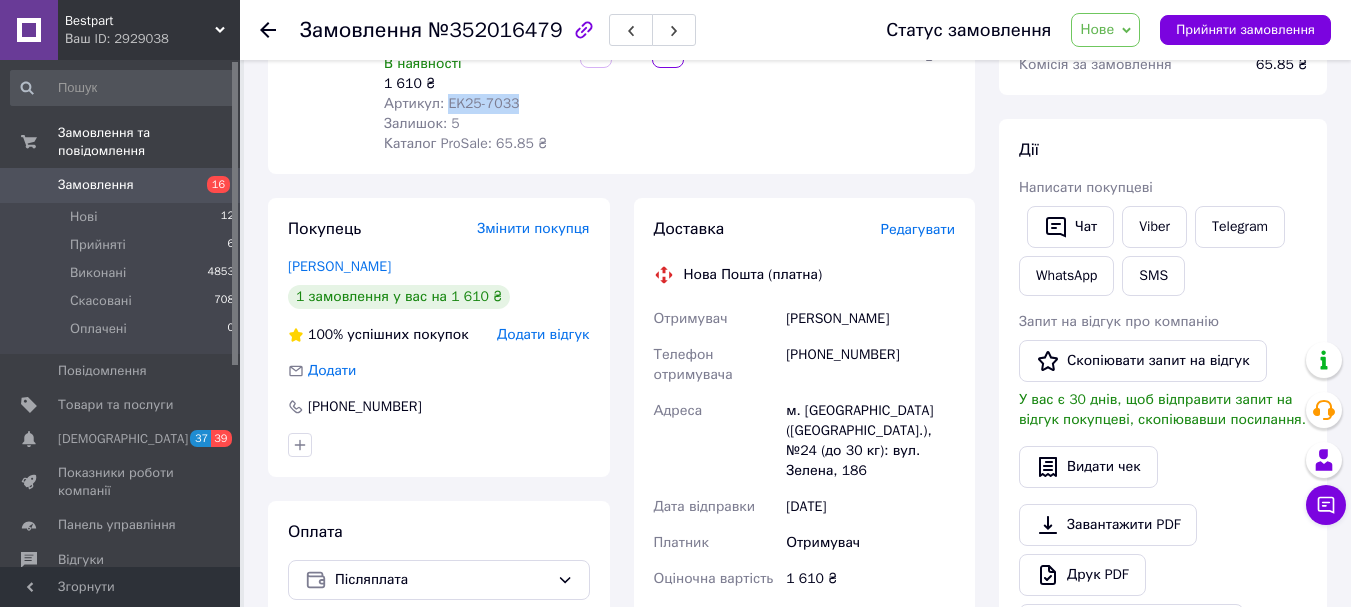 scroll, scrollTop: 328, scrollLeft: 0, axis: vertical 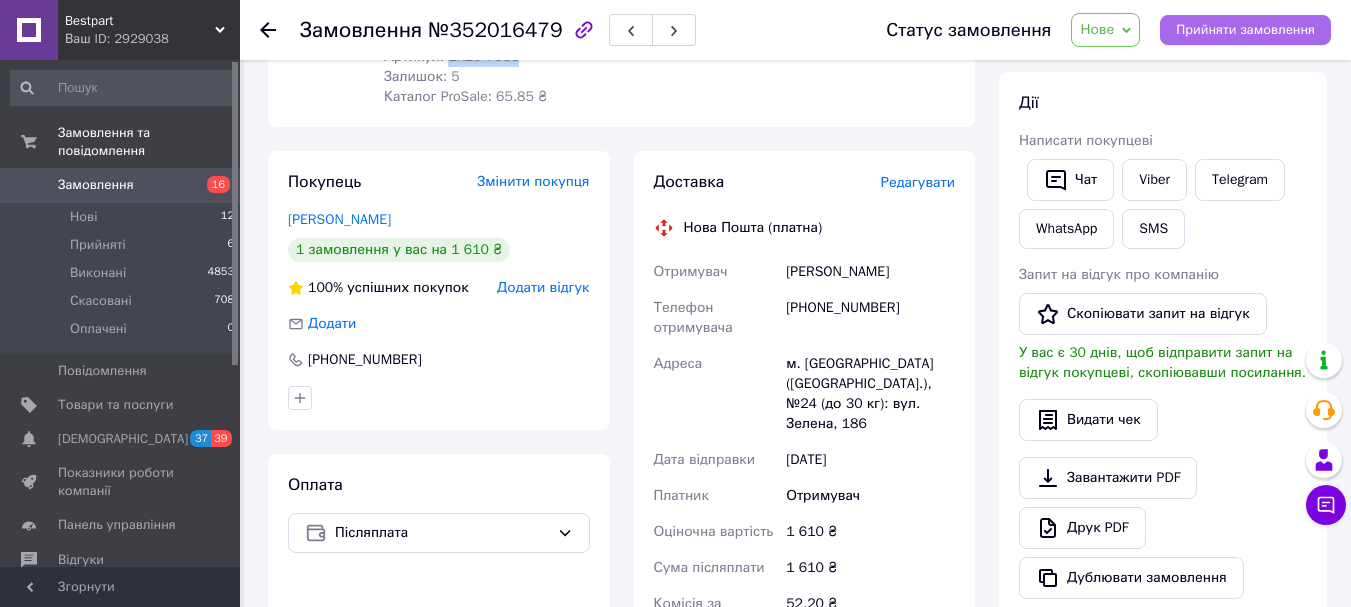 click on "Прийняти замовлення" at bounding box center [1245, 30] 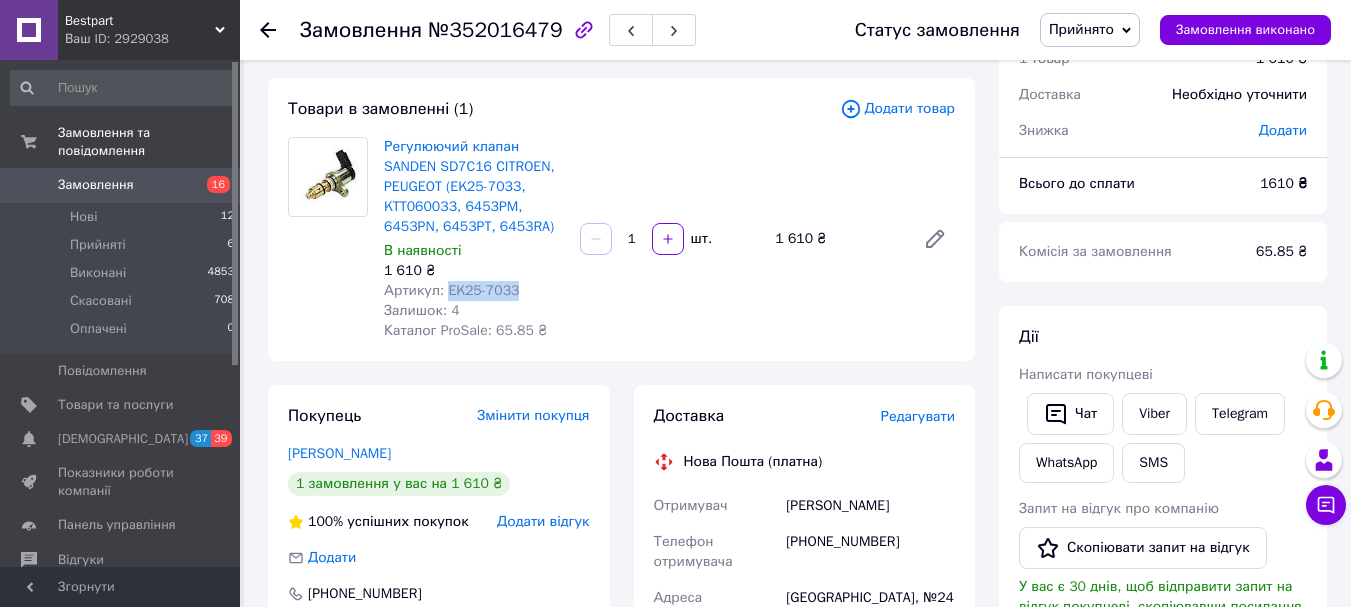 scroll, scrollTop: 128, scrollLeft: 0, axis: vertical 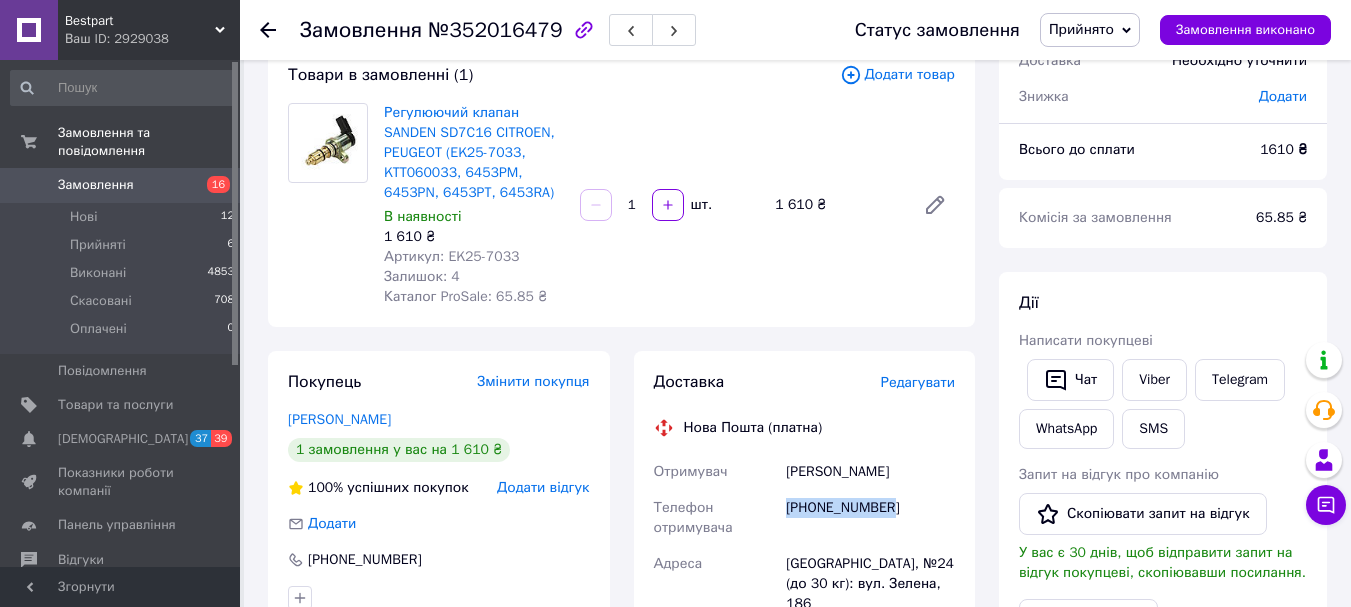 drag, startPoint x: 896, startPoint y: 508, endPoint x: 788, endPoint y: 510, distance: 108.01852 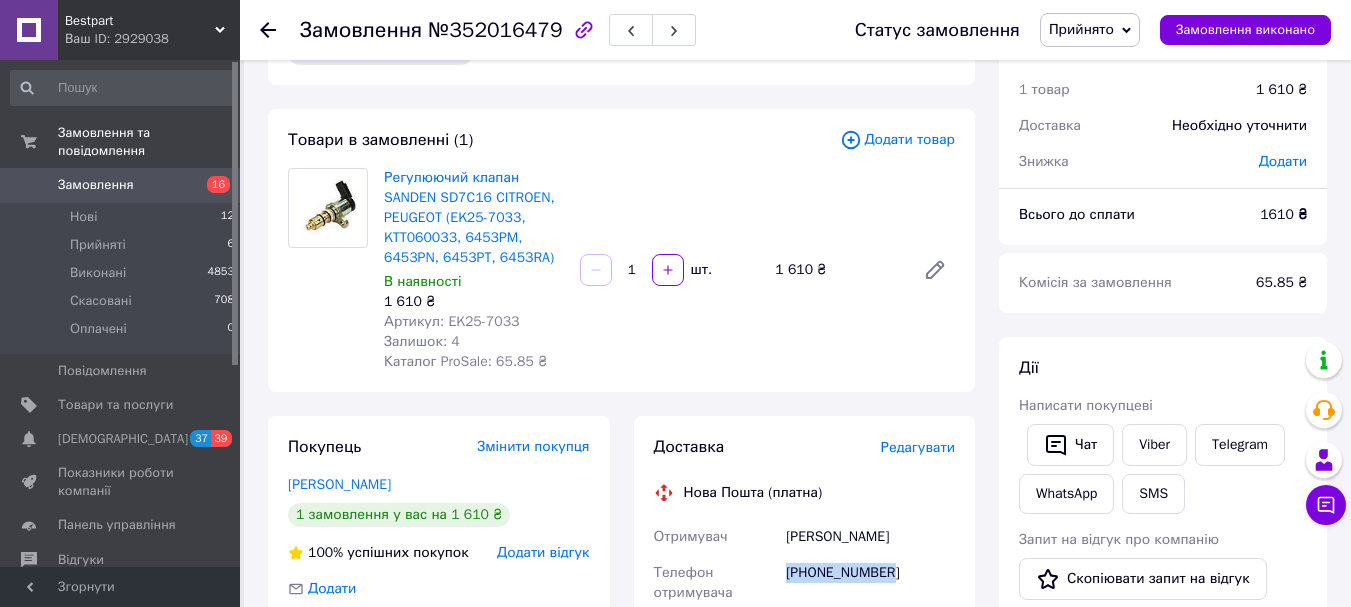 scroll, scrollTop: 28, scrollLeft: 0, axis: vertical 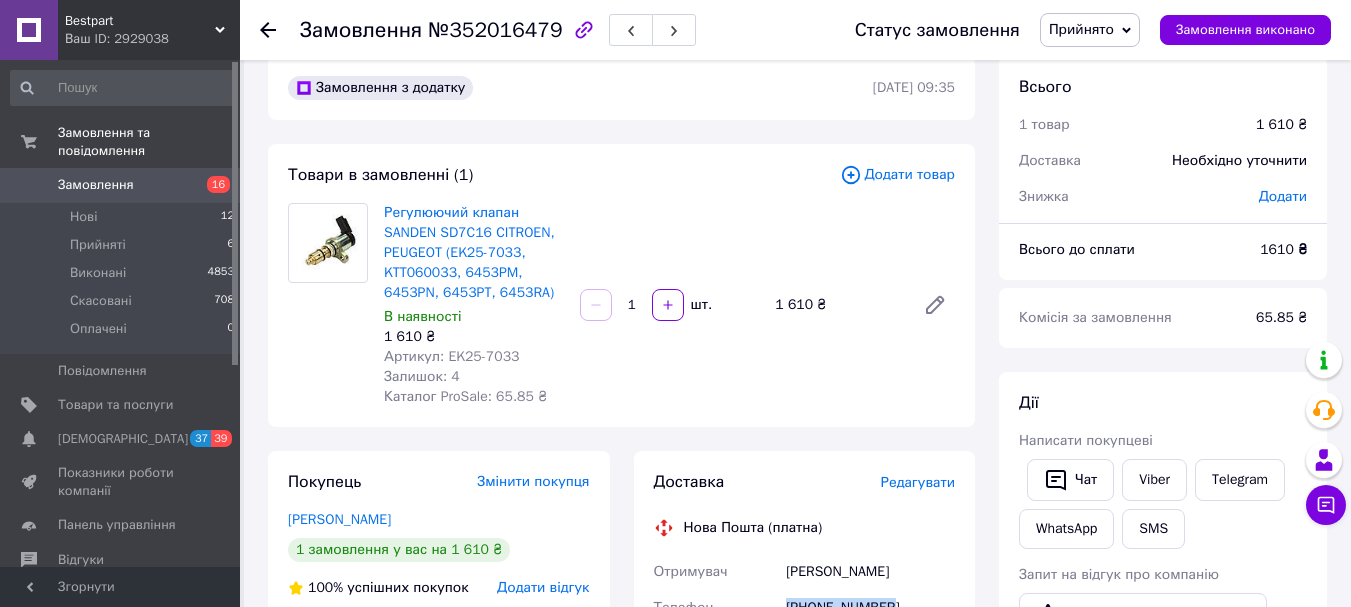 click on "Прийнято" at bounding box center [1081, 29] 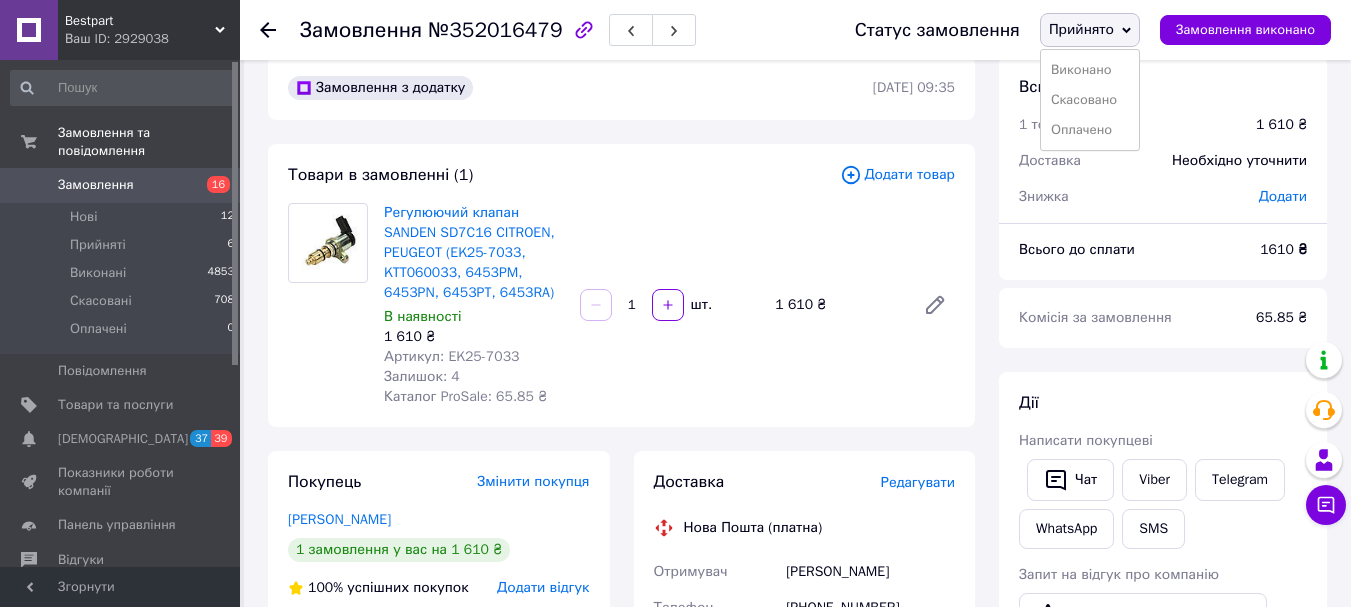 click on "Замовлення №352016479" at bounding box center (557, 30) 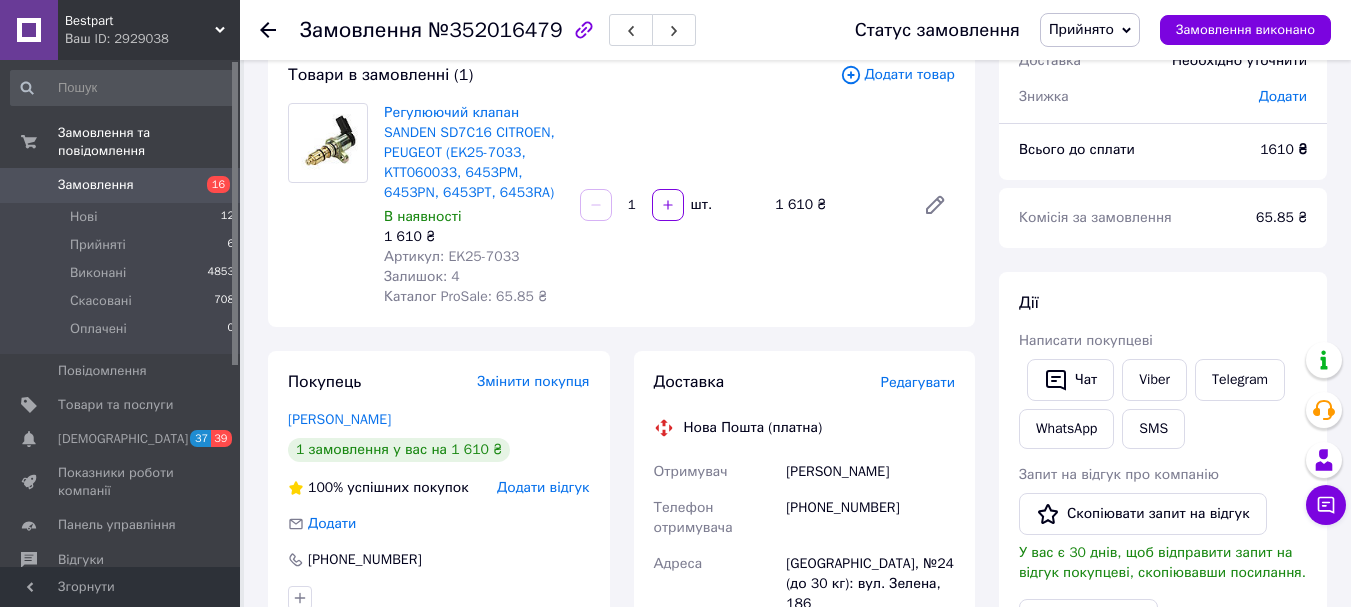 scroll, scrollTop: 228, scrollLeft: 0, axis: vertical 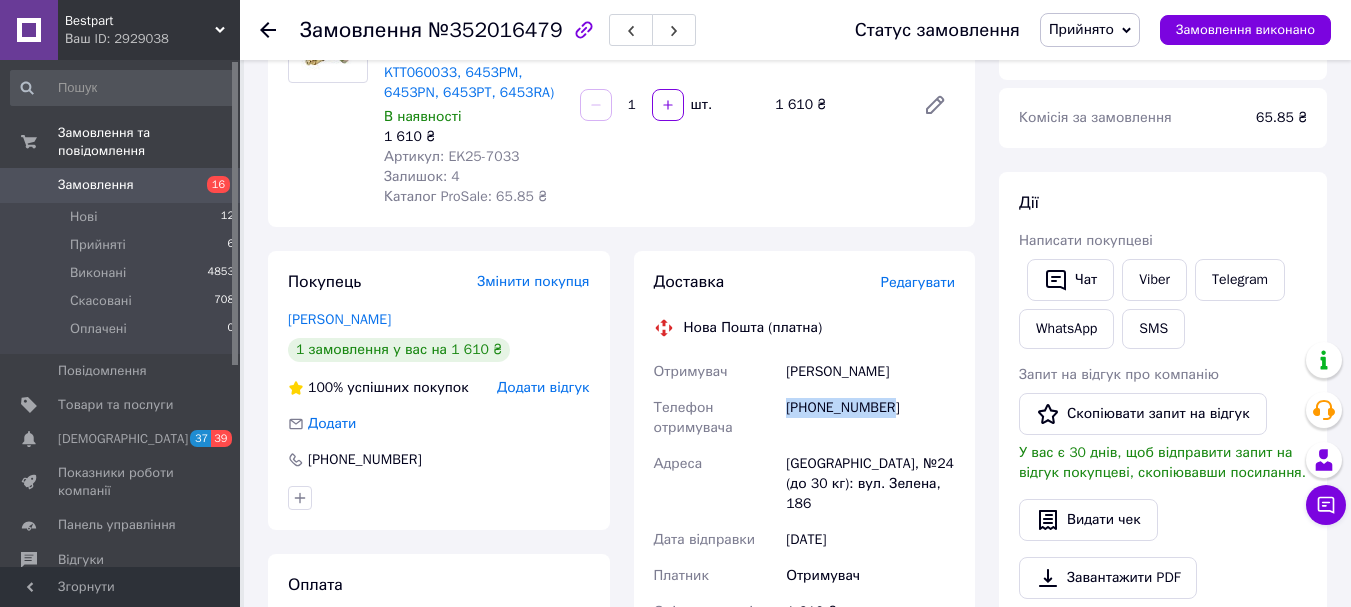 drag, startPoint x: 893, startPoint y: 397, endPoint x: 787, endPoint y: 398, distance: 106.004715 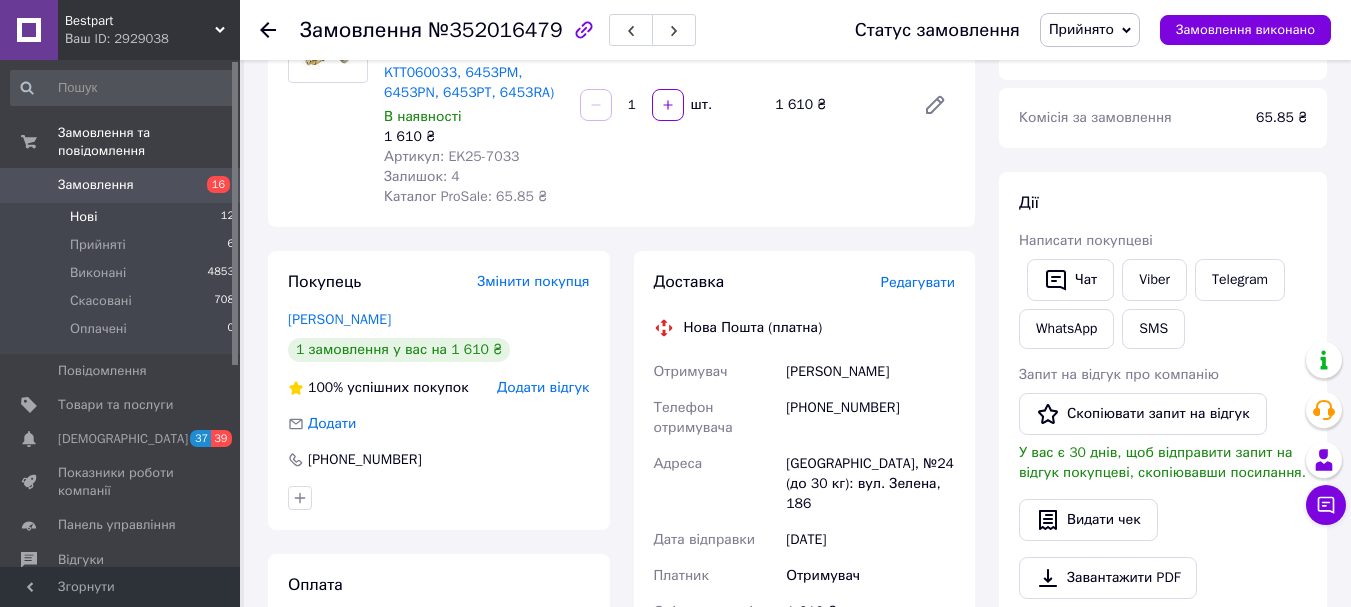 click on "Нові" at bounding box center (83, 217) 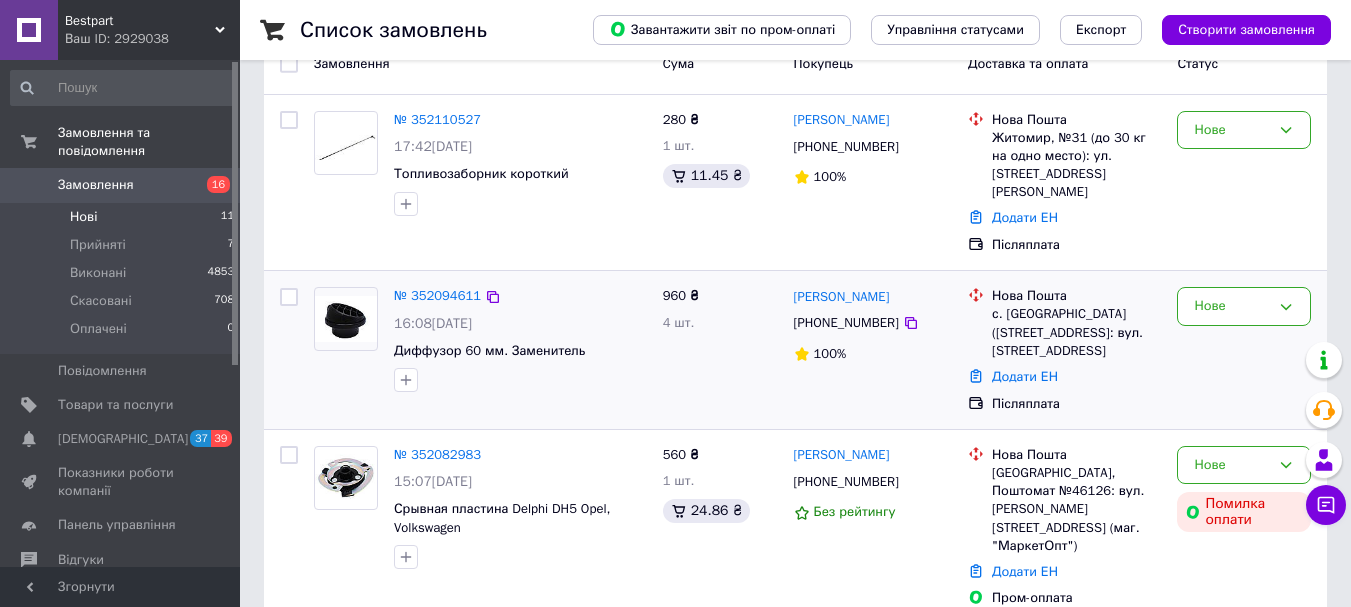 scroll, scrollTop: 400, scrollLeft: 0, axis: vertical 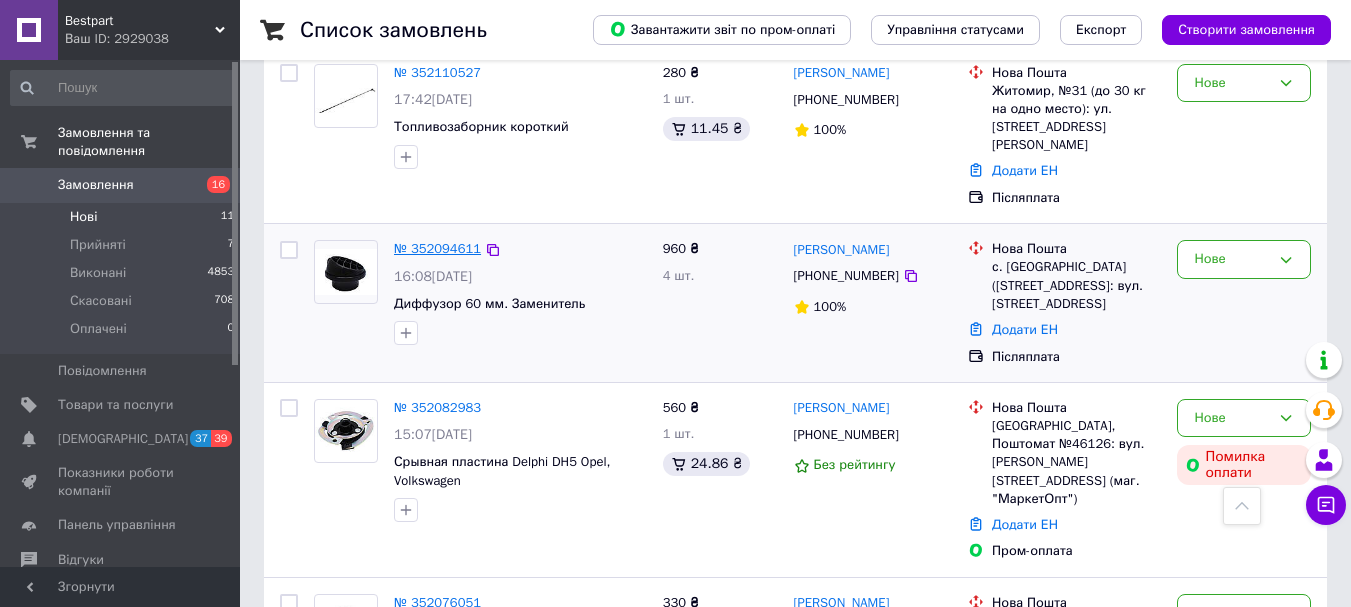 click on "№ 352094611" at bounding box center (437, 248) 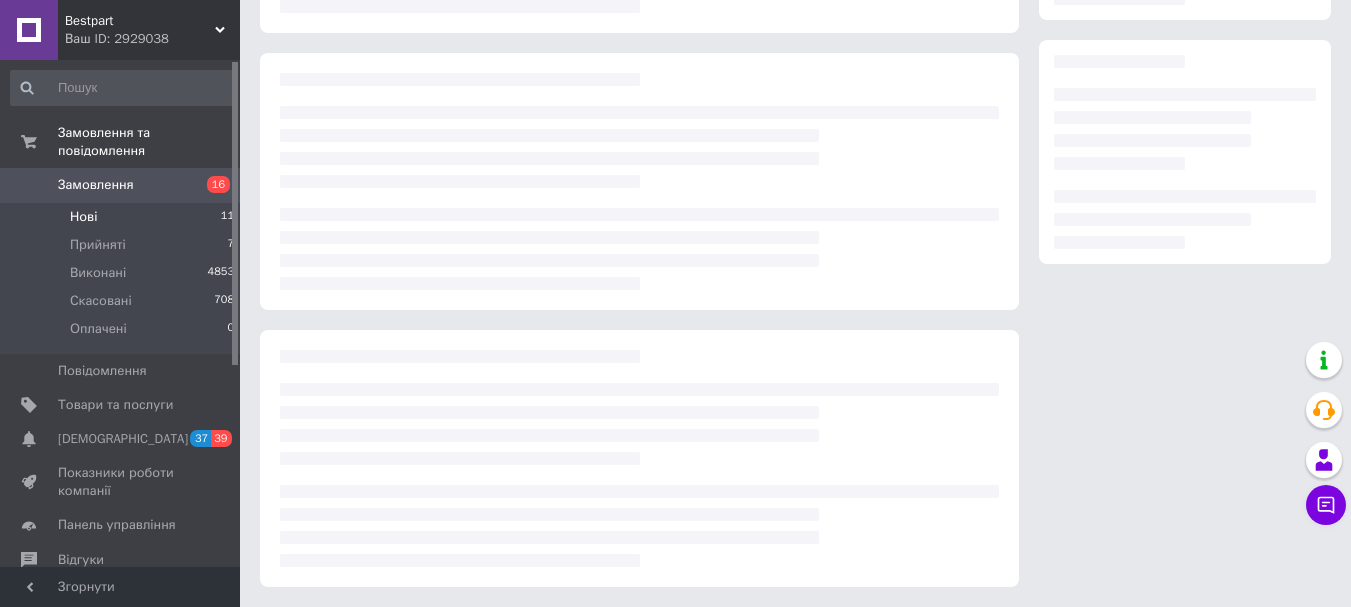 scroll, scrollTop: 246, scrollLeft: 0, axis: vertical 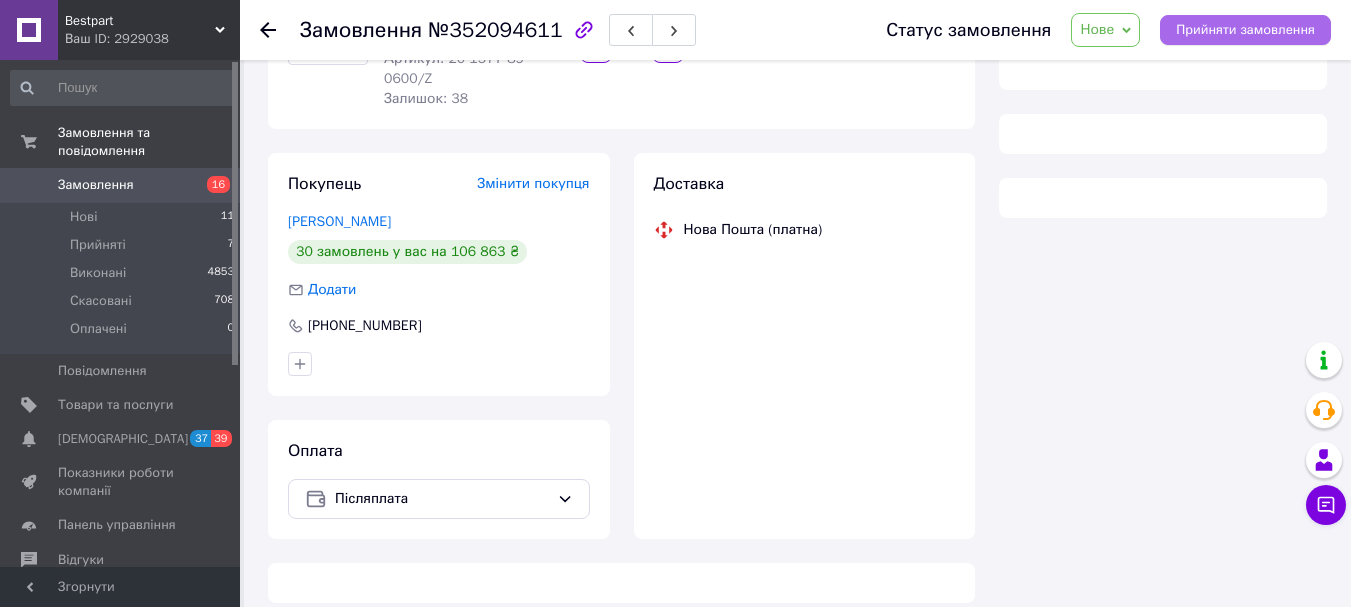 click on "Прийняти замовлення" at bounding box center (1245, 30) 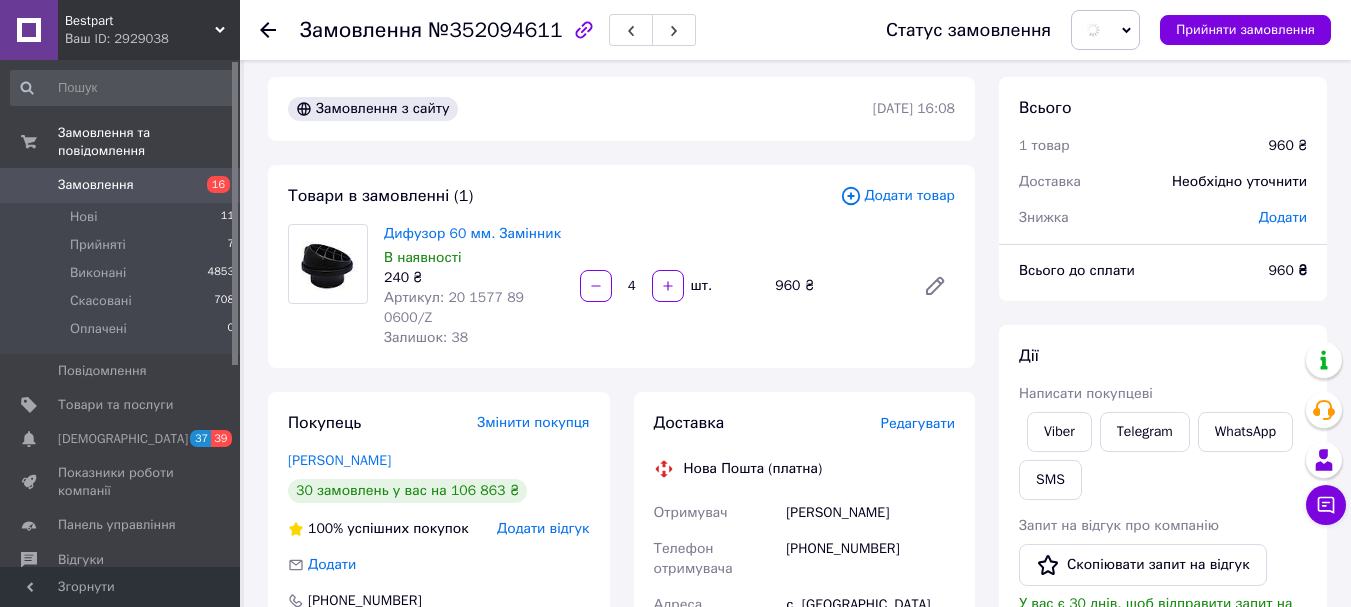 scroll, scrollTop: 0, scrollLeft: 0, axis: both 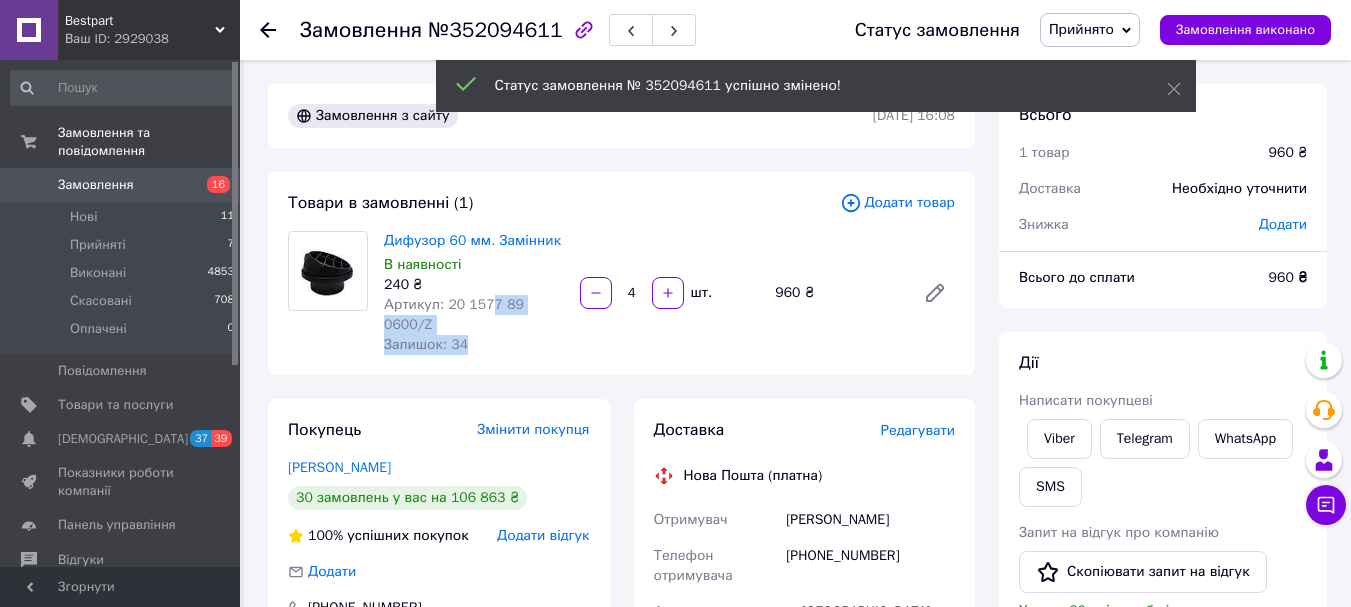 drag, startPoint x: 587, startPoint y: 312, endPoint x: 411, endPoint y: 330, distance: 176.91806 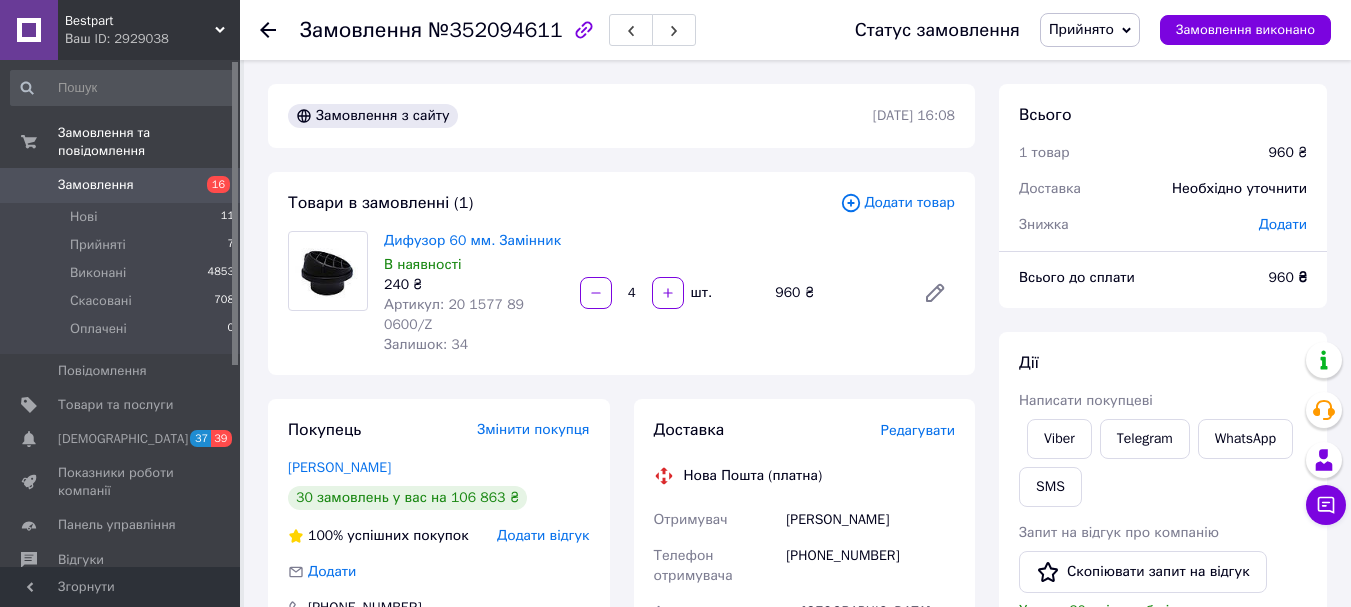 click on "Артикул: 20 1577 89 0600/Z" at bounding box center (454, 314) 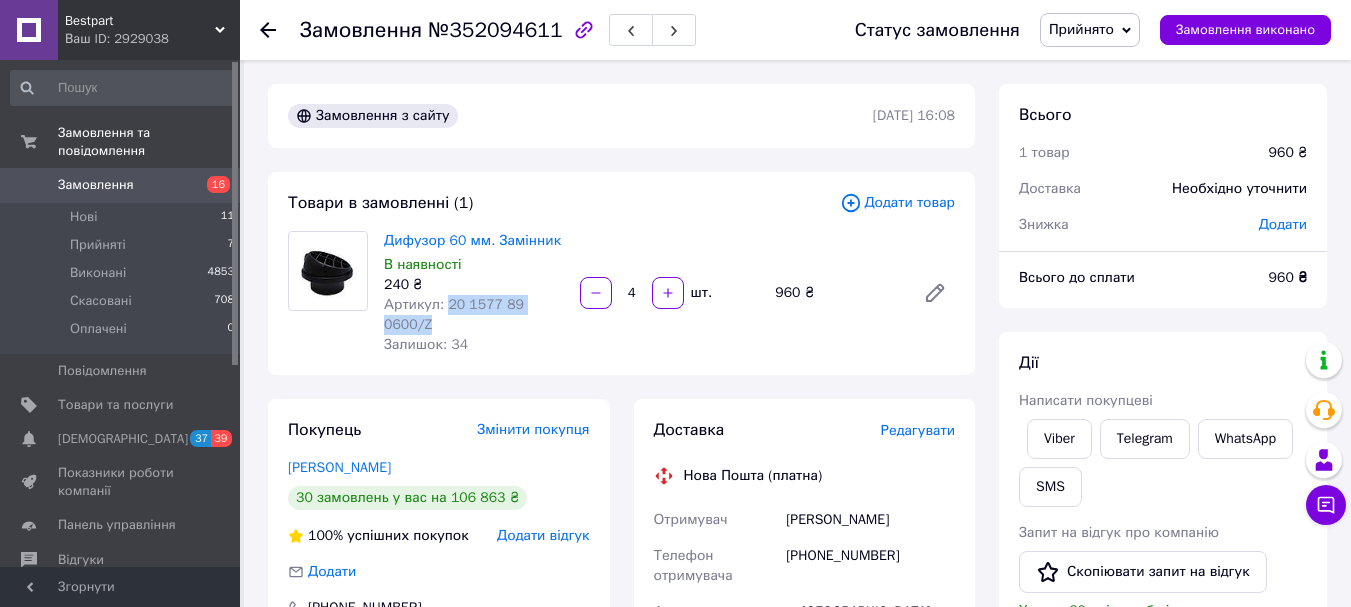 drag, startPoint x: 445, startPoint y: 306, endPoint x: 557, endPoint y: 308, distance: 112.01785 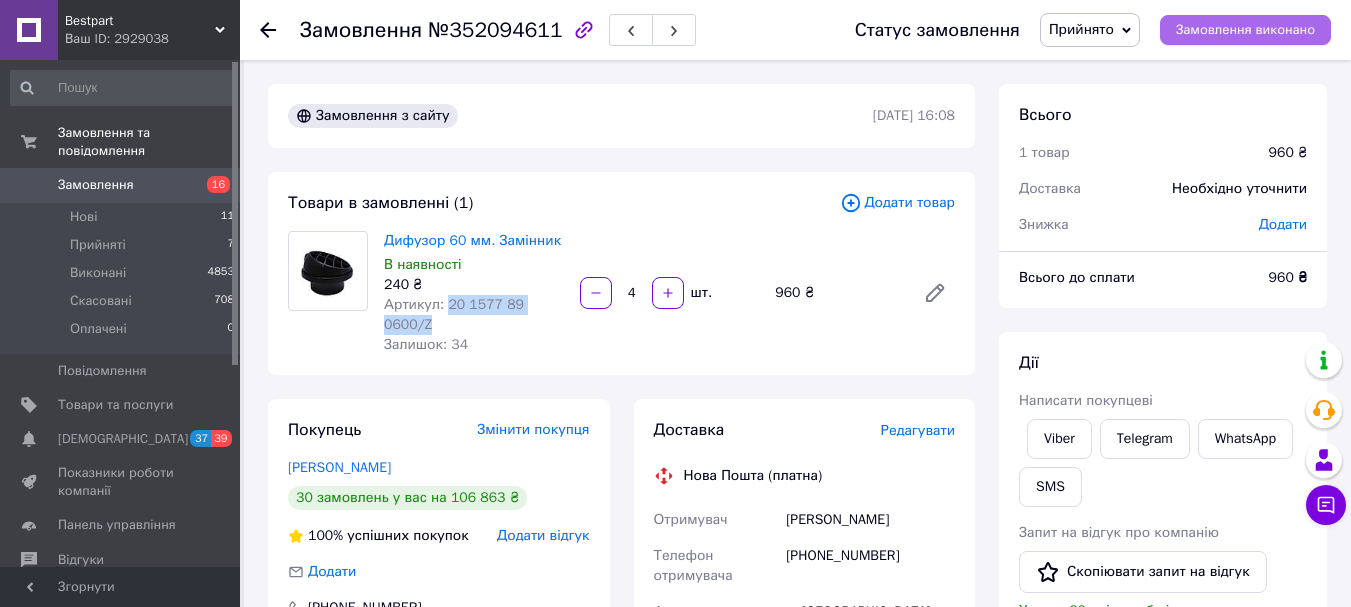 click on "Замовлення виконано" at bounding box center (1245, 30) 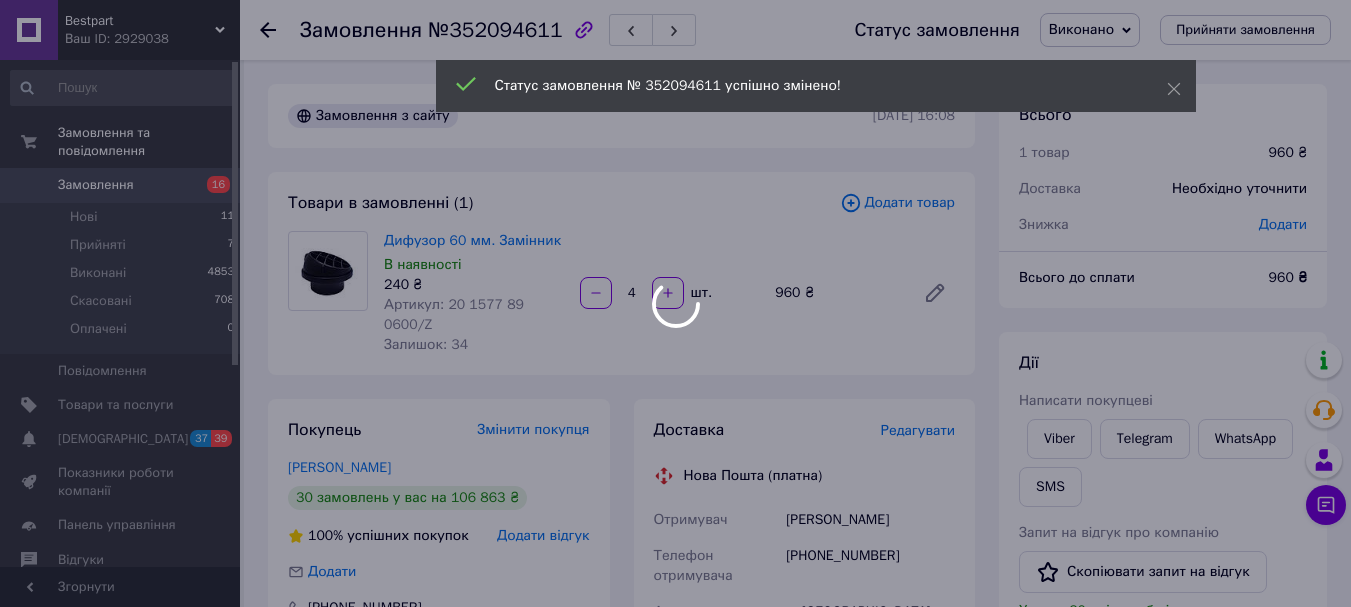 click at bounding box center [675, 303] 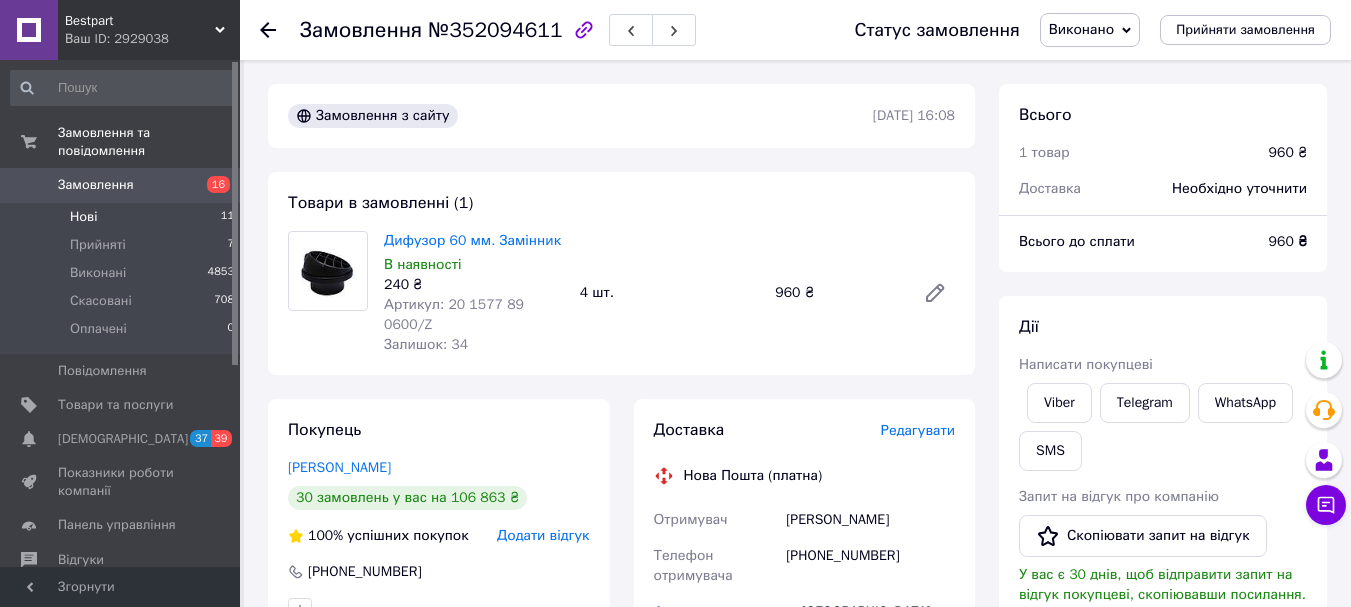 click on "Нові" at bounding box center (83, 217) 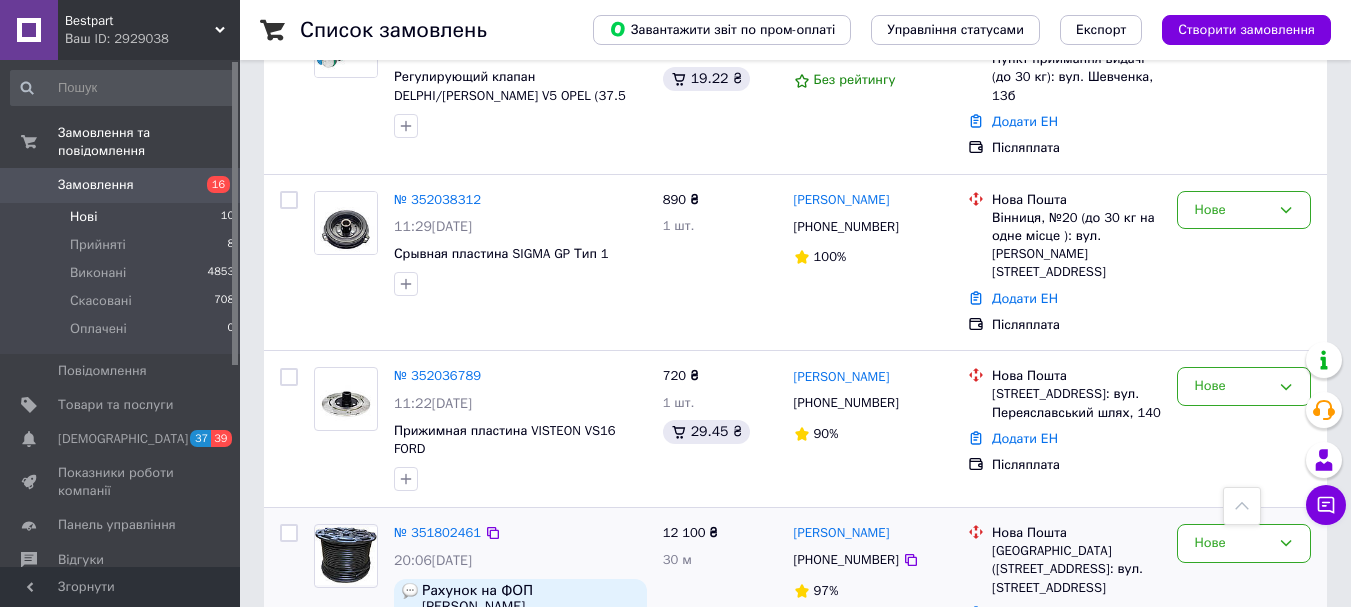 scroll, scrollTop: 1250, scrollLeft: 0, axis: vertical 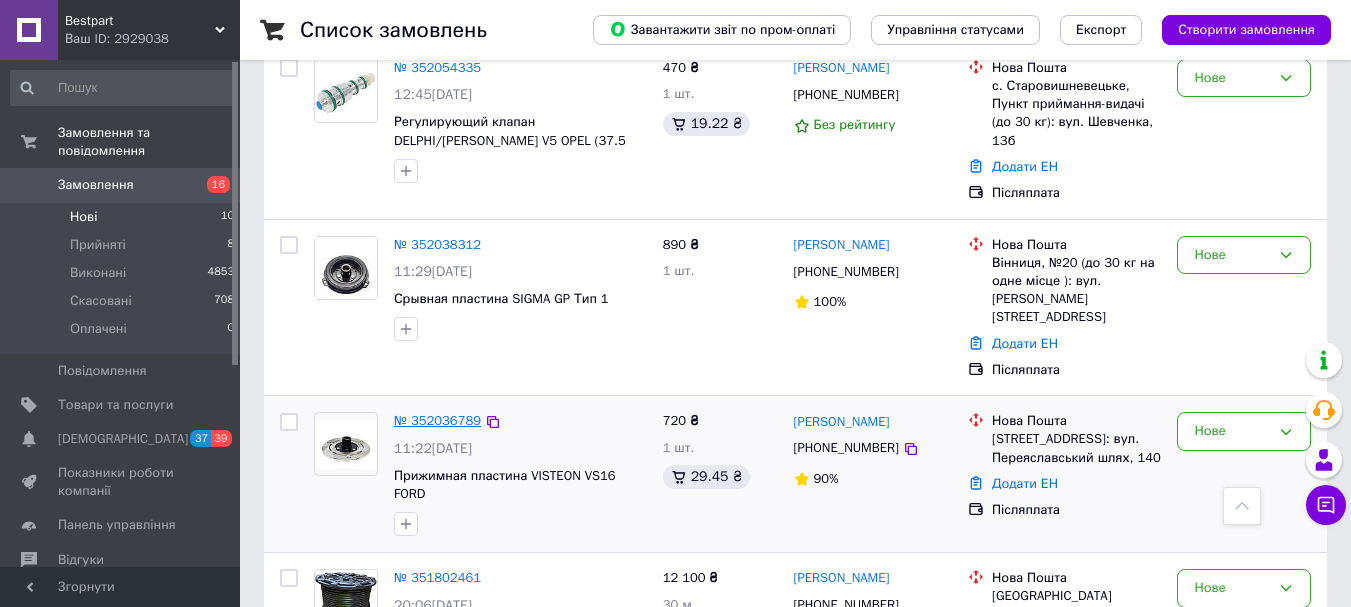 click on "№ 352036789" at bounding box center (437, 420) 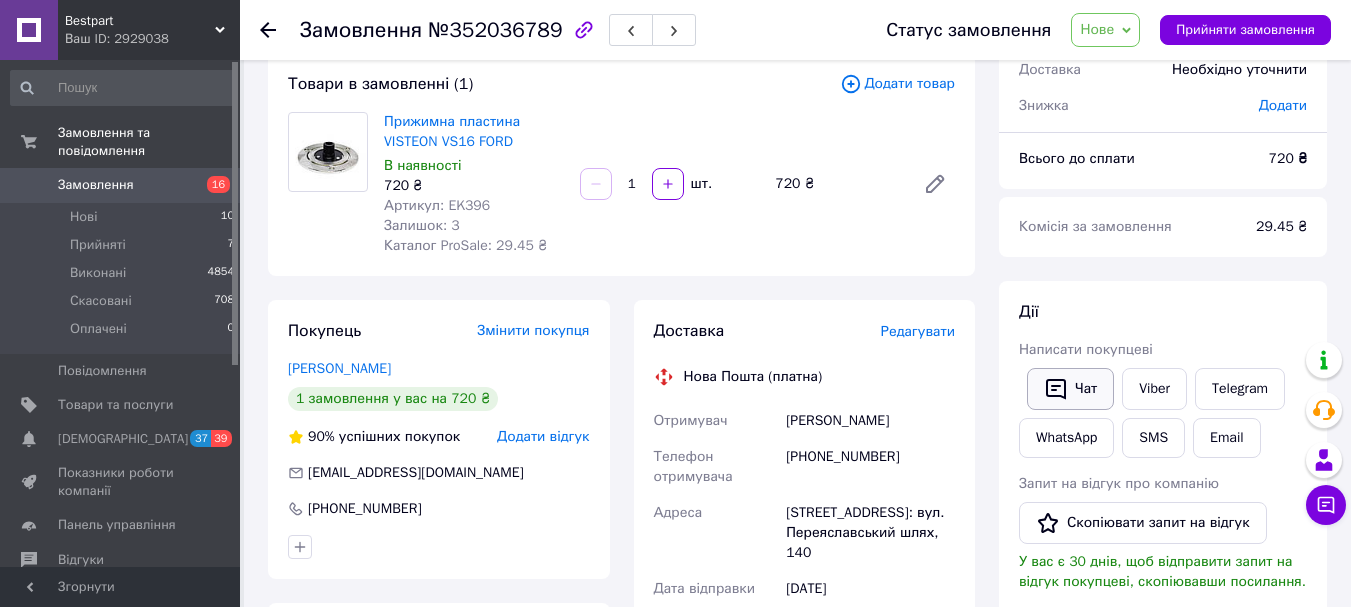 scroll, scrollTop: 92, scrollLeft: 0, axis: vertical 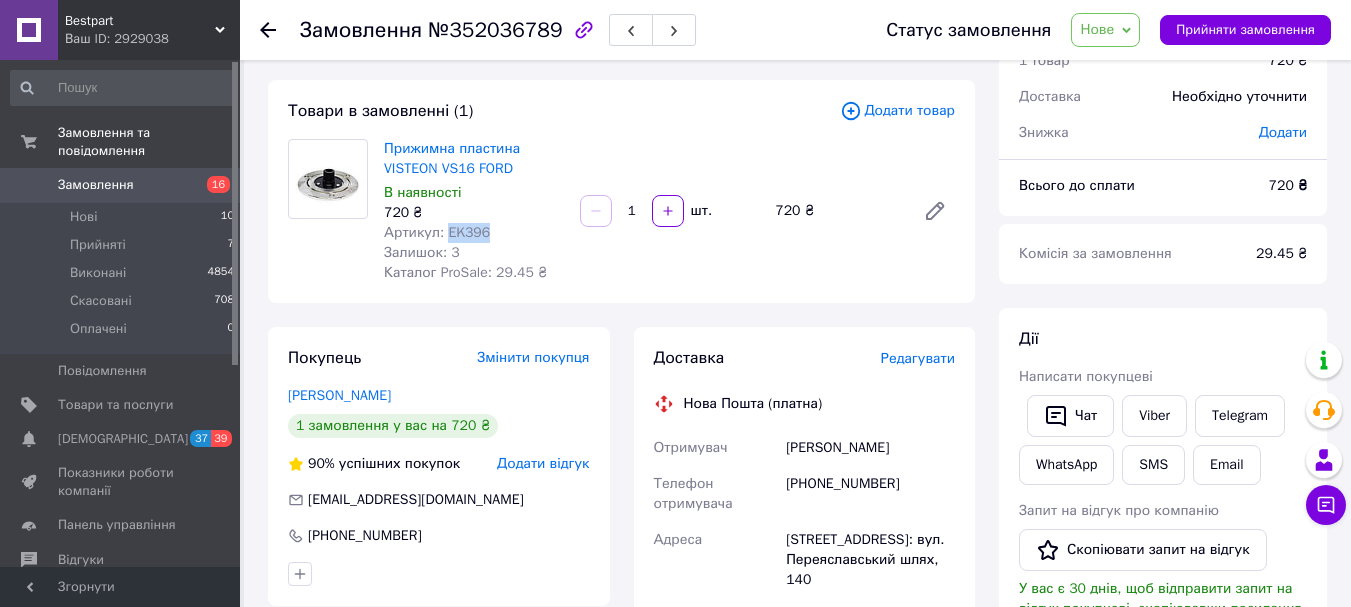 drag, startPoint x: 481, startPoint y: 235, endPoint x: 445, endPoint y: 235, distance: 36 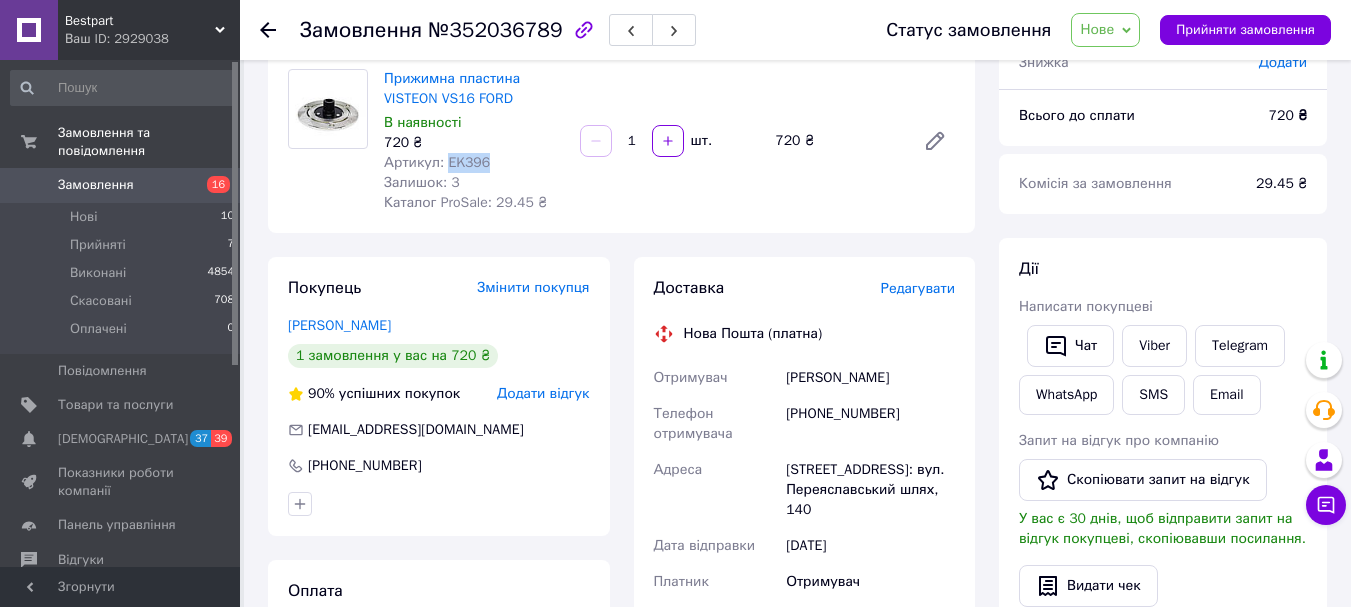 scroll, scrollTop: 192, scrollLeft: 0, axis: vertical 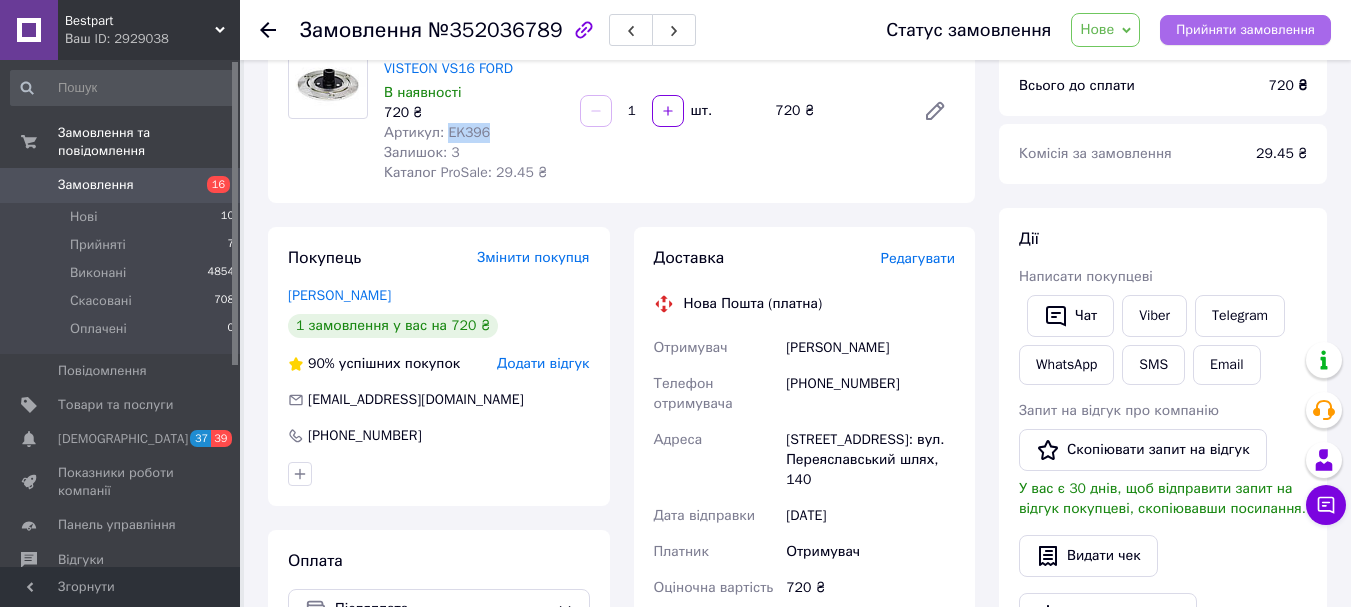click on "Прийняти замовлення" at bounding box center (1245, 30) 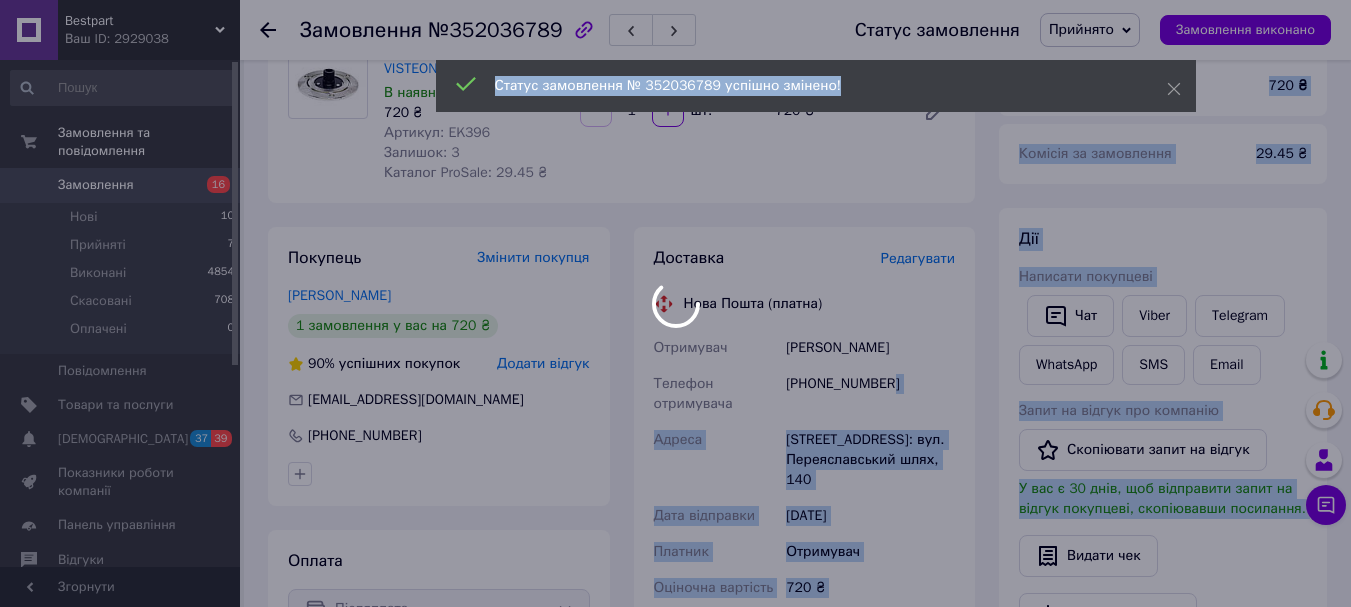 drag, startPoint x: 893, startPoint y: 384, endPoint x: 781, endPoint y: 384, distance: 112 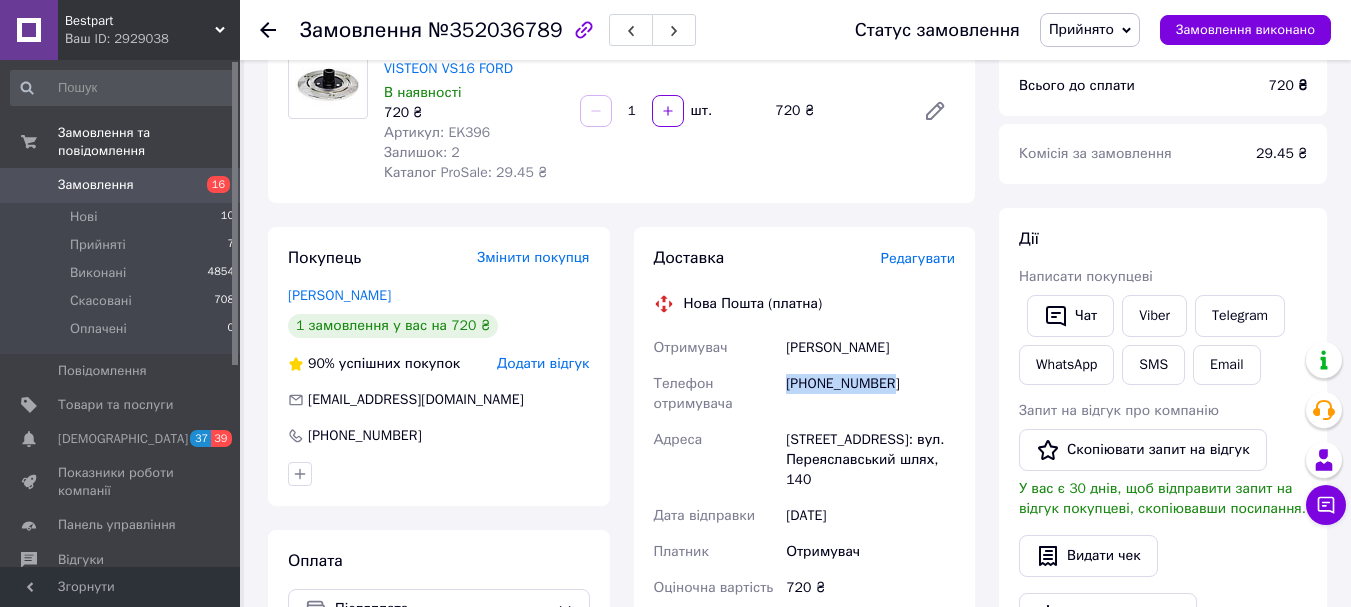 drag, startPoint x: 788, startPoint y: 382, endPoint x: 885, endPoint y: 384, distance: 97.020615 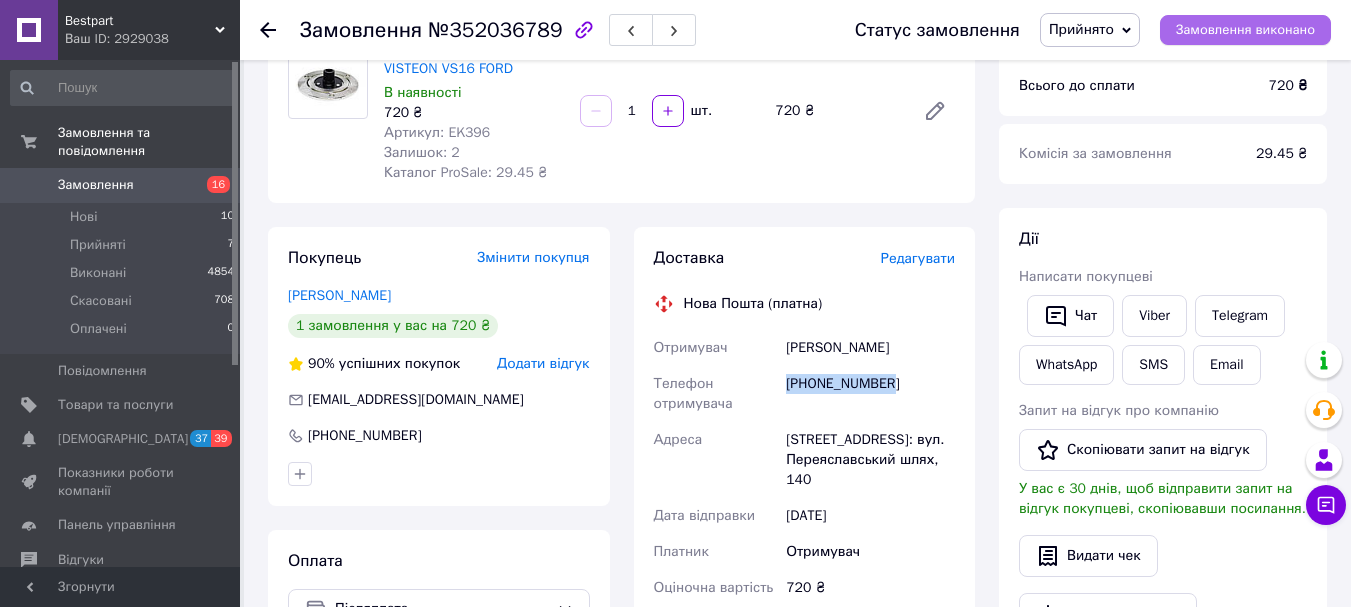 click on "Замовлення виконано" at bounding box center [1245, 30] 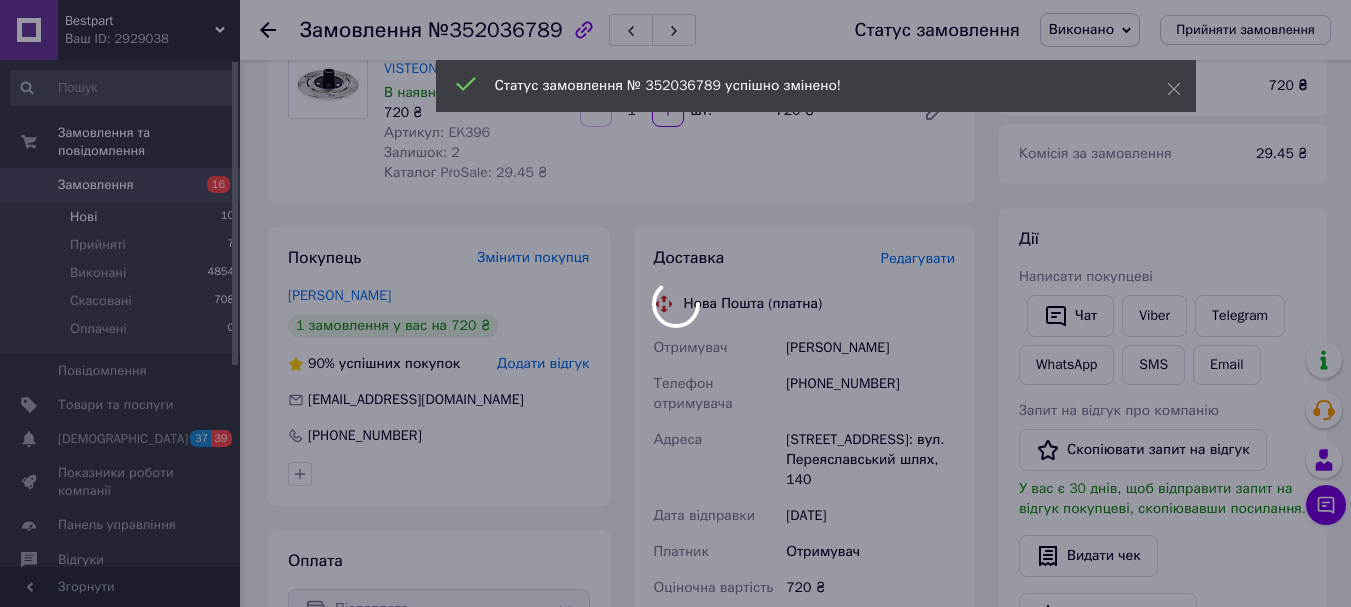 click on "Bestpart Ваш ID: 2929038 Сайт Bestpart Кабінет покупця Перевірити стан системи Сторінка на порталі Довідка Вийти Замовлення та повідомлення Замовлення 16 Нові 10 Прийняті 7 Виконані 4854 Скасовані 708 Оплачені 0 Повідомлення 0 Товари та послуги Сповіщення 37 39 Показники роботи компанії Панель управління Відгуки Покупатели Каталог ProSale Аналітика Інструменти веб-майстра та SEO Управління сайтом Гаманець компанії Маркет Налаштування Тарифи та рахунки Prom топ Згорнути
Замовлення №352036789 Статус замовлення Виконано 720 ₴" at bounding box center (675, 535) 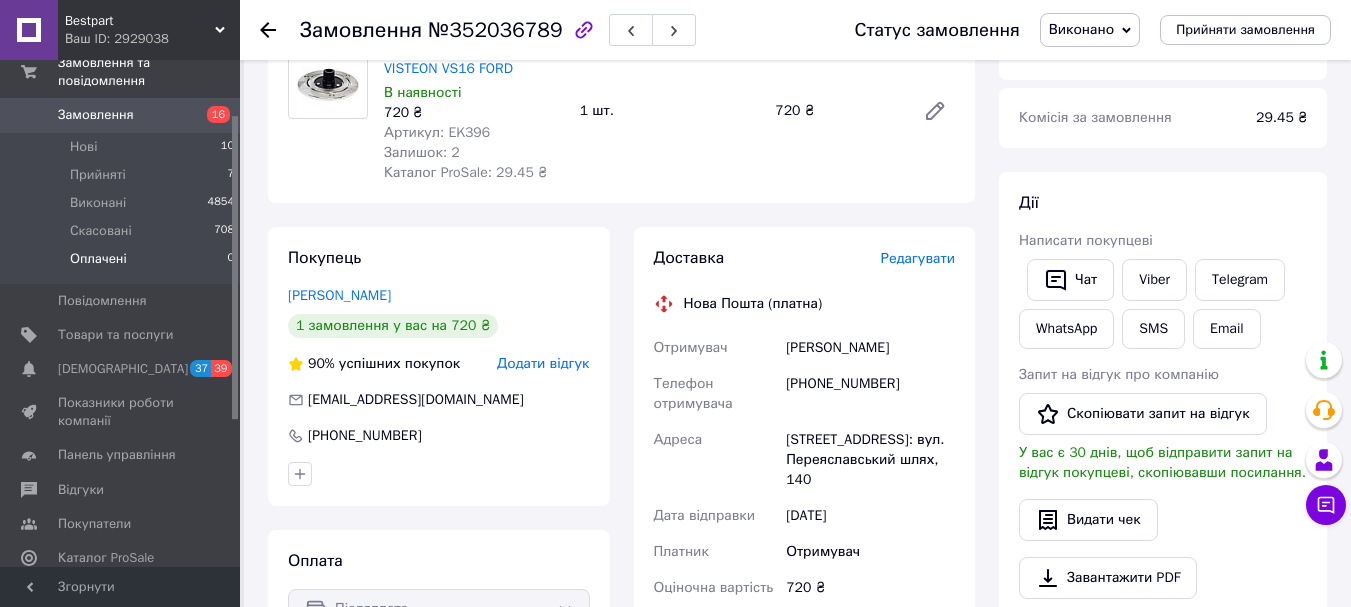 scroll, scrollTop: 100, scrollLeft: 0, axis: vertical 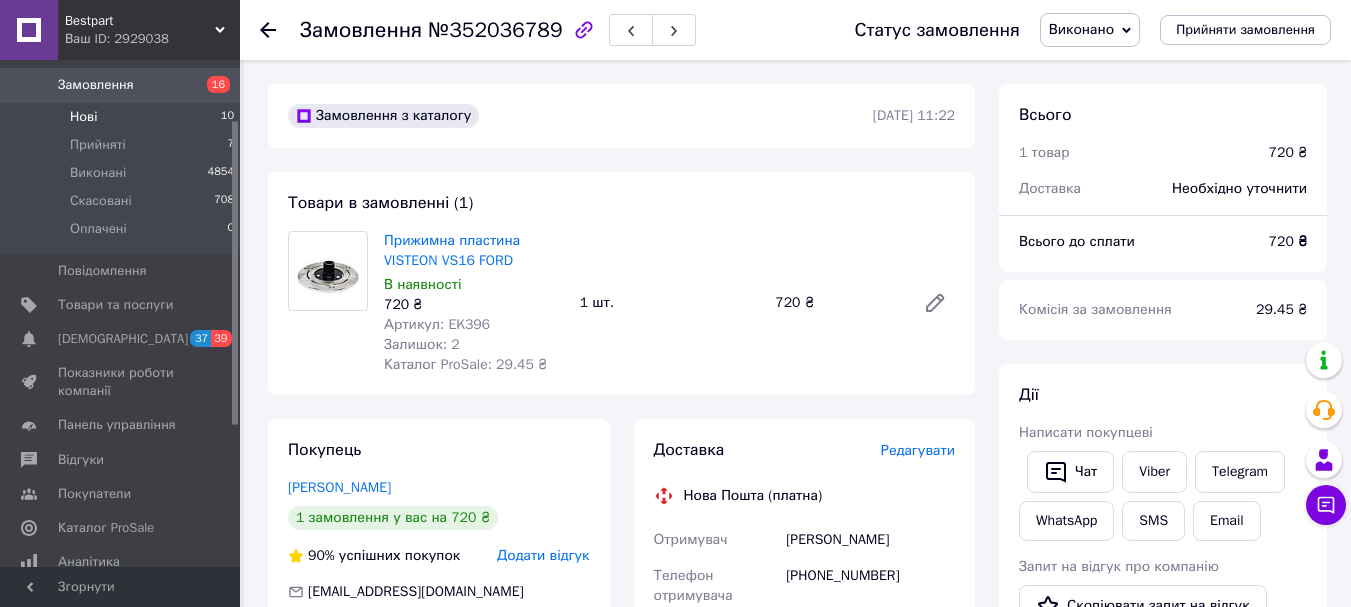 click on "Нові" at bounding box center (83, 117) 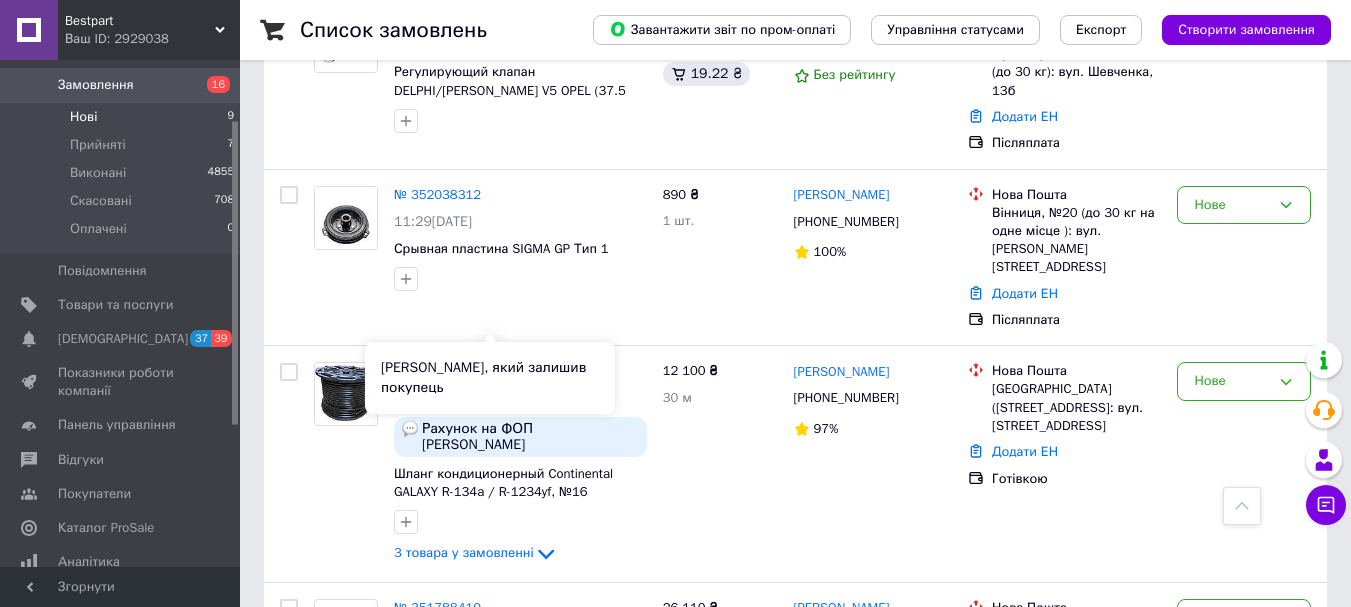 scroll, scrollTop: 1200, scrollLeft: 0, axis: vertical 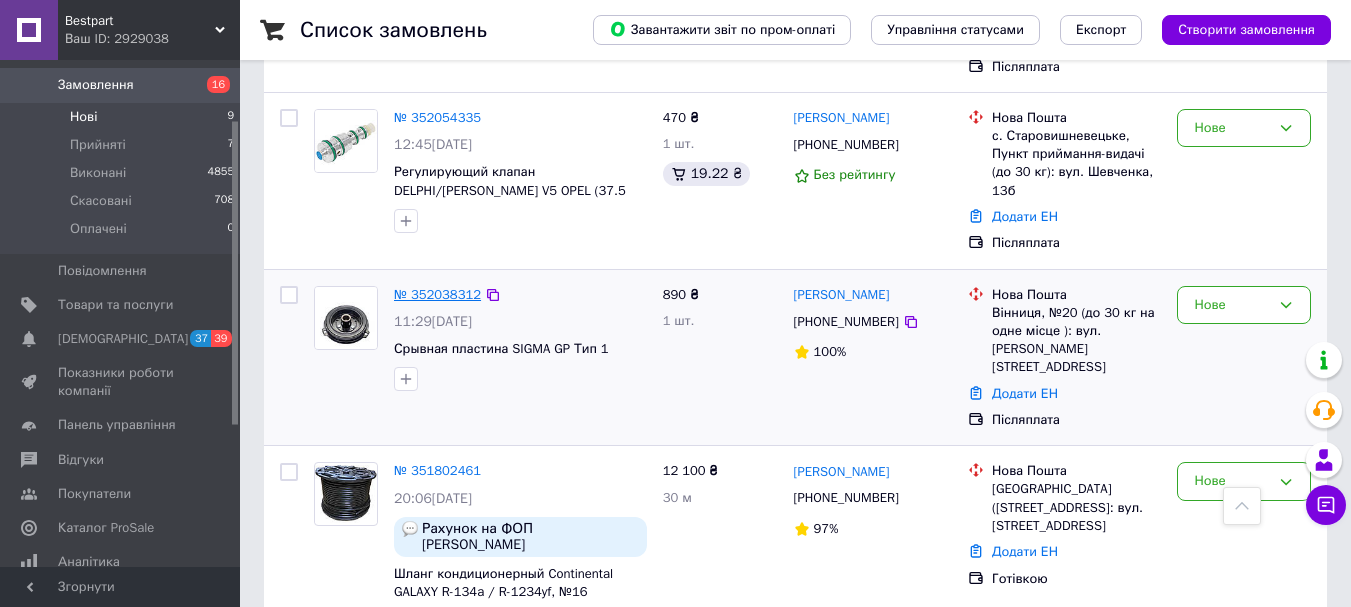 click on "№ 352038312" at bounding box center [437, 294] 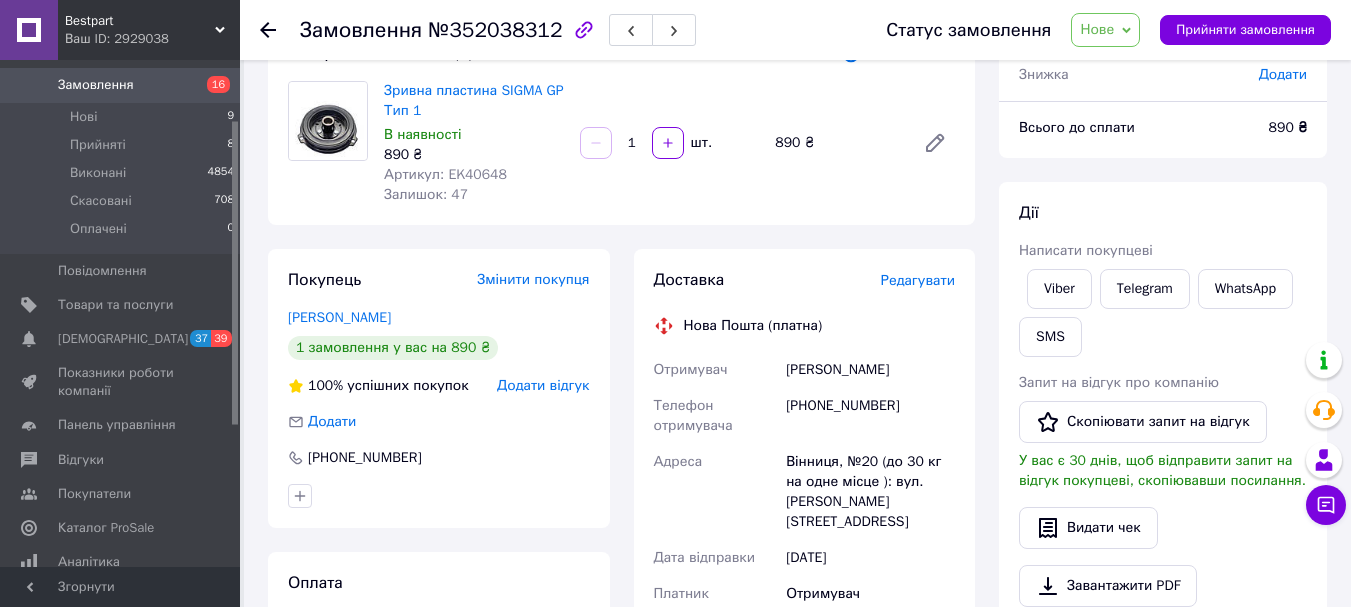 scroll, scrollTop: 100, scrollLeft: 0, axis: vertical 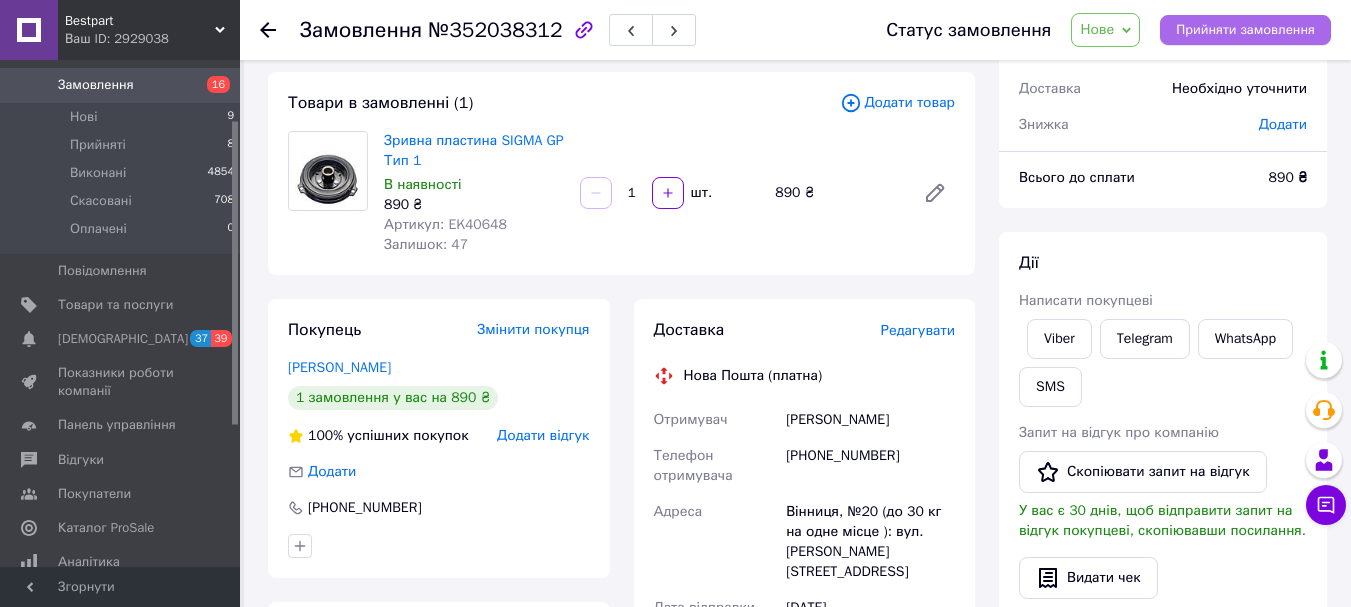 click on "Прийняти замовлення" at bounding box center [1245, 30] 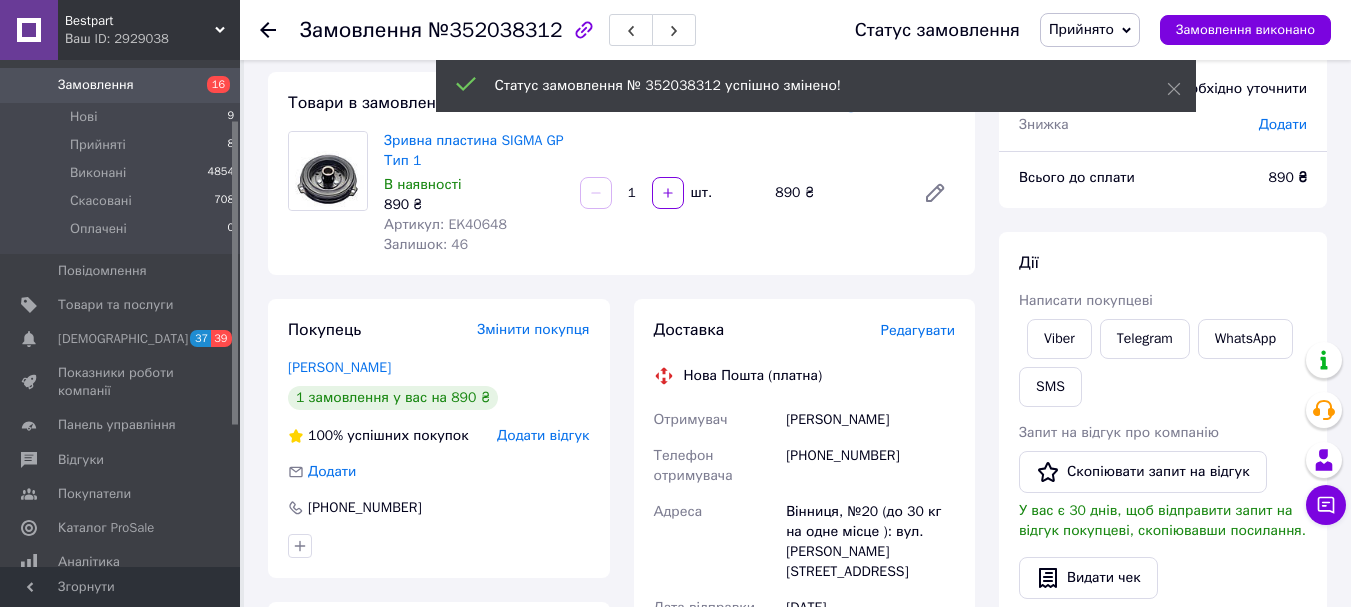 scroll, scrollTop: 200, scrollLeft: 0, axis: vertical 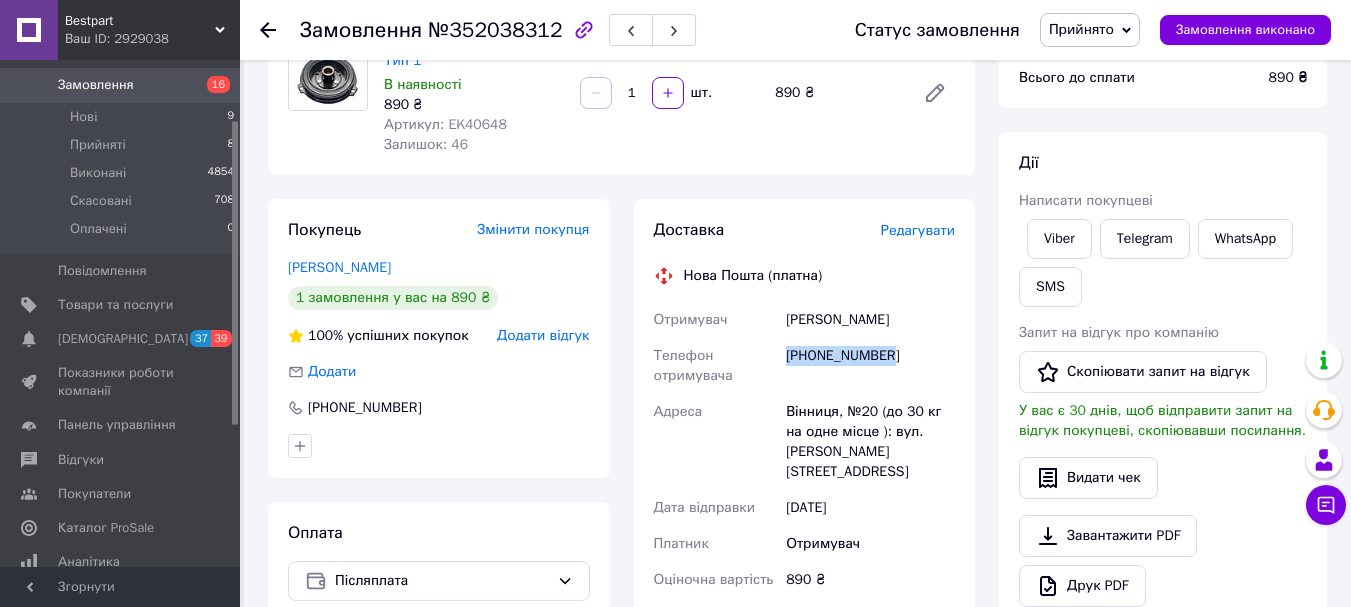 drag, startPoint x: 891, startPoint y: 359, endPoint x: 786, endPoint y: 353, distance: 105.17129 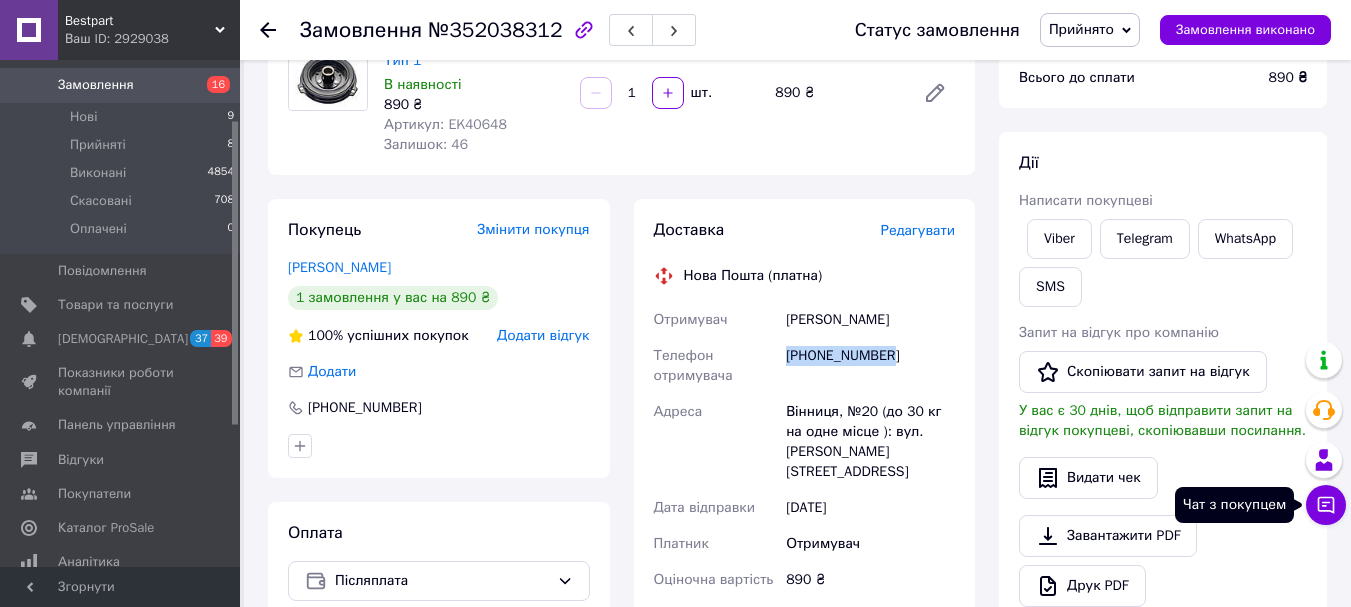 click 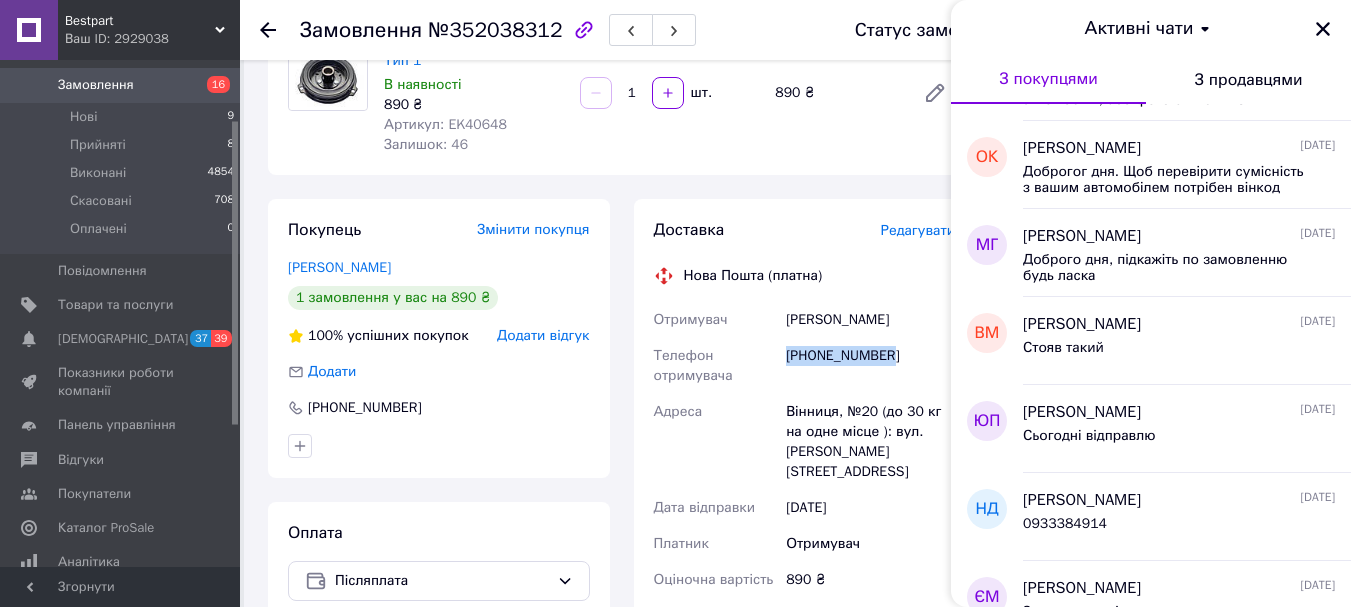 scroll, scrollTop: 600, scrollLeft: 0, axis: vertical 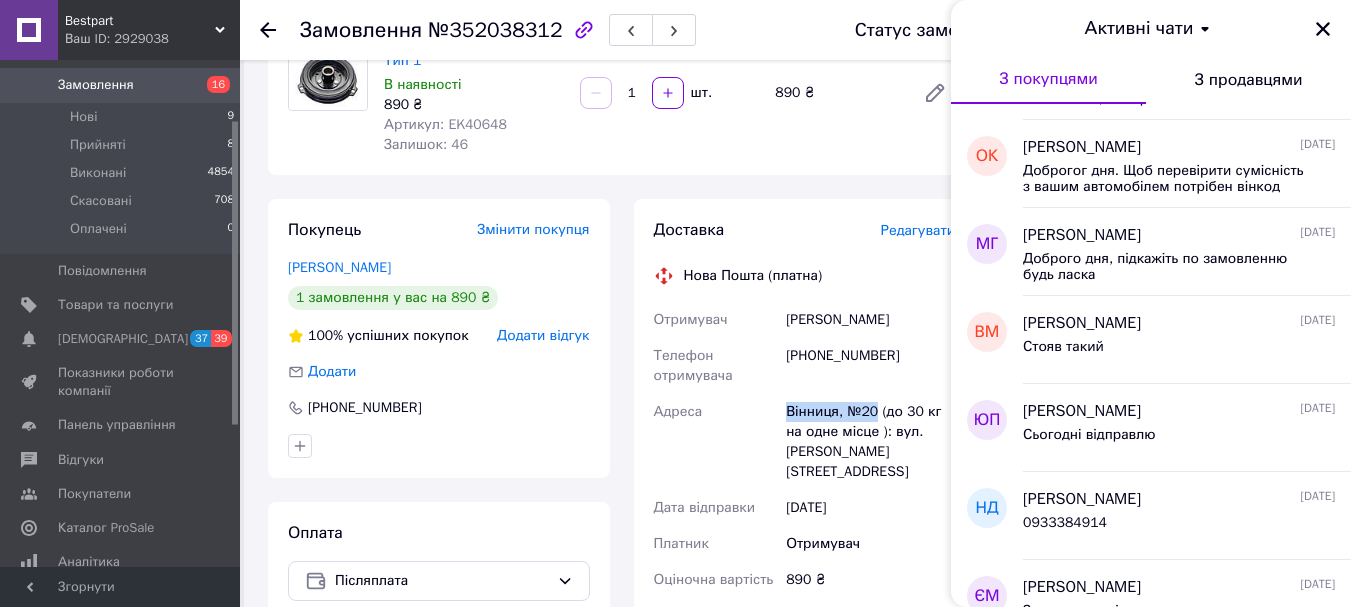 drag, startPoint x: 876, startPoint y: 414, endPoint x: 779, endPoint y: 407, distance: 97.25225 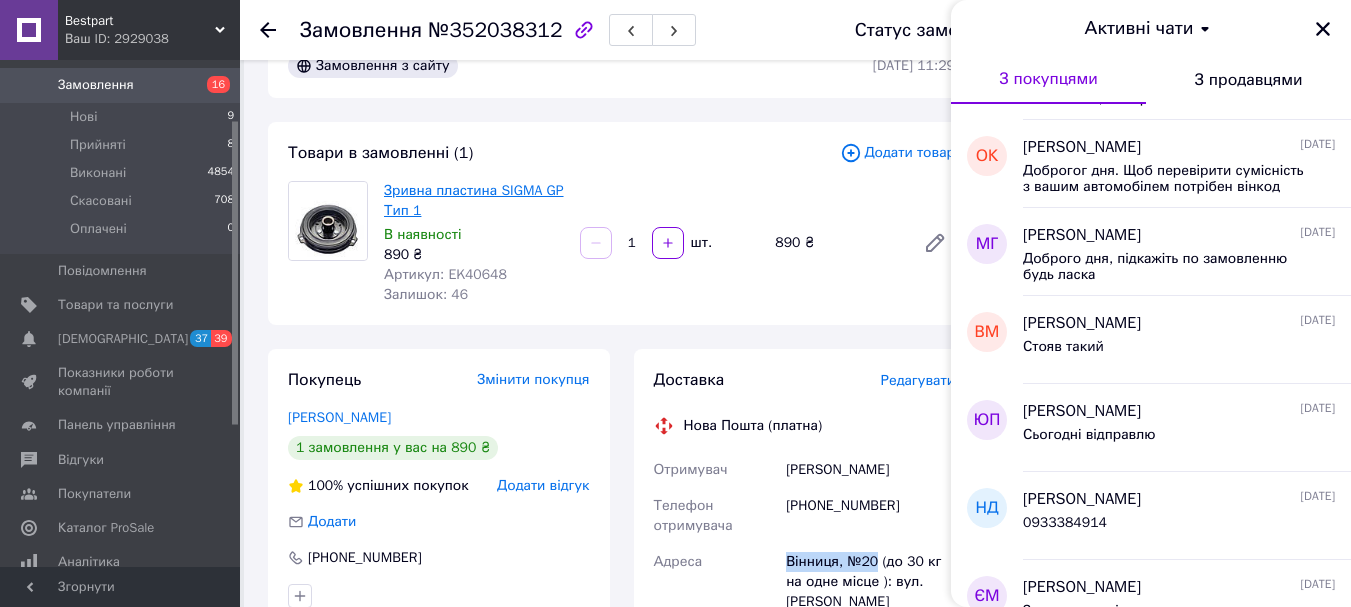 scroll, scrollTop: 0, scrollLeft: 0, axis: both 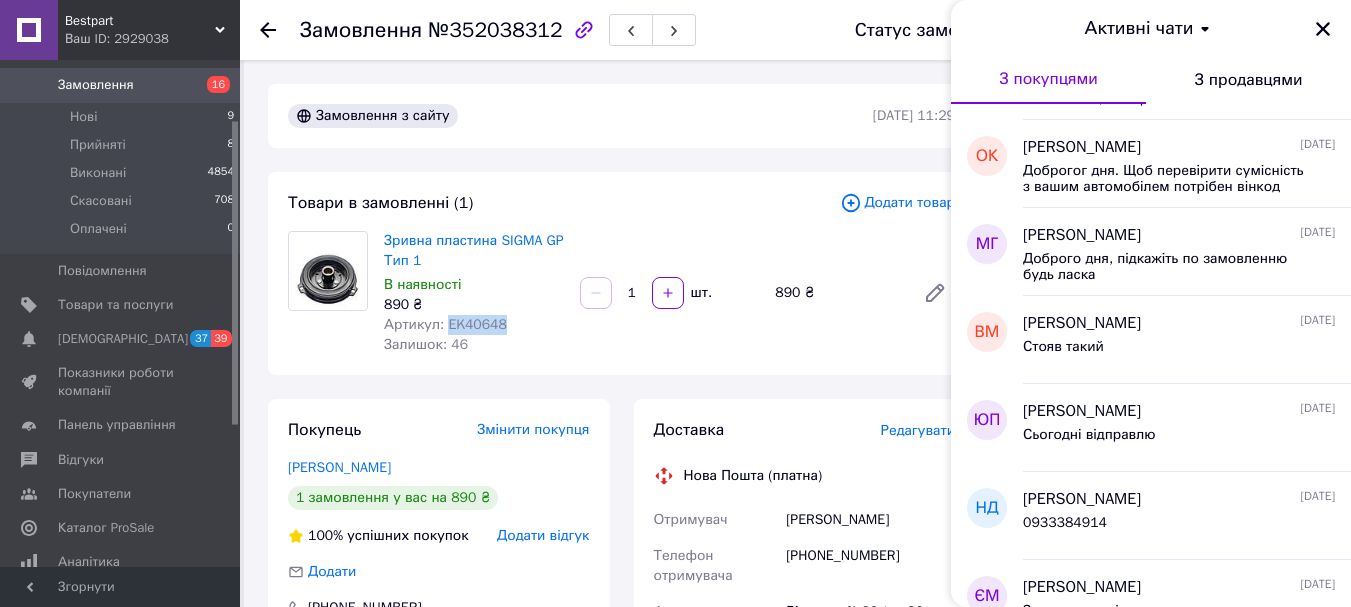 drag, startPoint x: 508, startPoint y: 326, endPoint x: 444, endPoint y: 322, distance: 64.12488 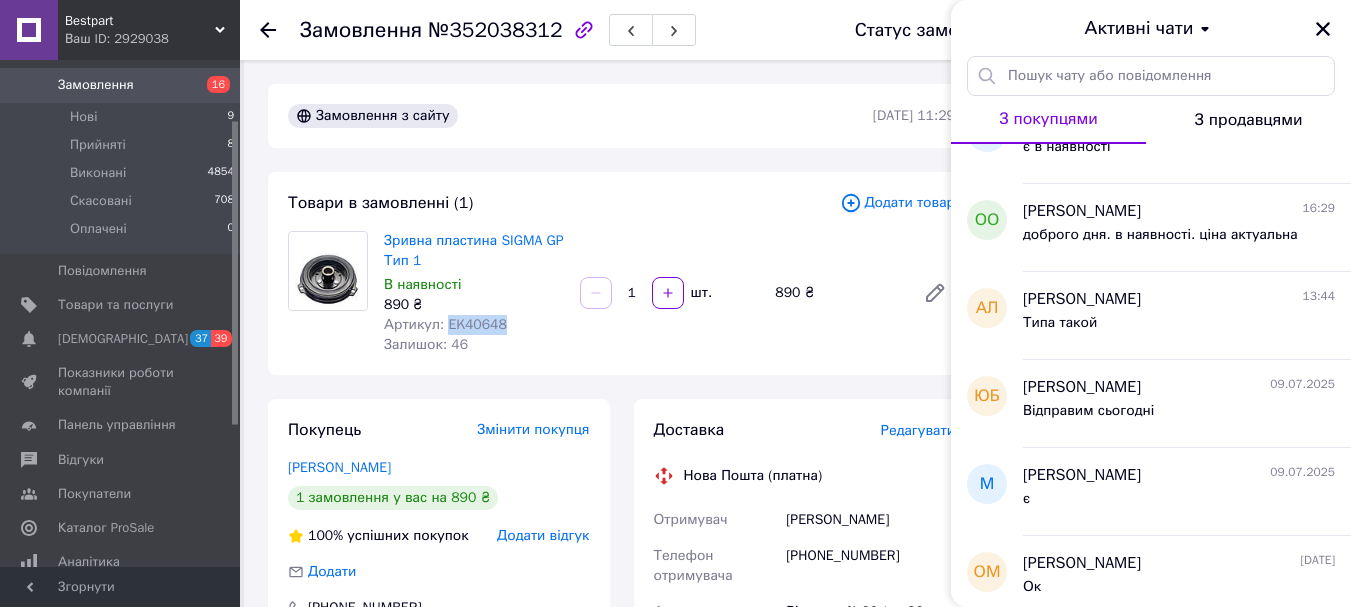 scroll, scrollTop: 0, scrollLeft: 0, axis: both 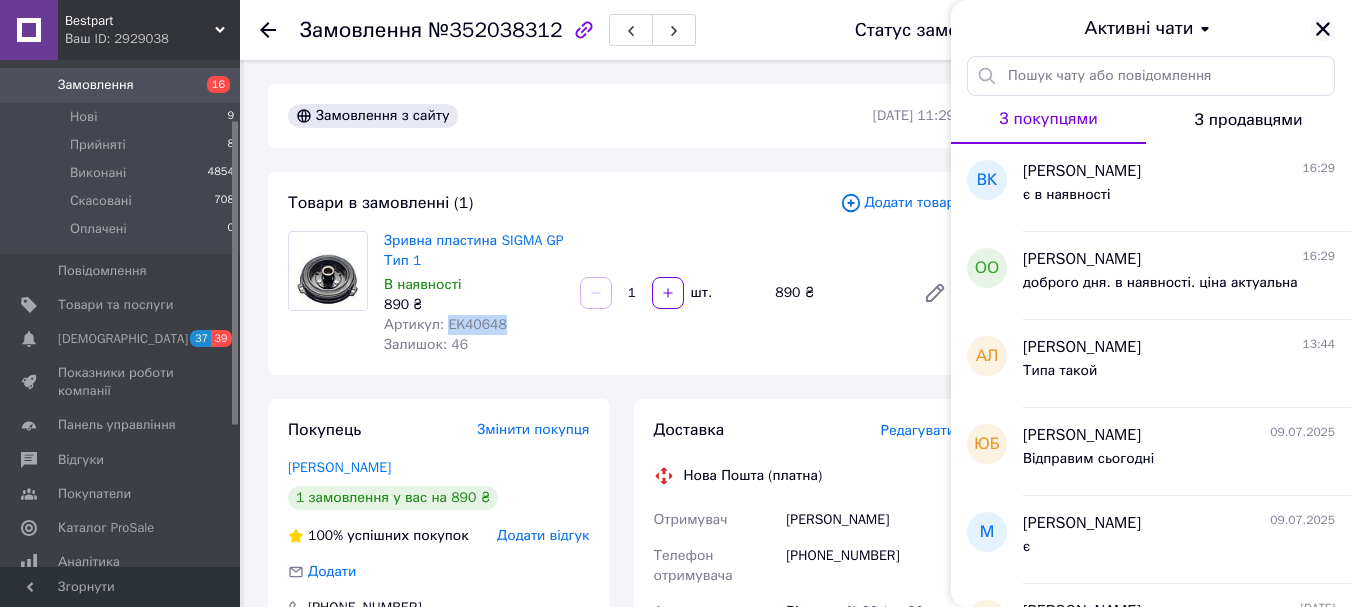 click 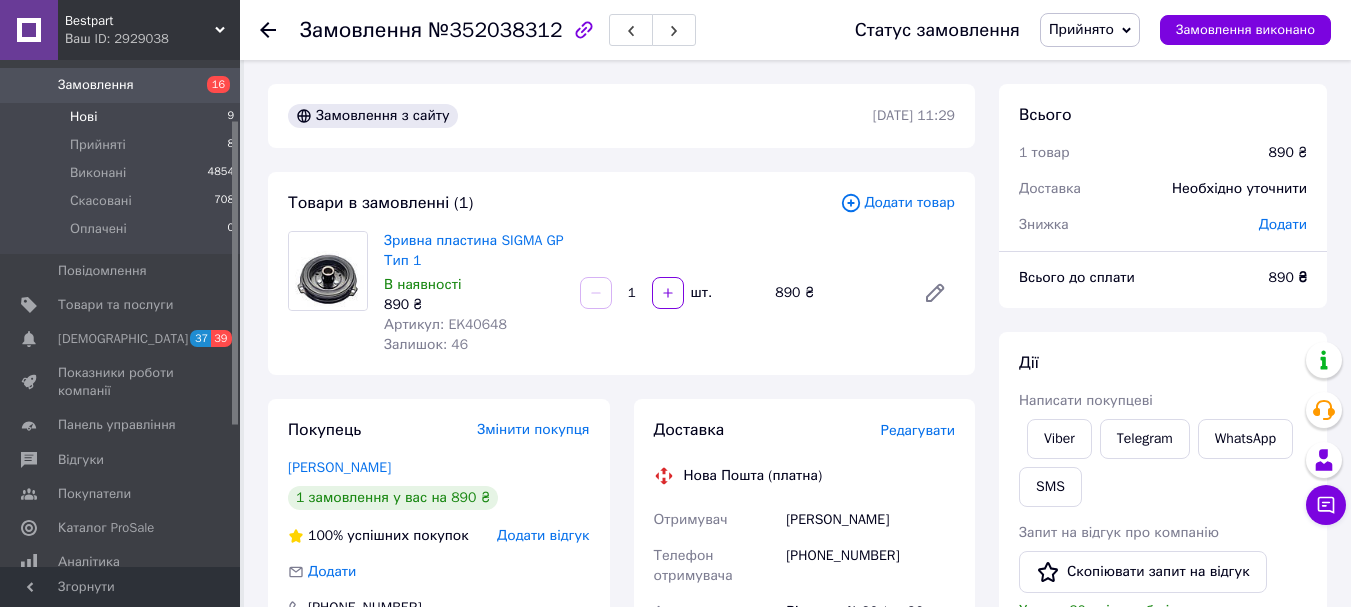 click on "Нові" at bounding box center (83, 117) 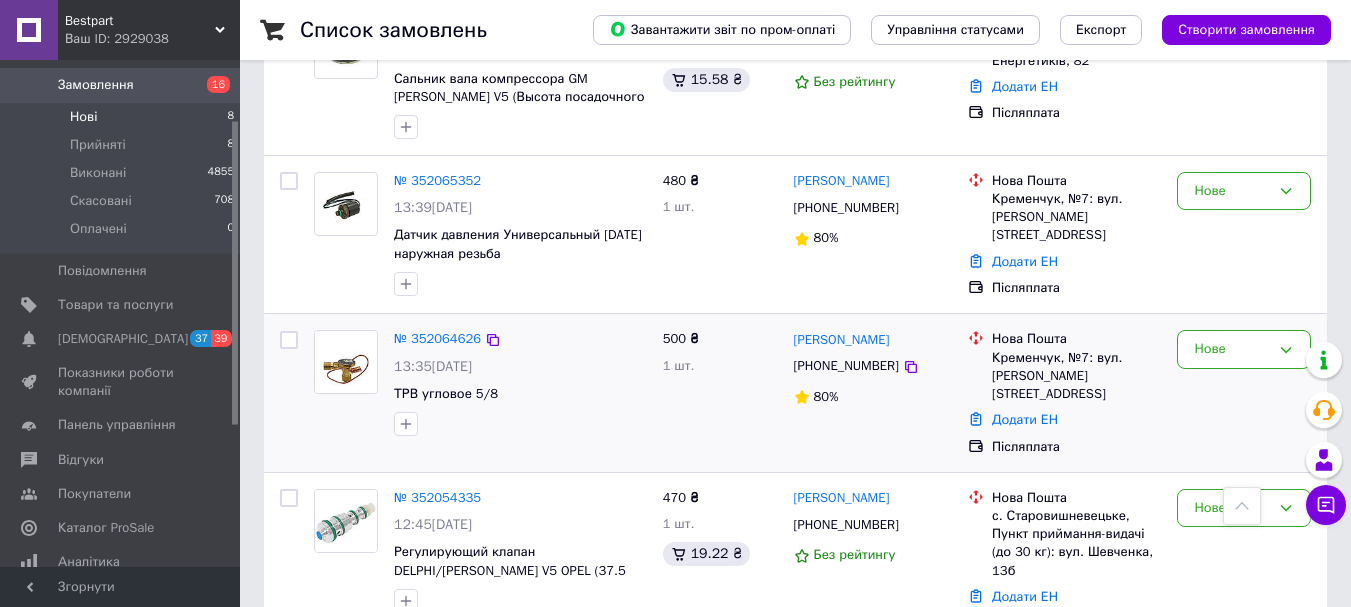 scroll, scrollTop: 800, scrollLeft: 0, axis: vertical 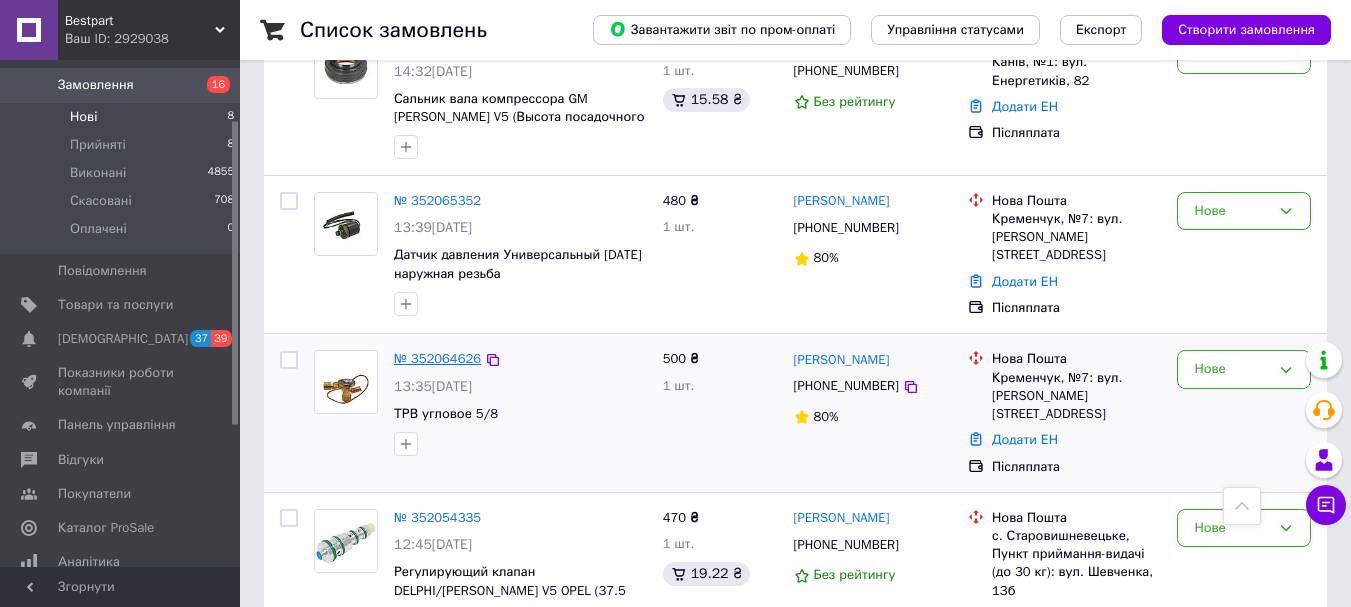 click on "№ 352064626" at bounding box center [437, 358] 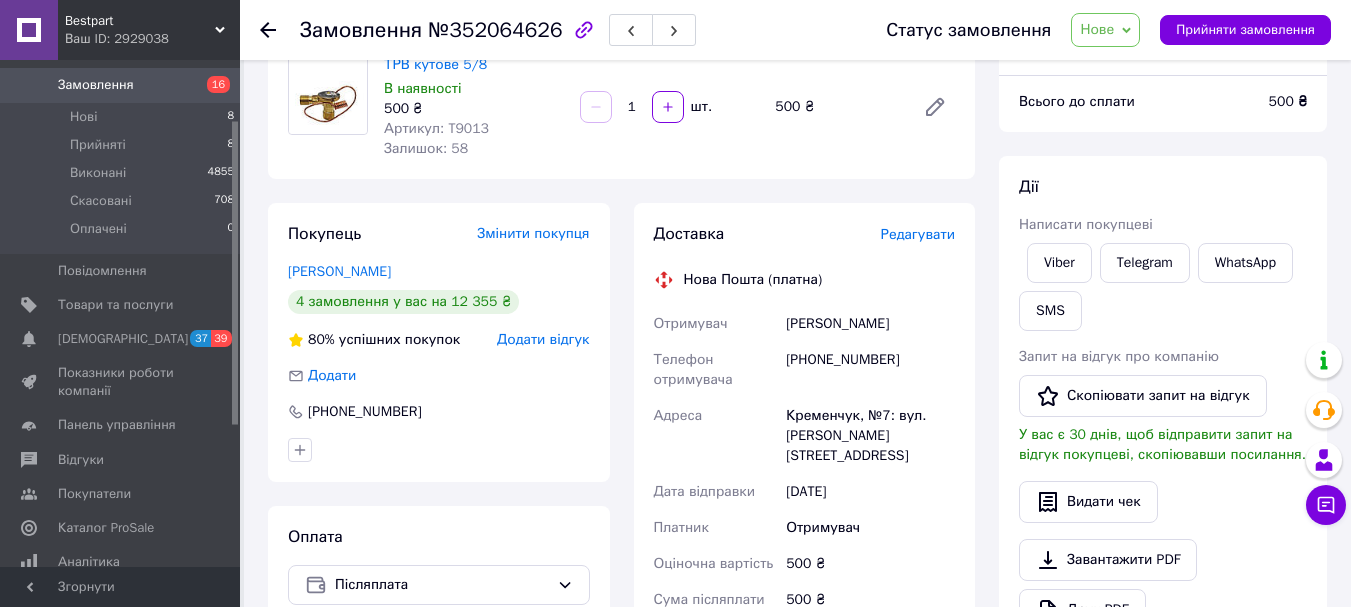 scroll, scrollTop: 158, scrollLeft: 0, axis: vertical 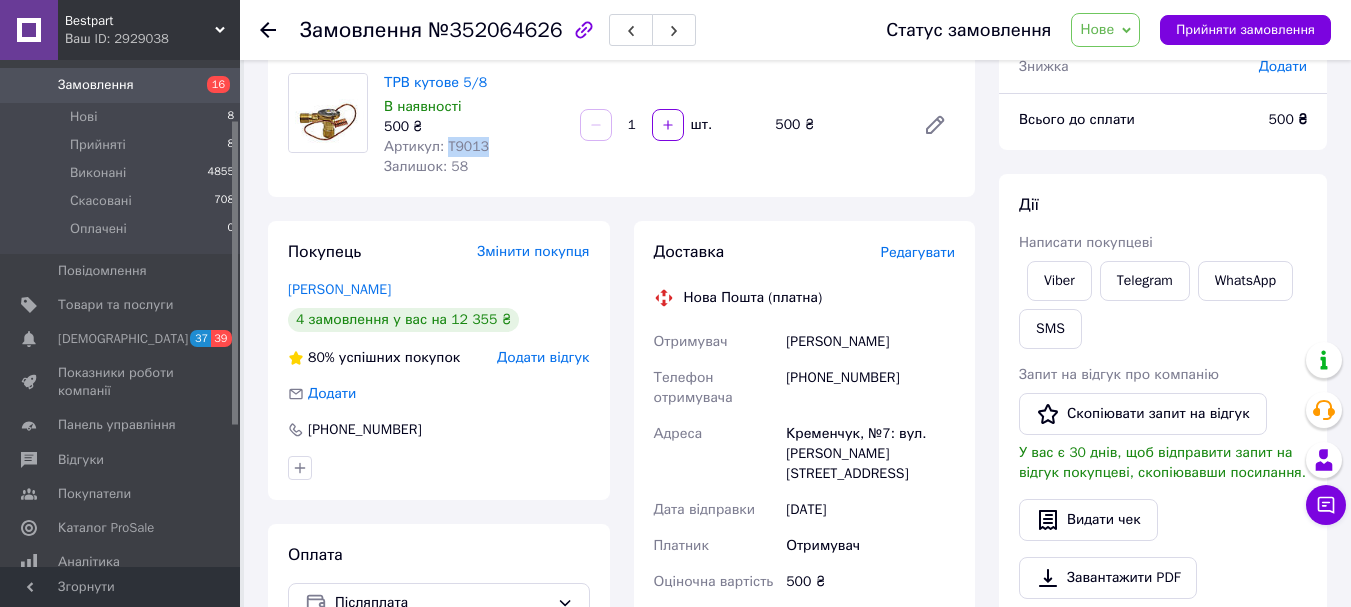 drag, startPoint x: 488, startPoint y: 155, endPoint x: 444, endPoint y: 146, distance: 44.911022 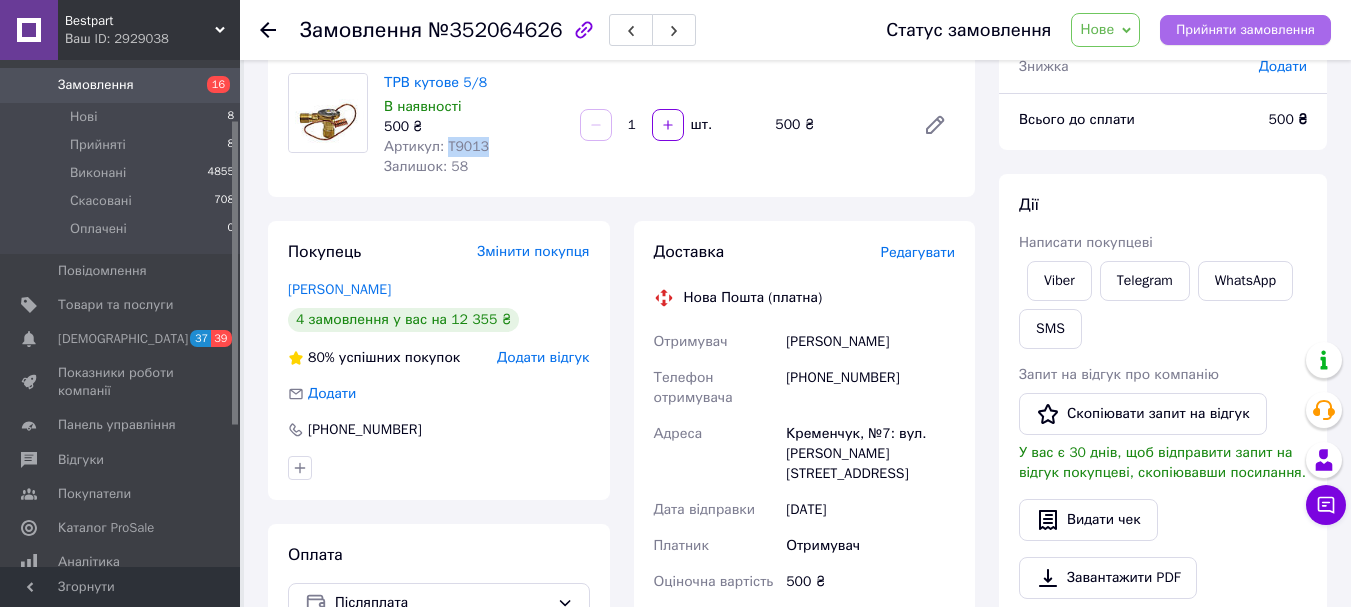 click on "Прийняти замовлення" at bounding box center [1245, 30] 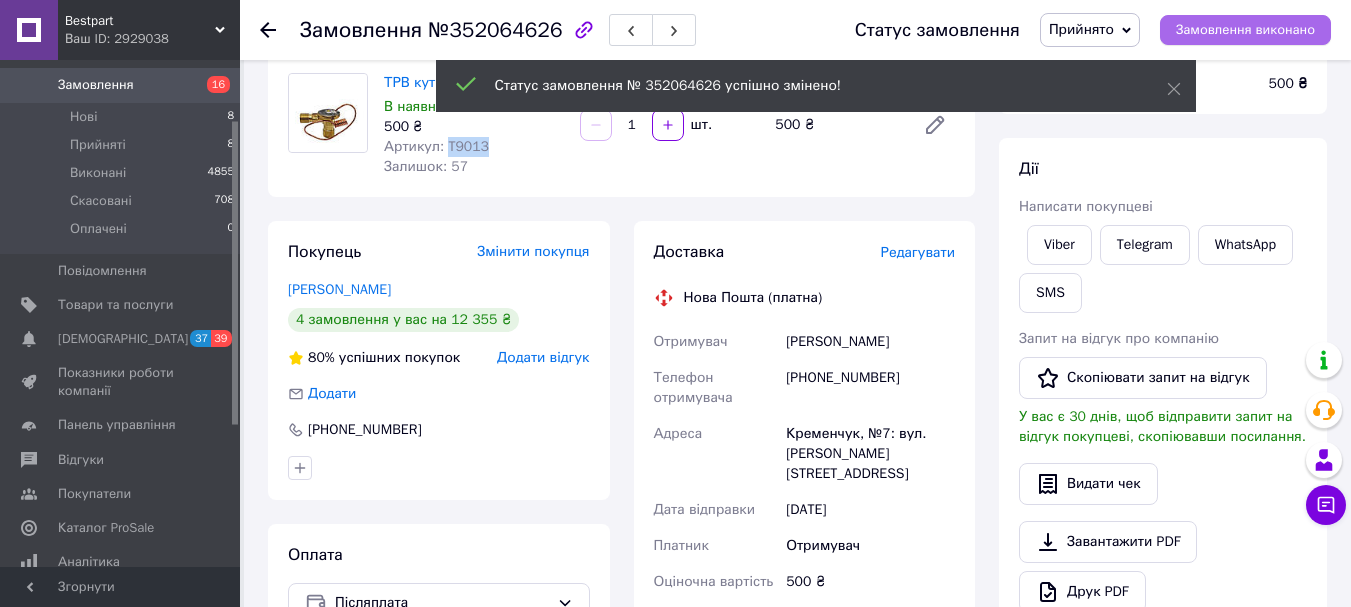 click on "Замовлення виконано" at bounding box center (1245, 30) 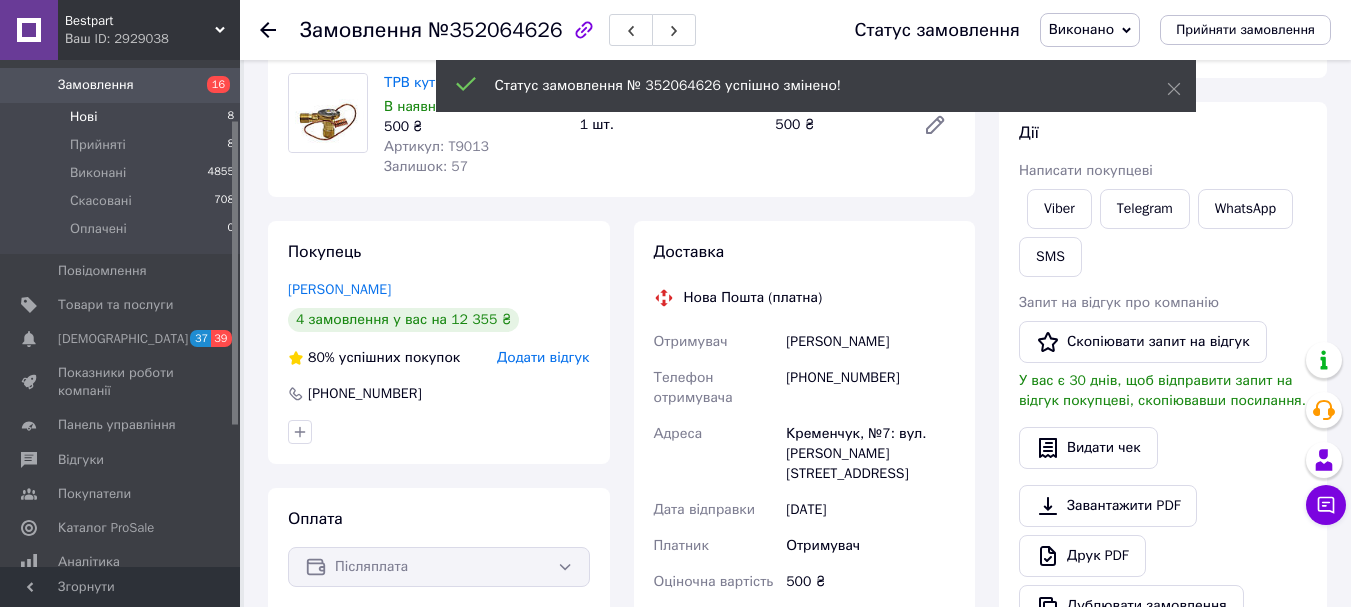 click on "Нові" at bounding box center [83, 117] 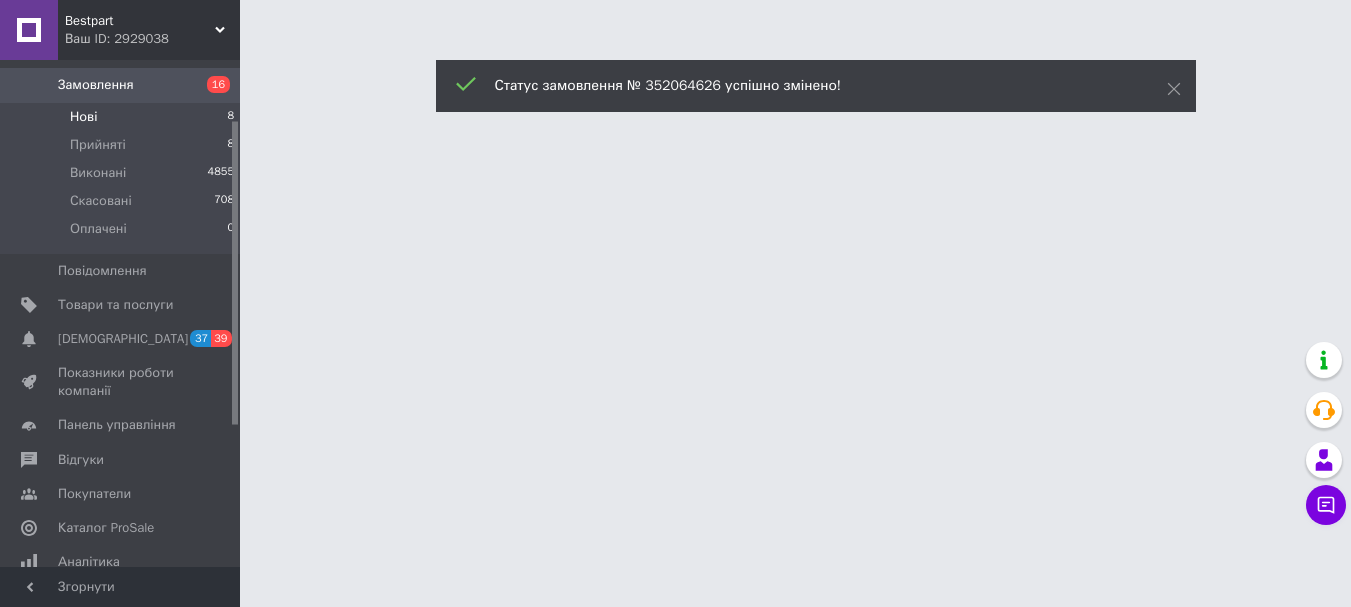 scroll, scrollTop: 0, scrollLeft: 0, axis: both 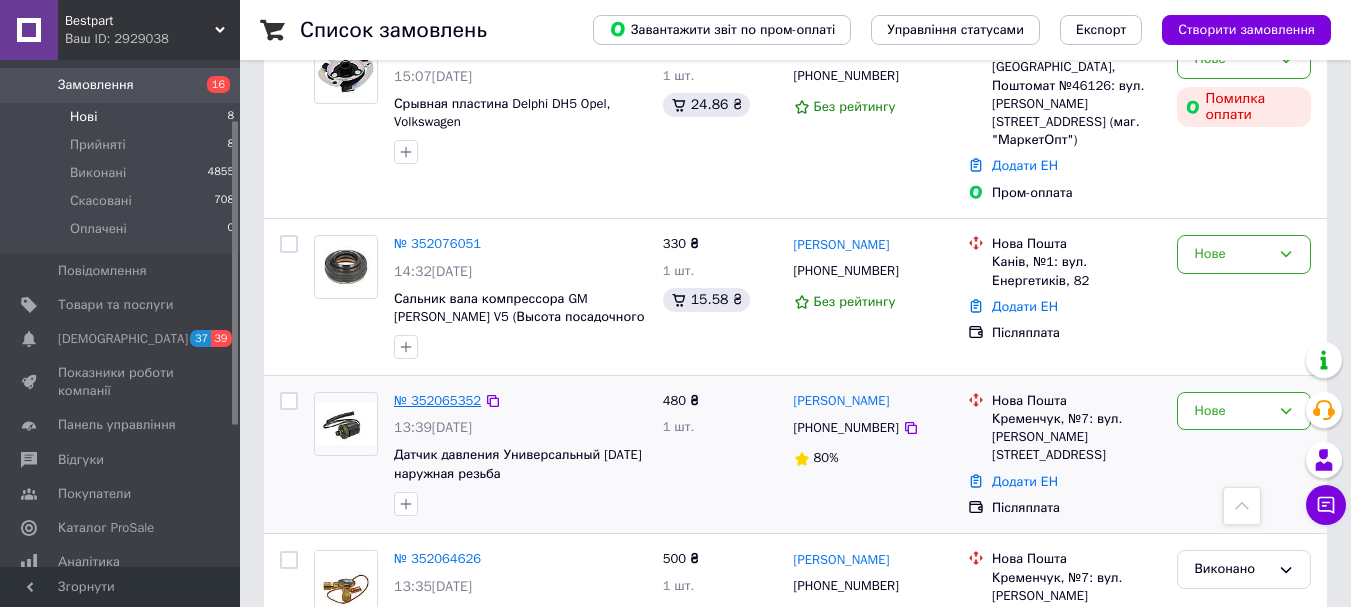 click on "№ 352065352" at bounding box center [437, 400] 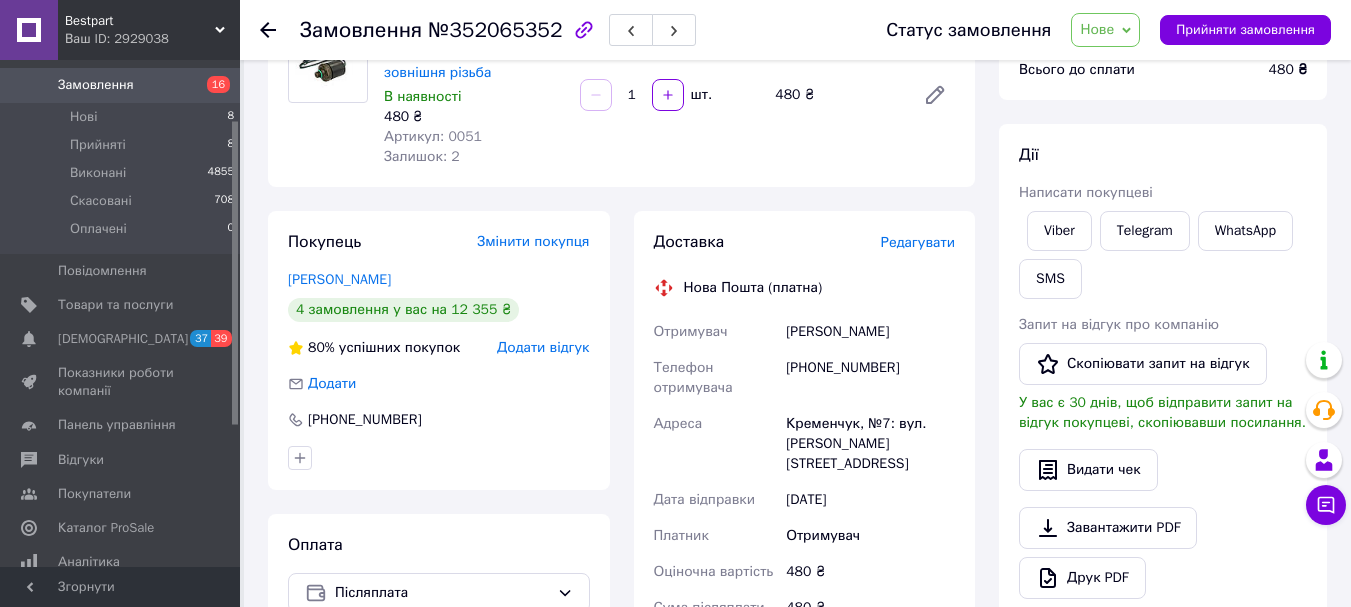 scroll, scrollTop: 200, scrollLeft: 0, axis: vertical 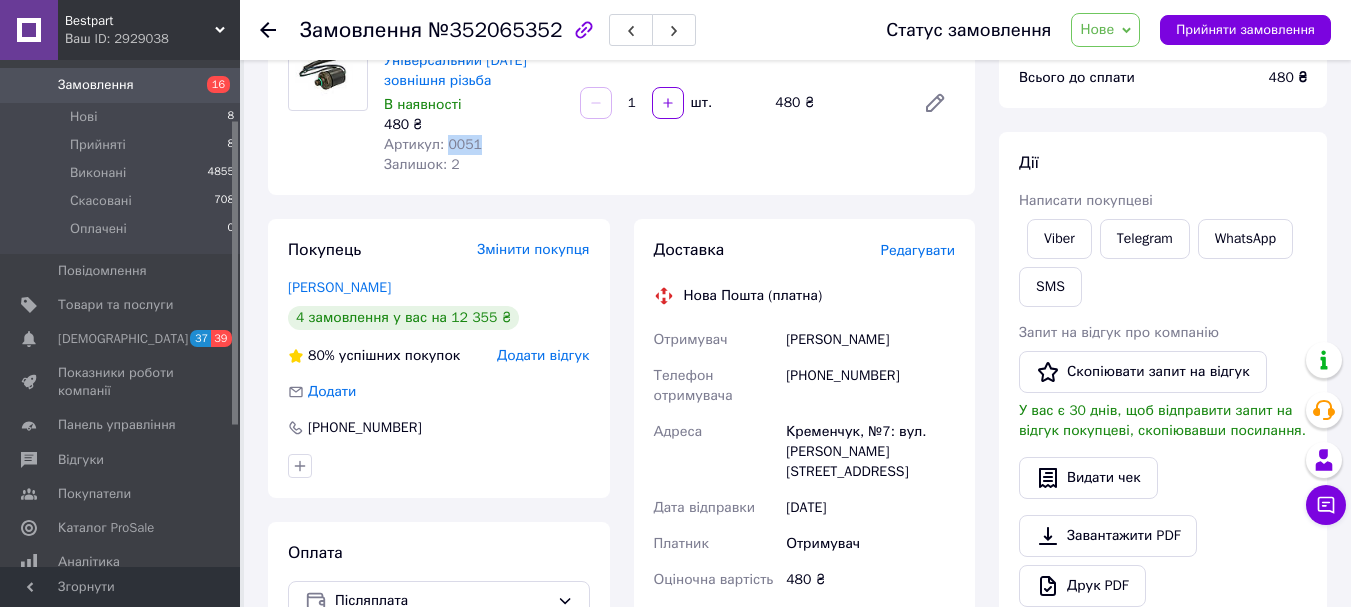 drag, startPoint x: 498, startPoint y: 143, endPoint x: 443, endPoint y: 143, distance: 55 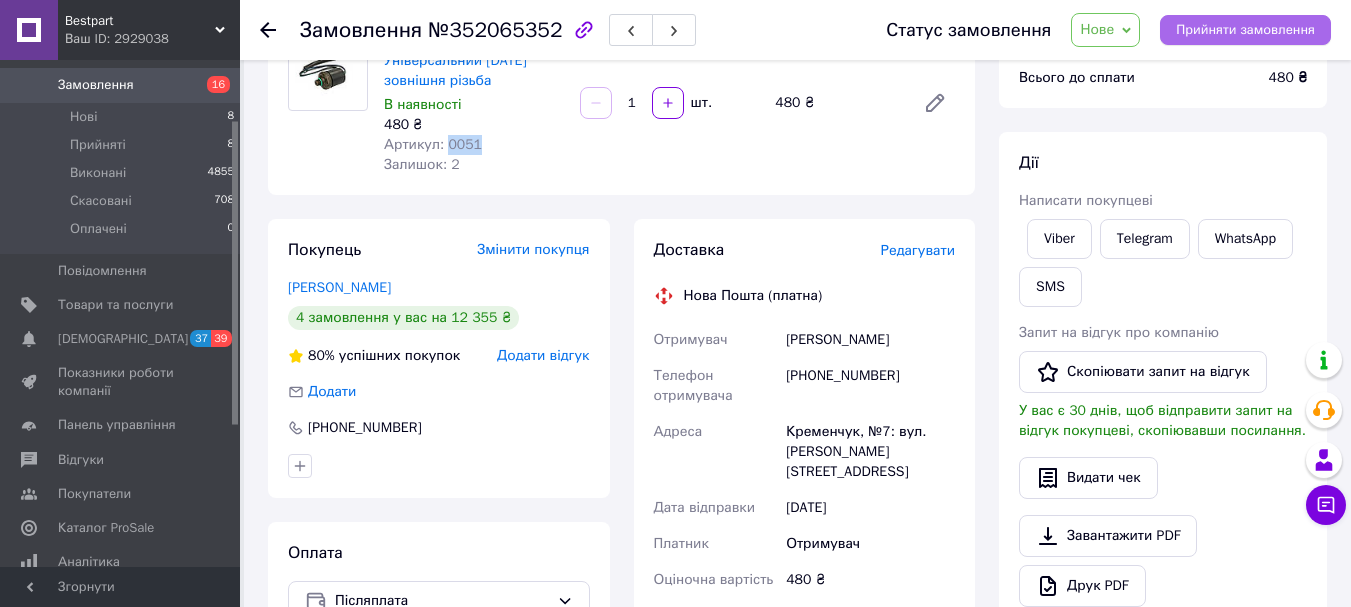 click on "Прийняти замовлення" at bounding box center (1245, 30) 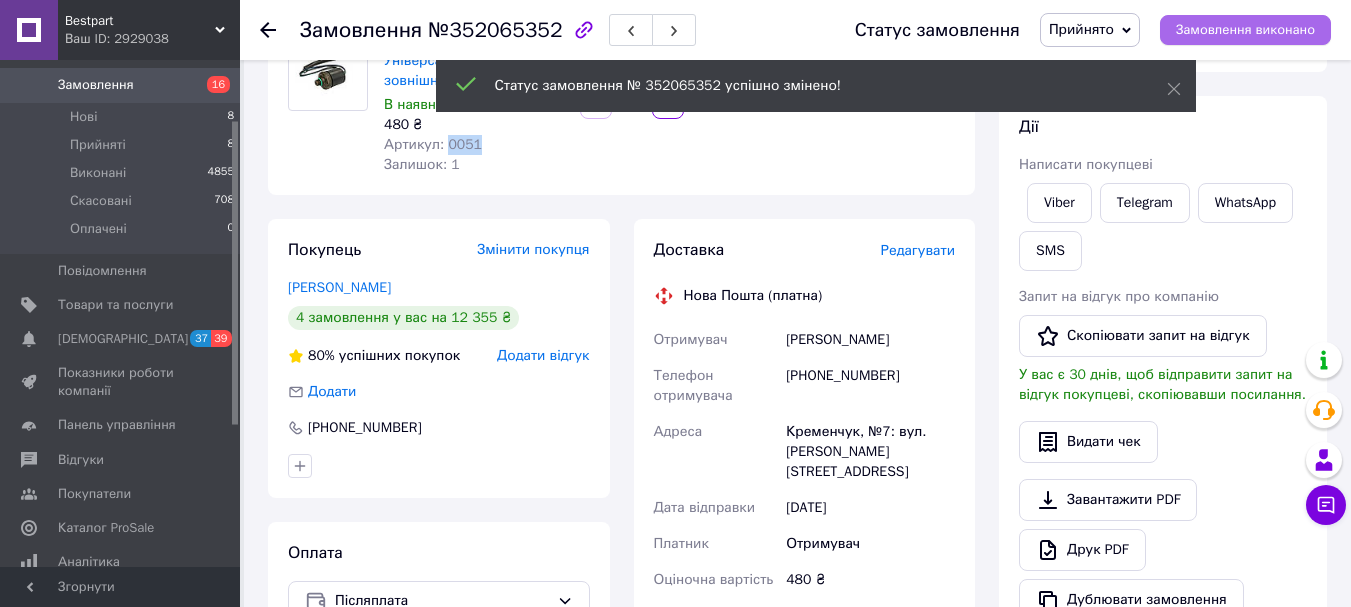 click on "Замовлення виконано" at bounding box center (1245, 30) 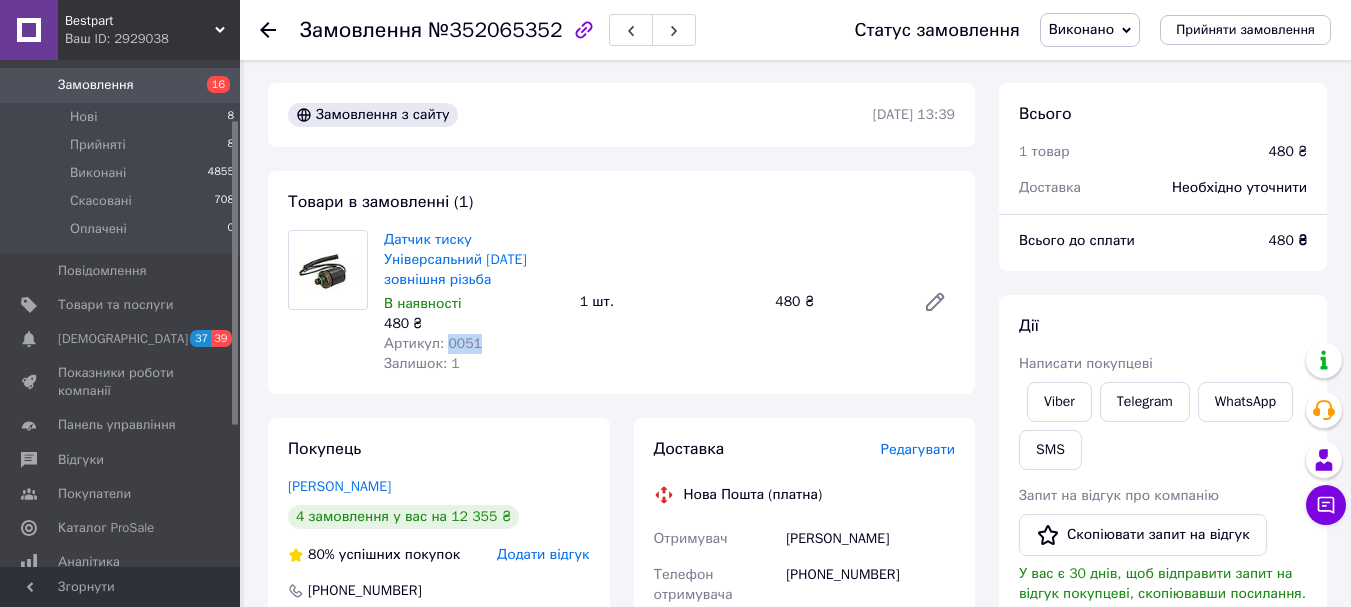 scroll, scrollTop: 0, scrollLeft: 0, axis: both 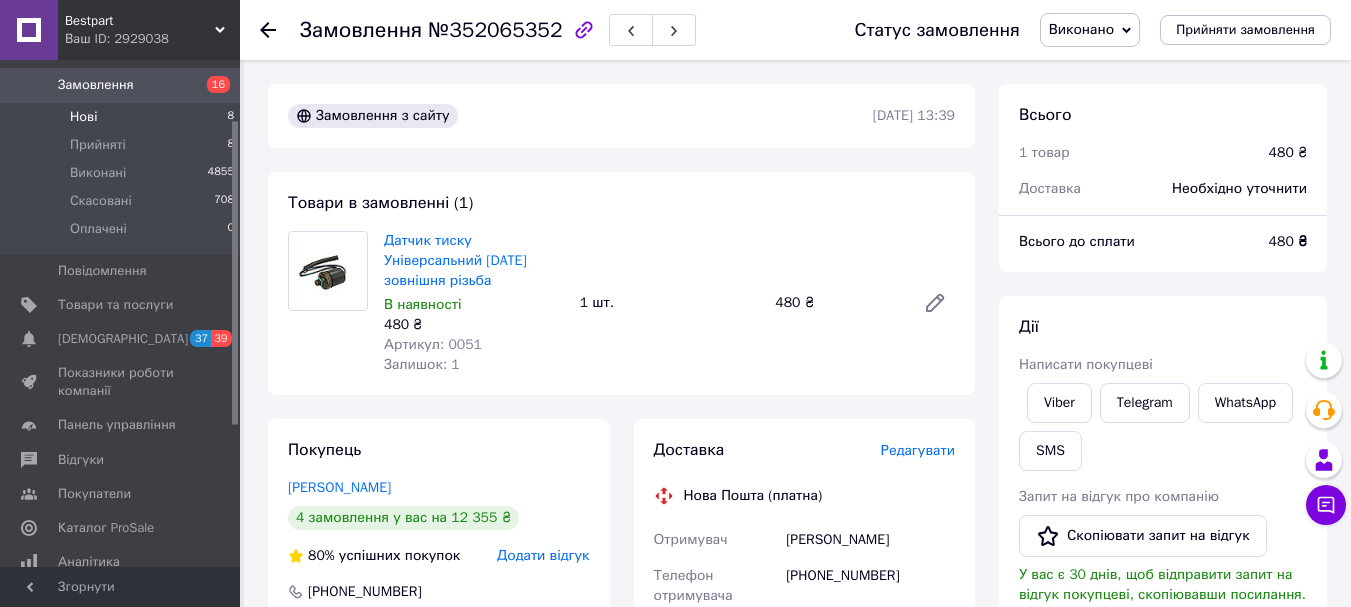 click on "Нові" at bounding box center [83, 117] 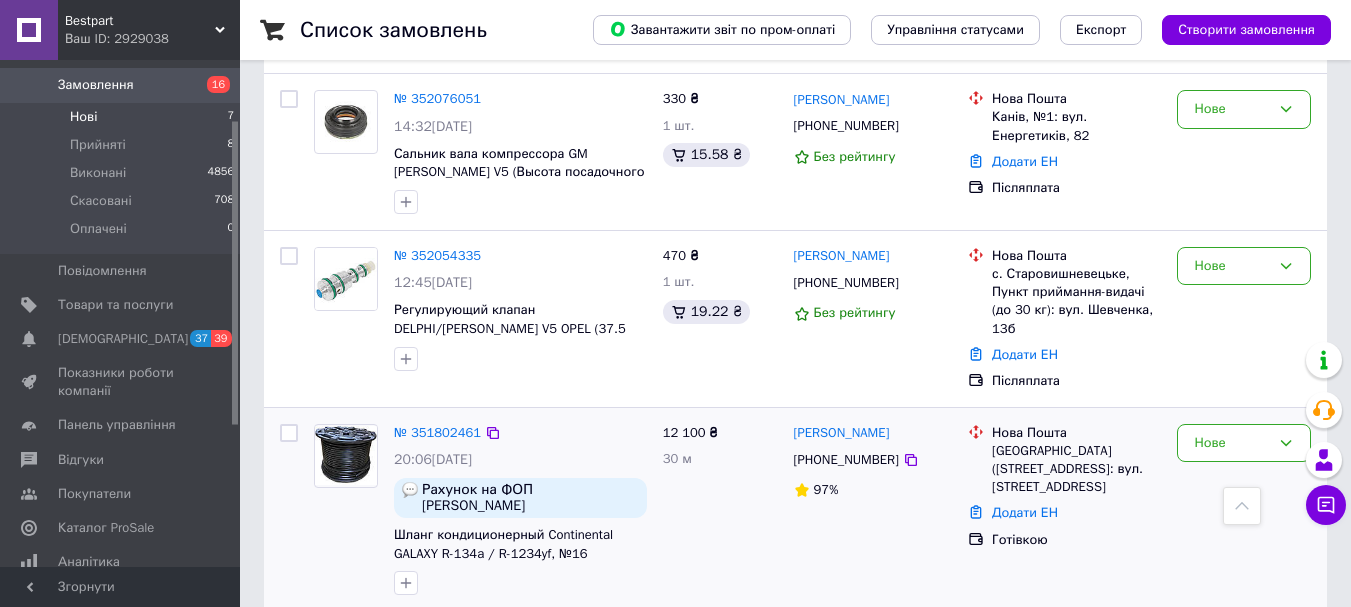 scroll, scrollTop: 637, scrollLeft: 0, axis: vertical 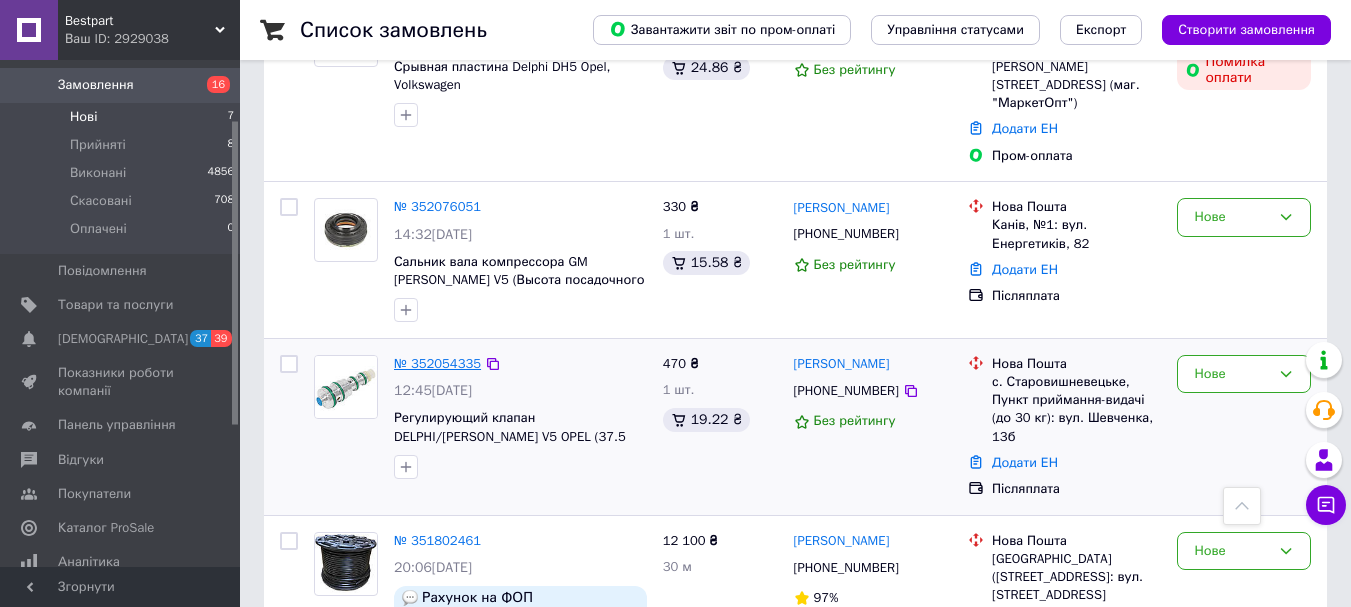 click on "№ 352054335" at bounding box center [437, 363] 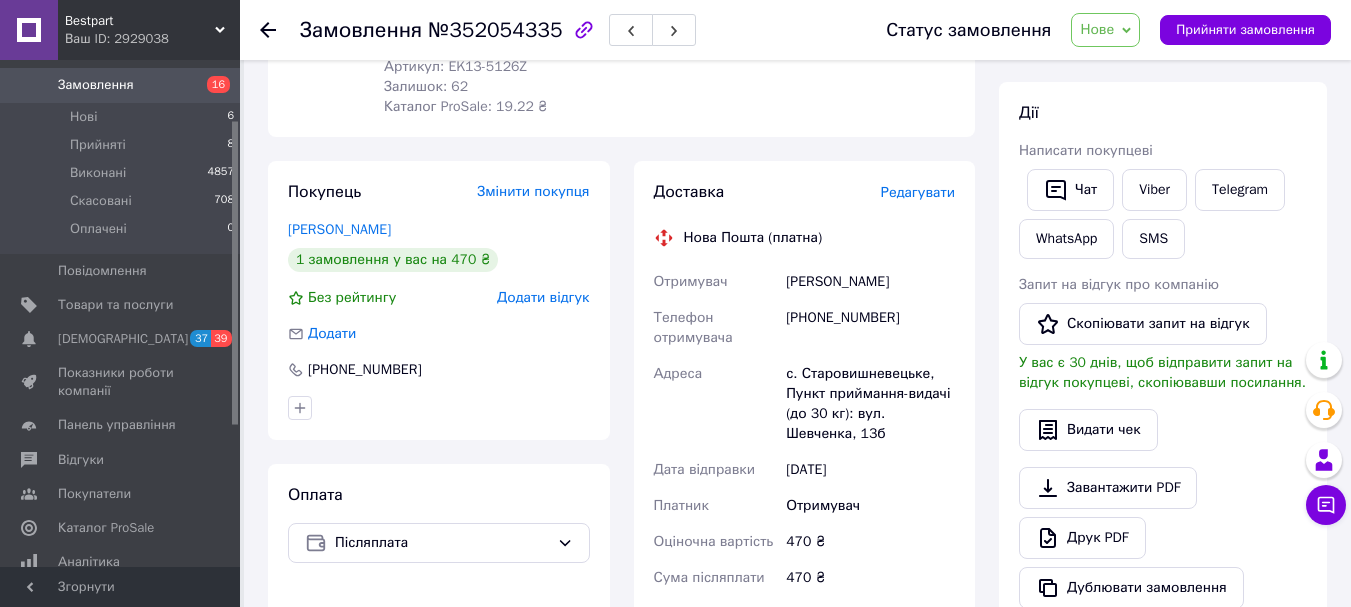 scroll, scrollTop: 237, scrollLeft: 0, axis: vertical 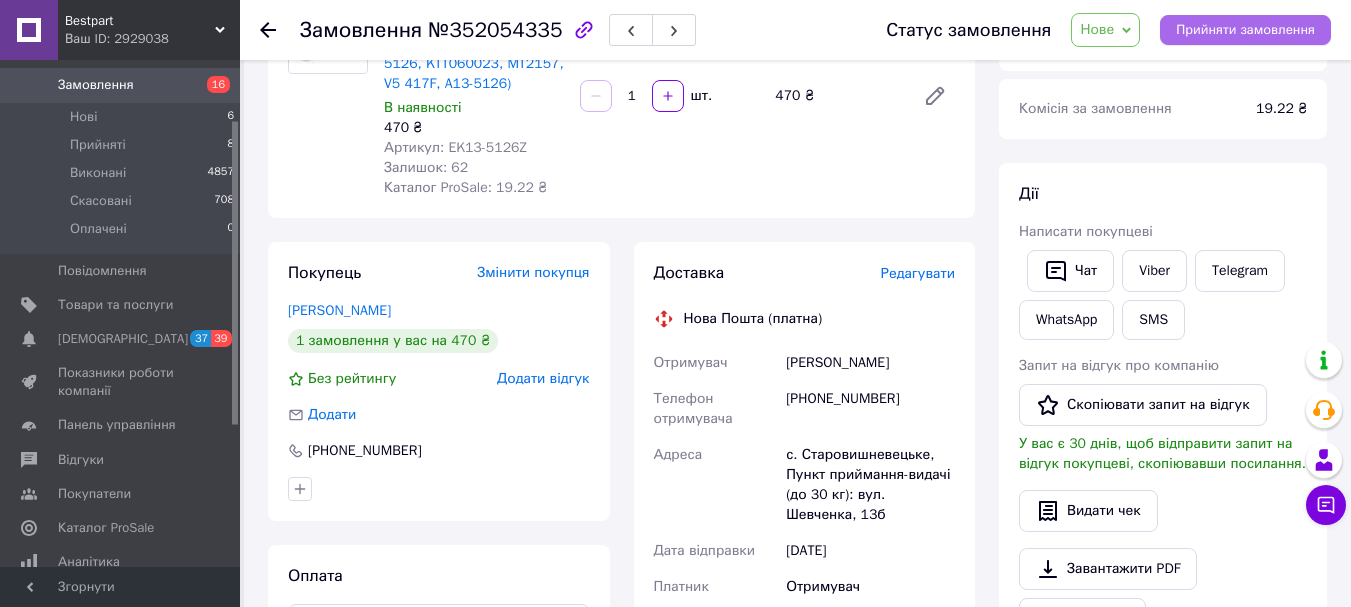 click on "Прийняти замовлення" at bounding box center (1245, 30) 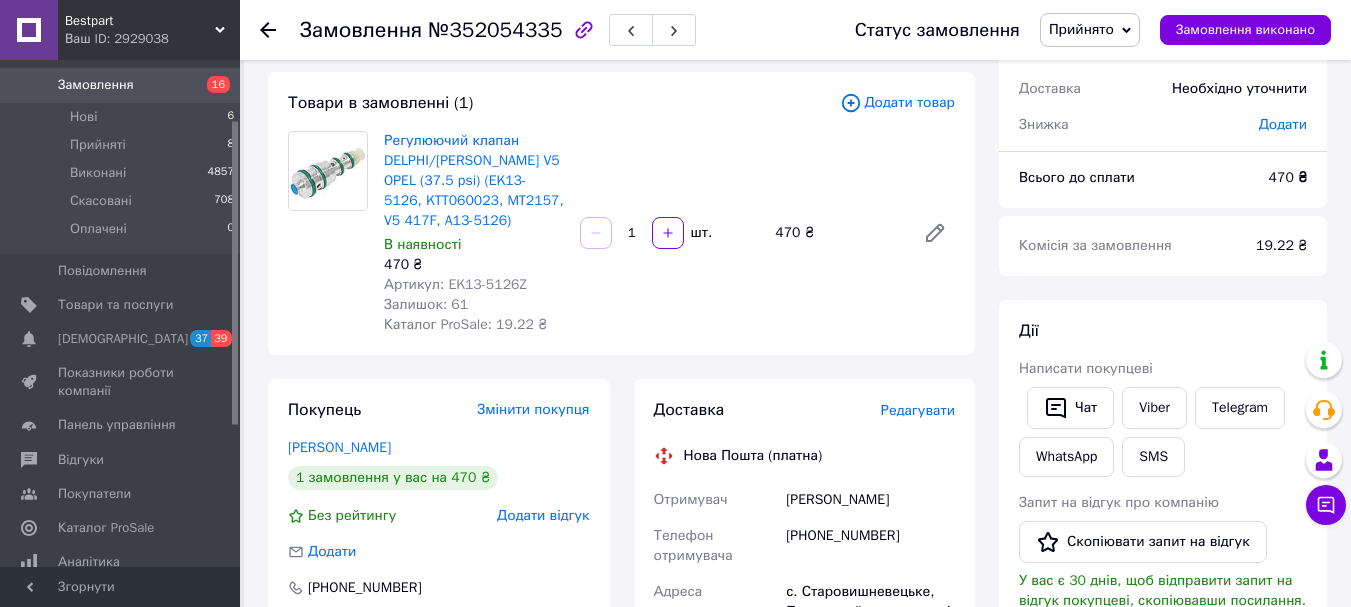 scroll, scrollTop: 200, scrollLeft: 0, axis: vertical 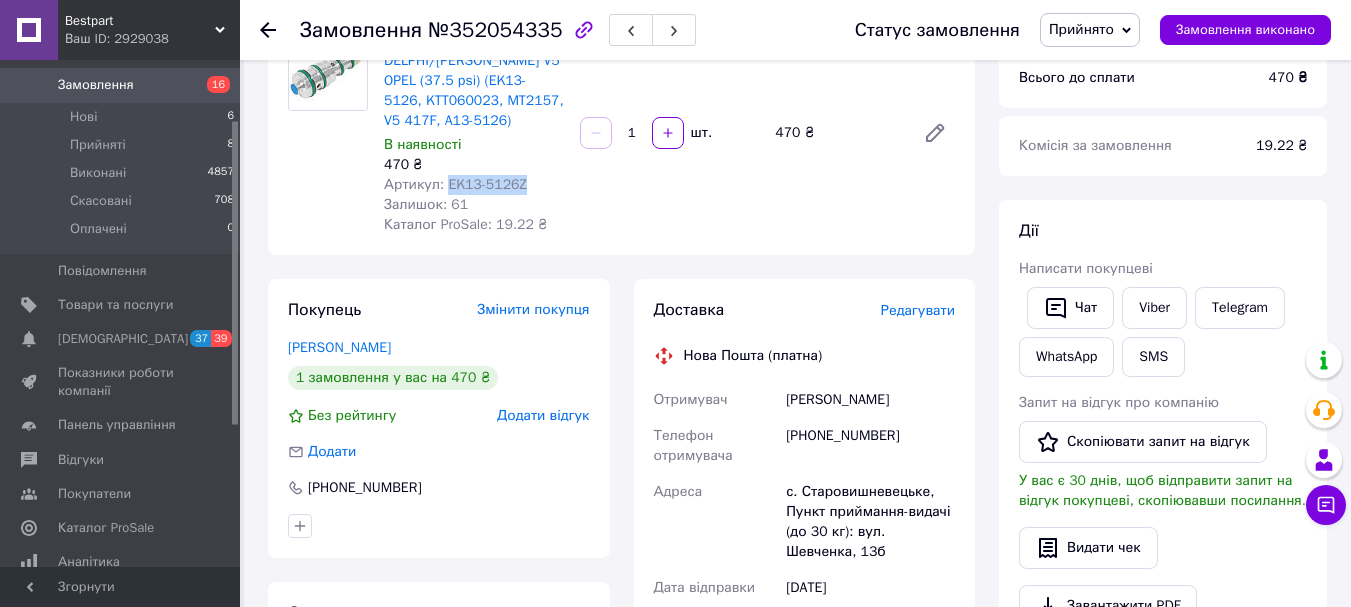 drag, startPoint x: 442, startPoint y: 180, endPoint x: 471, endPoint y: 181, distance: 29.017237 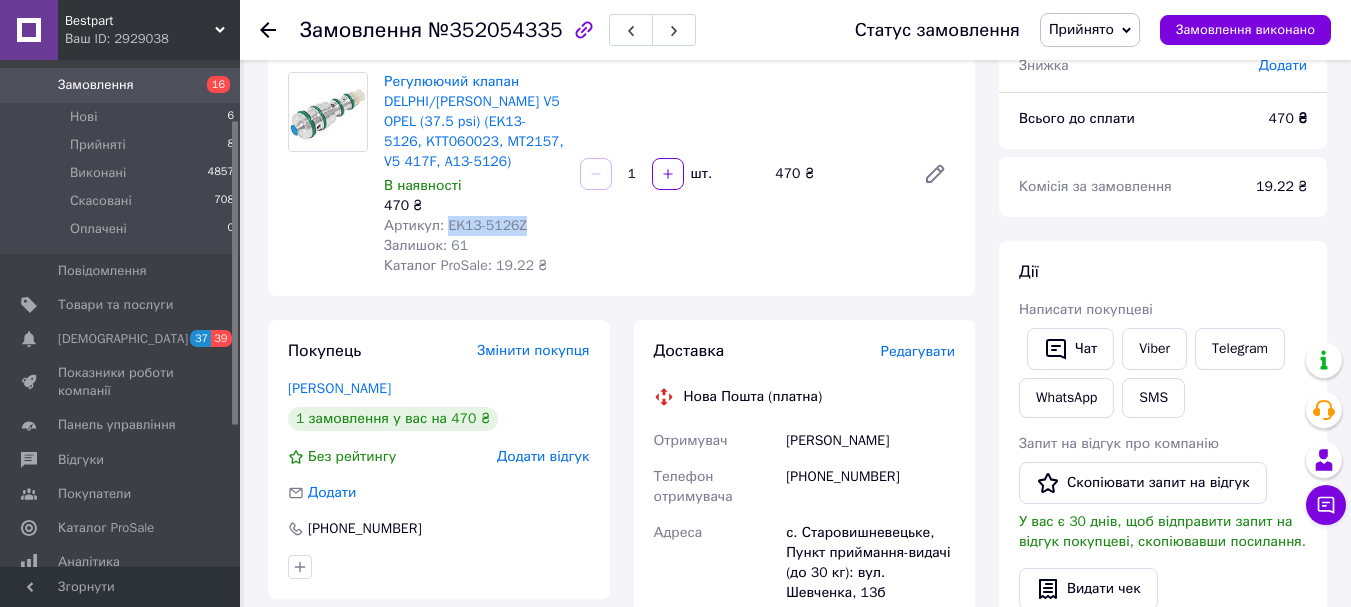 scroll, scrollTop: 100, scrollLeft: 0, axis: vertical 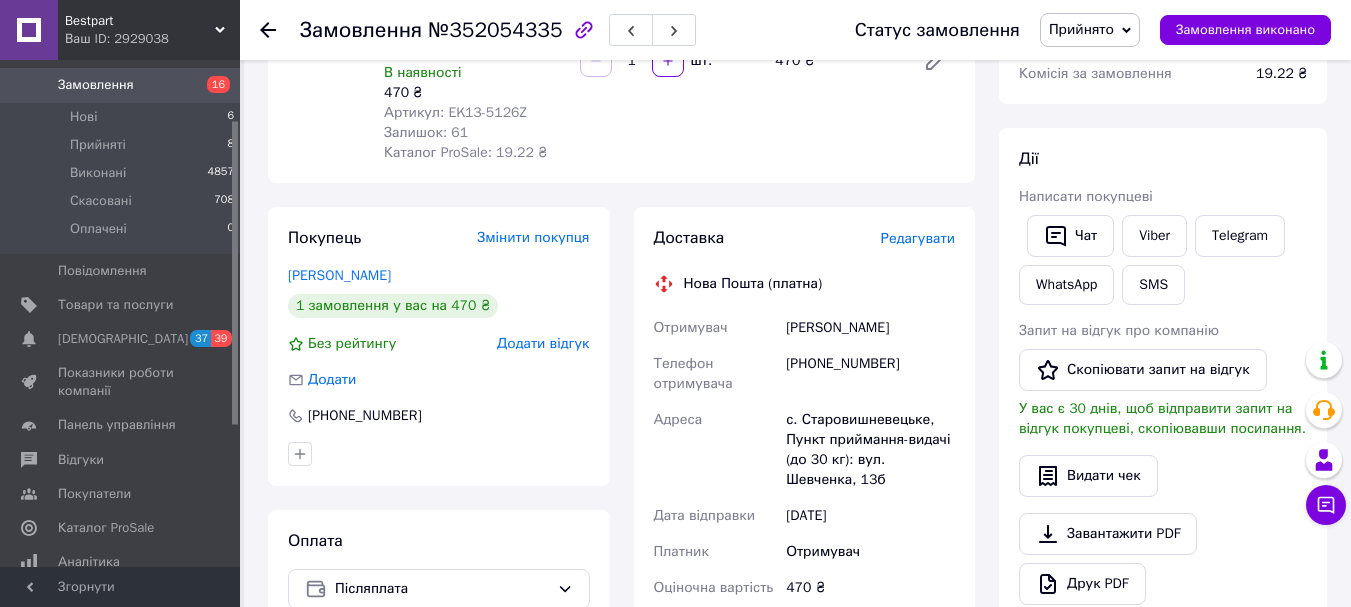 click on "[PHONE_NUMBER]" at bounding box center (870, 374) 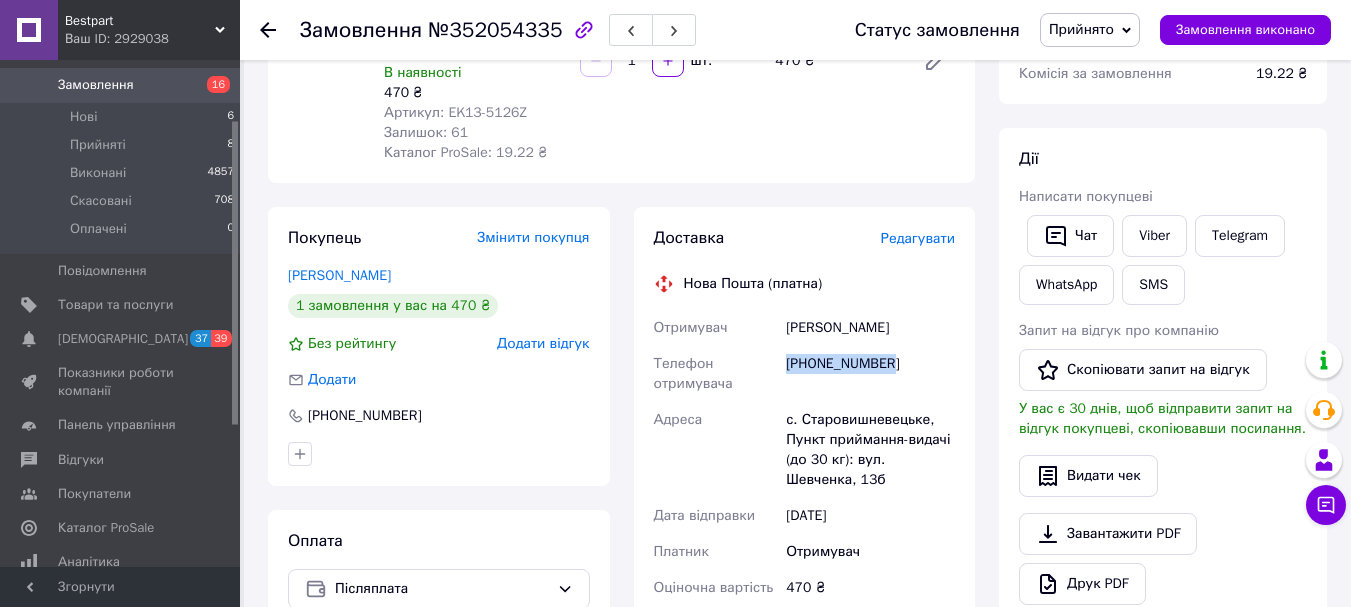 drag, startPoint x: 869, startPoint y: 351, endPoint x: 789, endPoint y: 354, distance: 80.05623 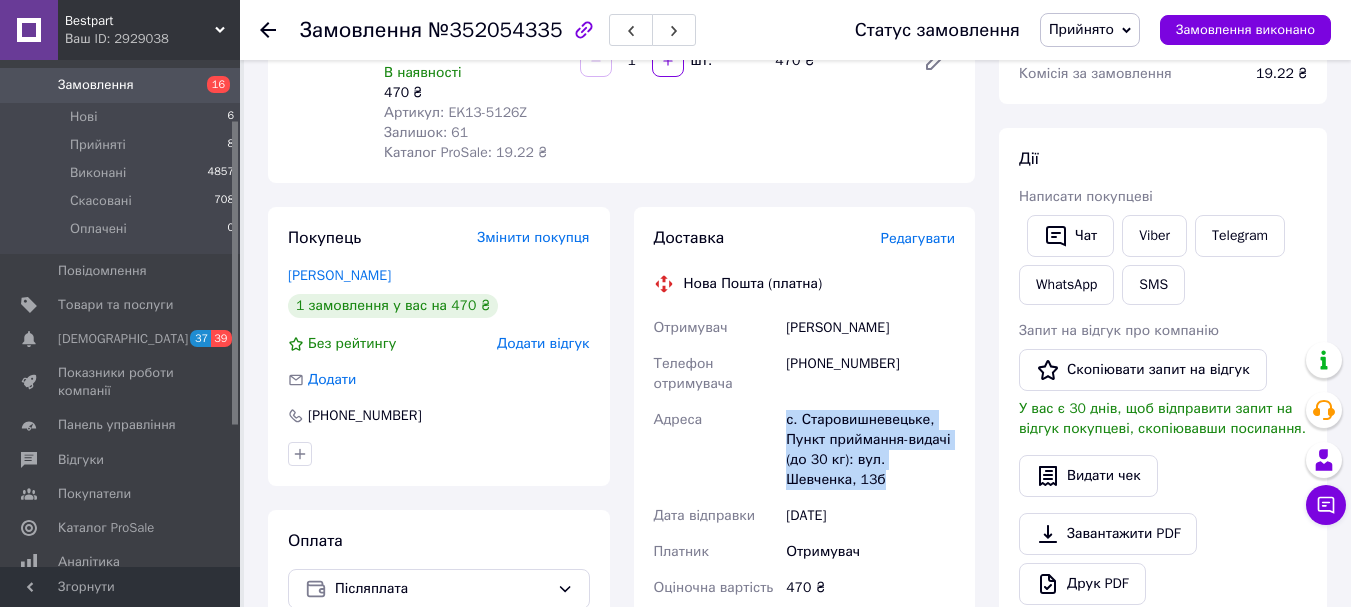 drag, startPoint x: 810, startPoint y: 475, endPoint x: 784, endPoint y: 421, distance: 59.933296 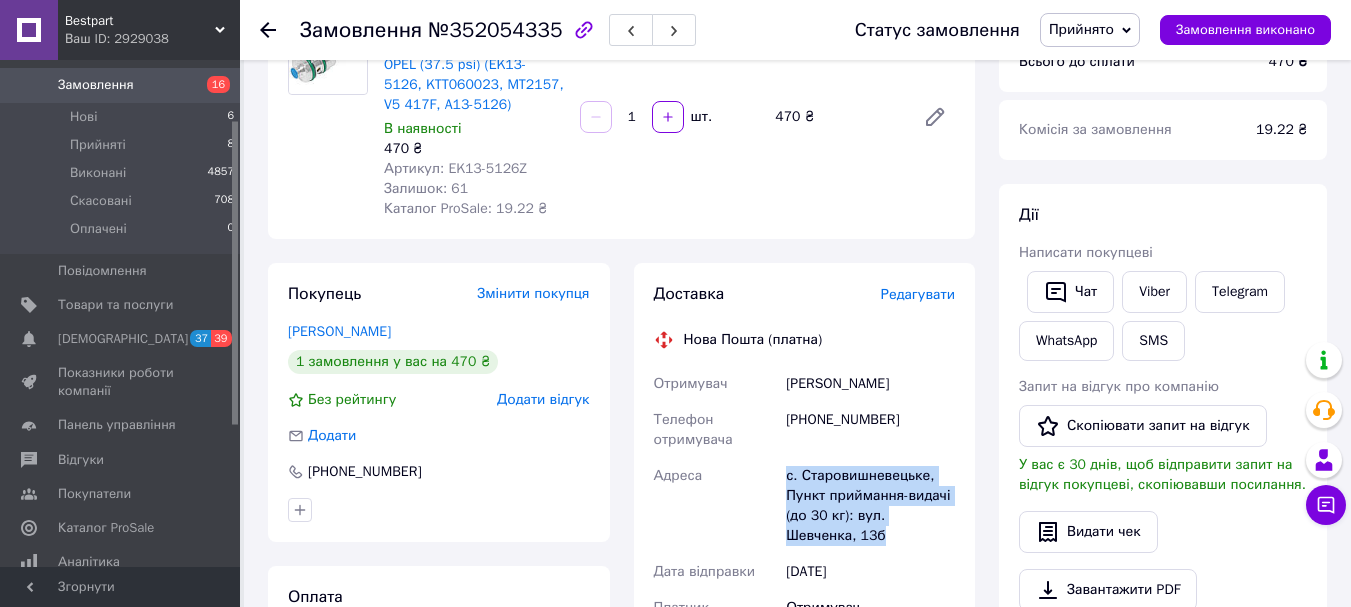 scroll, scrollTop: 172, scrollLeft: 0, axis: vertical 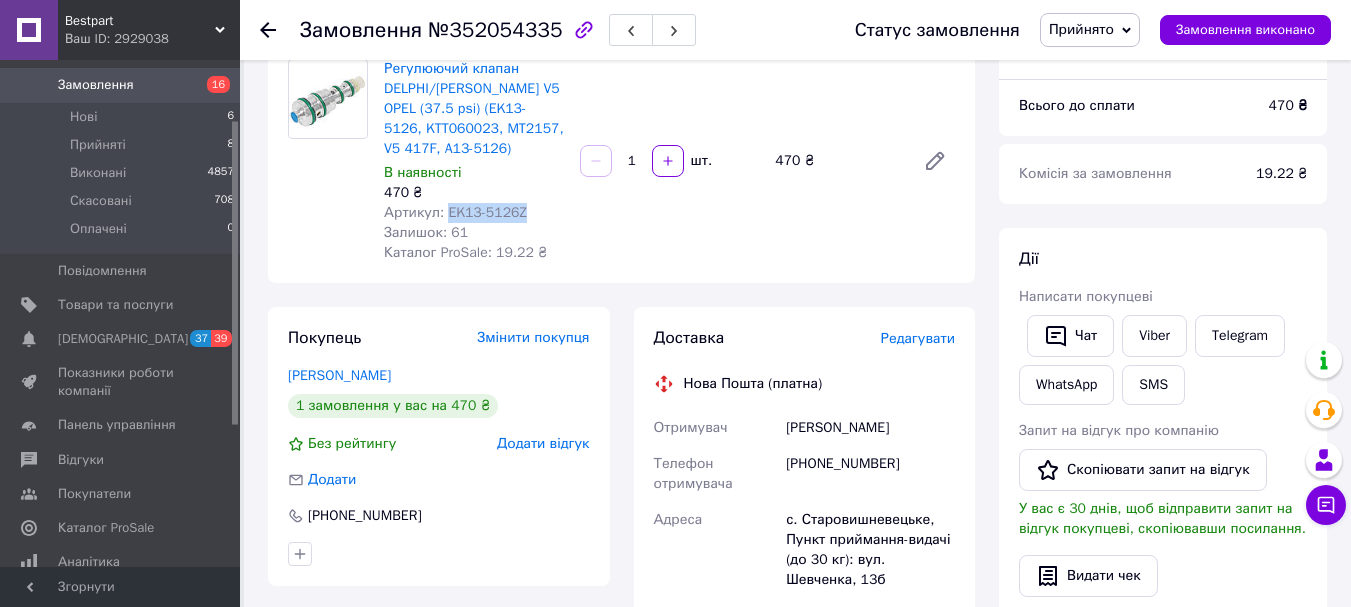 drag, startPoint x: 530, startPoint y: 218, endPoint x: 443, endPoint y: 218, distance: 87 